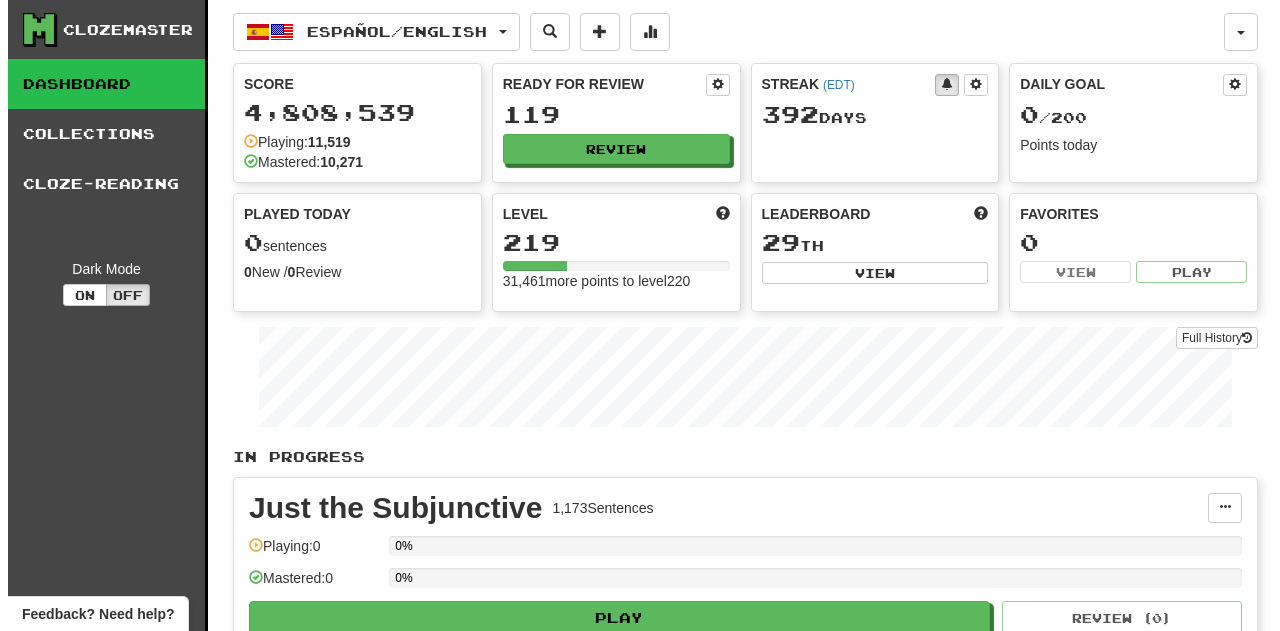 scroll, scrollTop: 0, scrollLeft: 0, axis: both 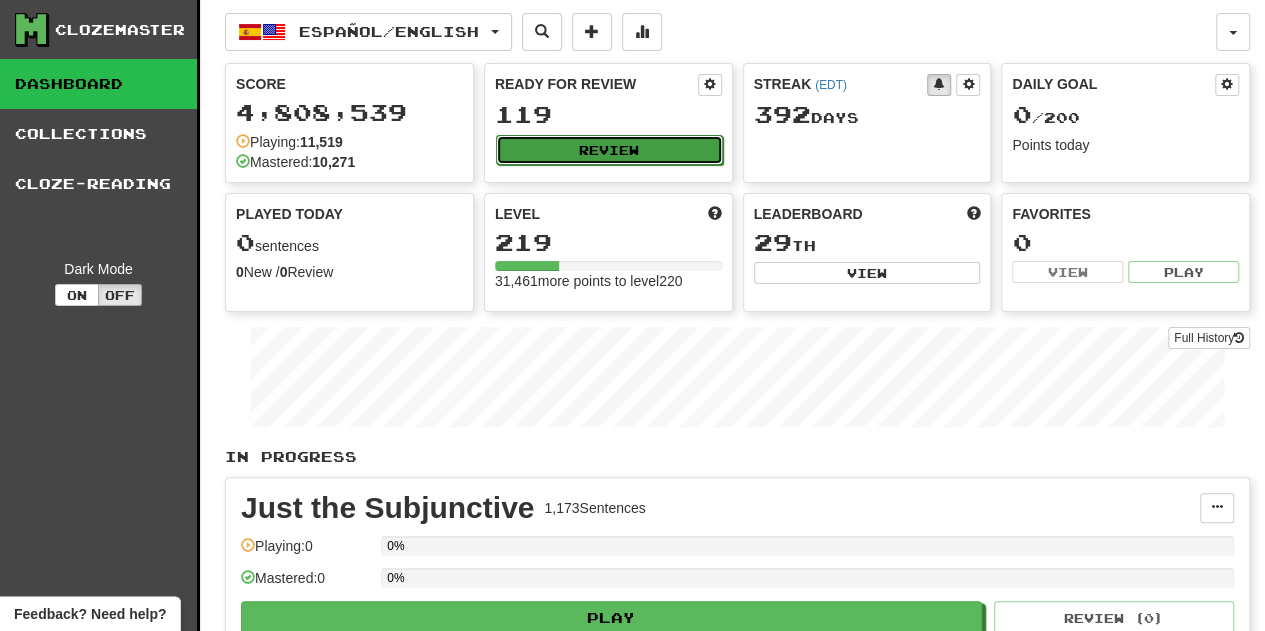 click on "Review" at bounding box center [609, 150] 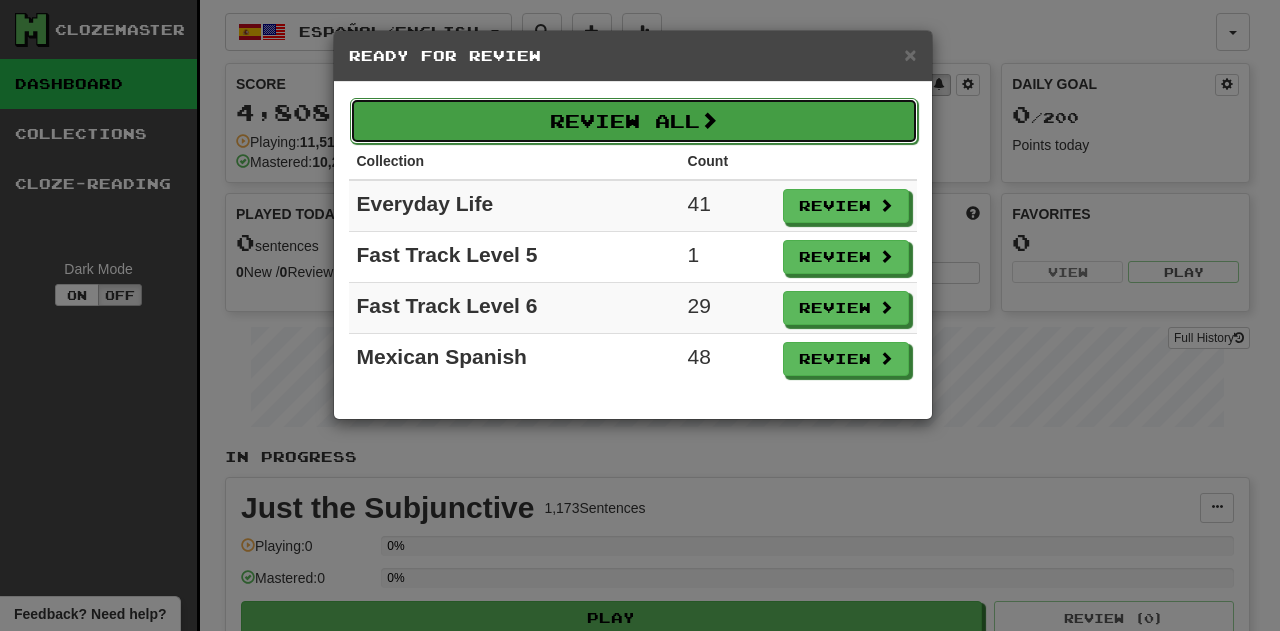 click on "Review All" at bounding box center (634, 121) 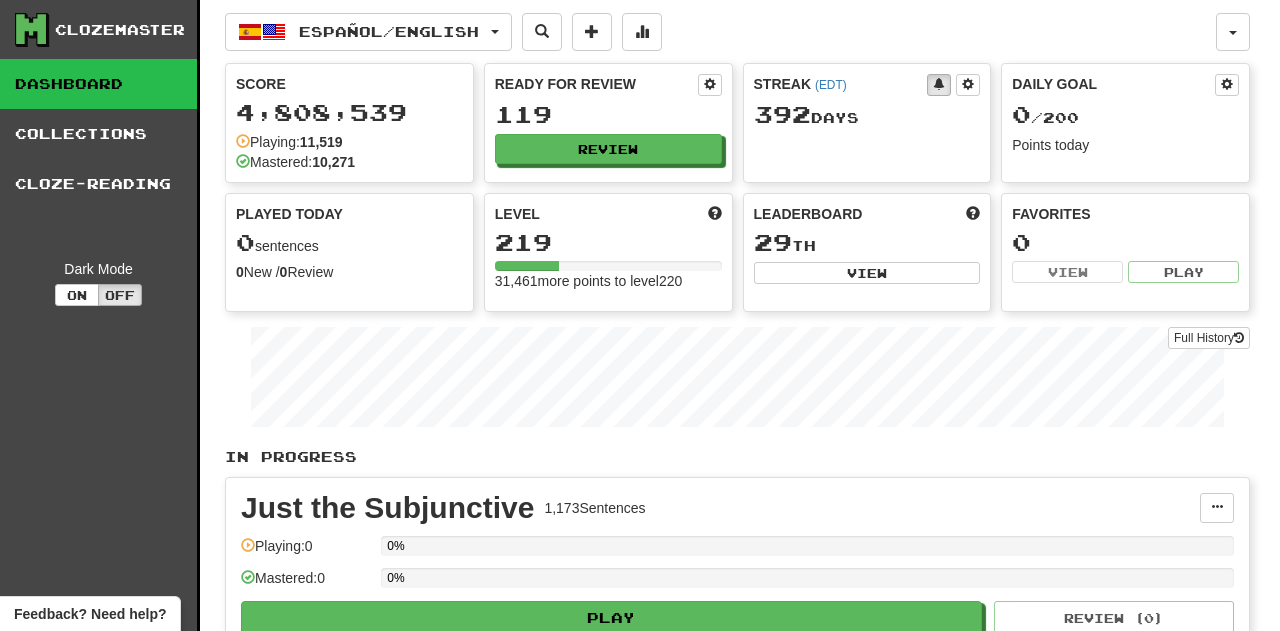 select on "**" 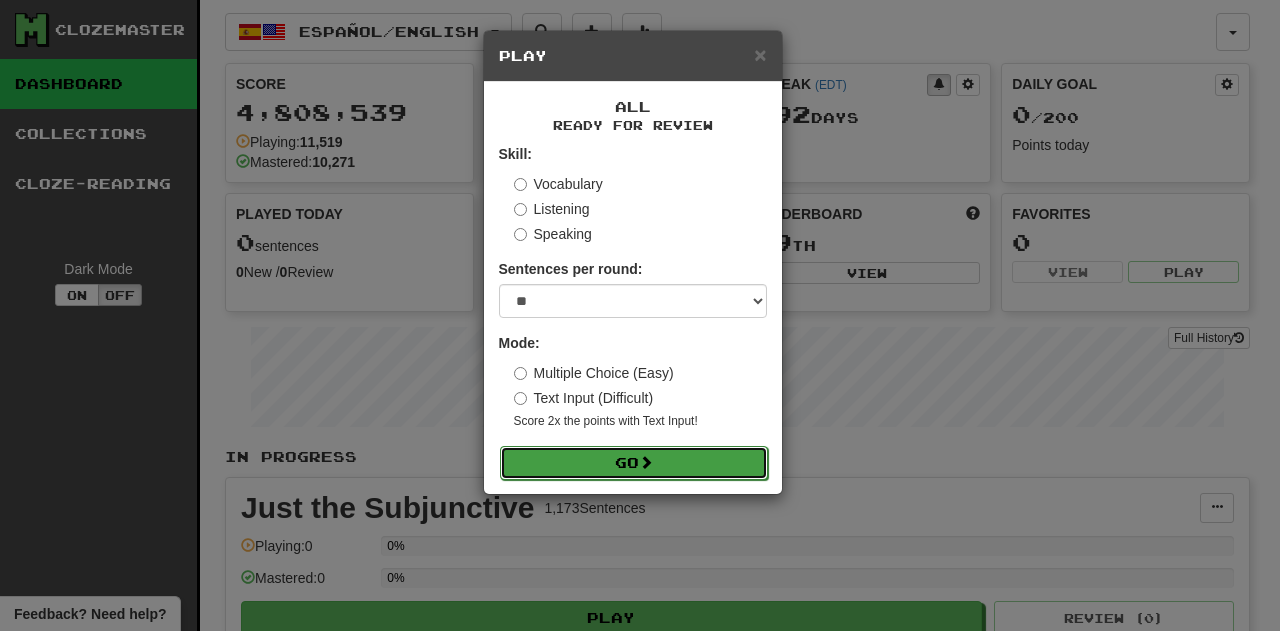 click on "Go" at bounding box center [634, 463] 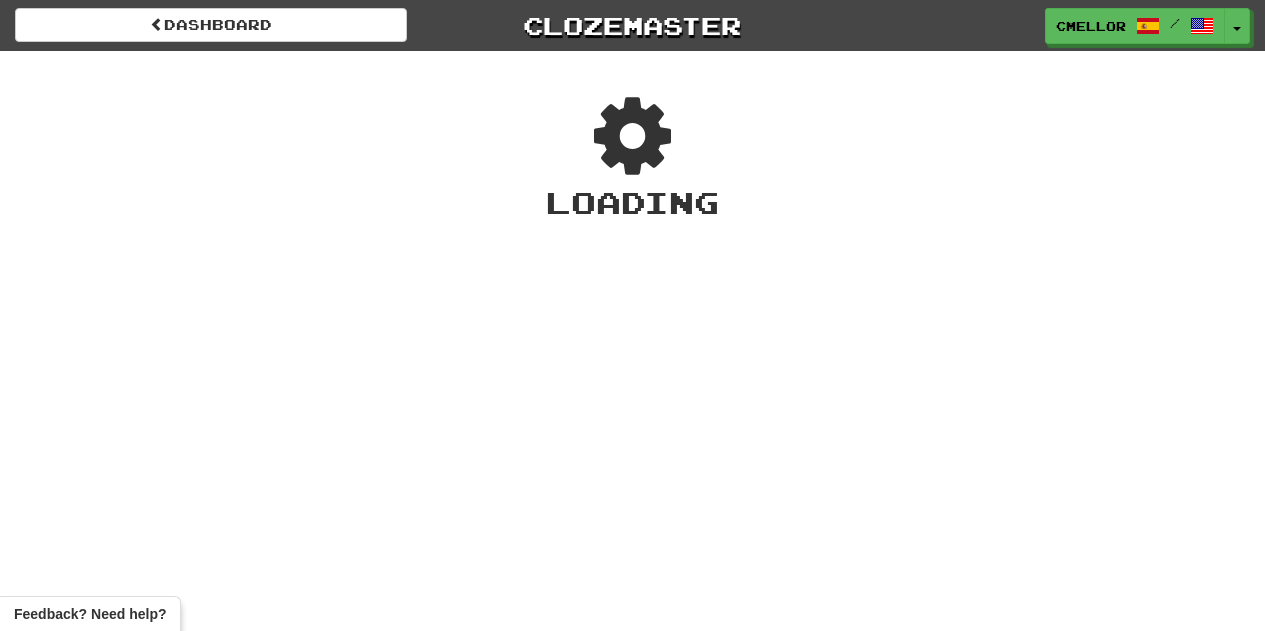 scroll, scrollTop: 0, scrollLeft: 0, axis: both 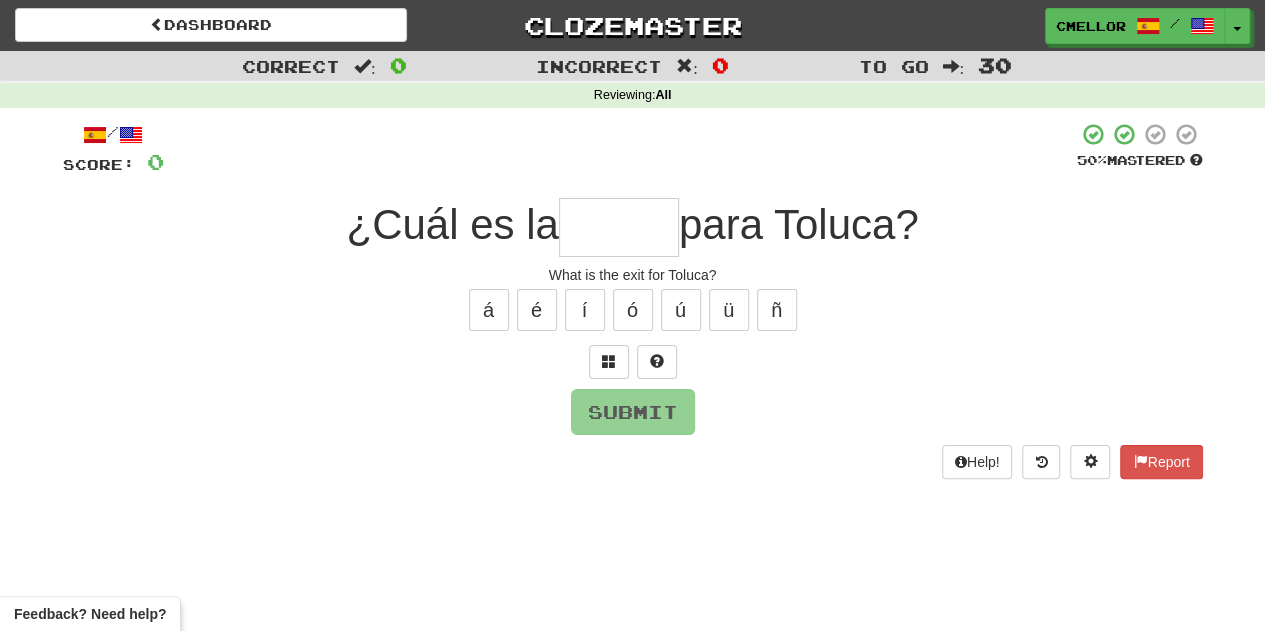 click at bounding box center (619, 227) 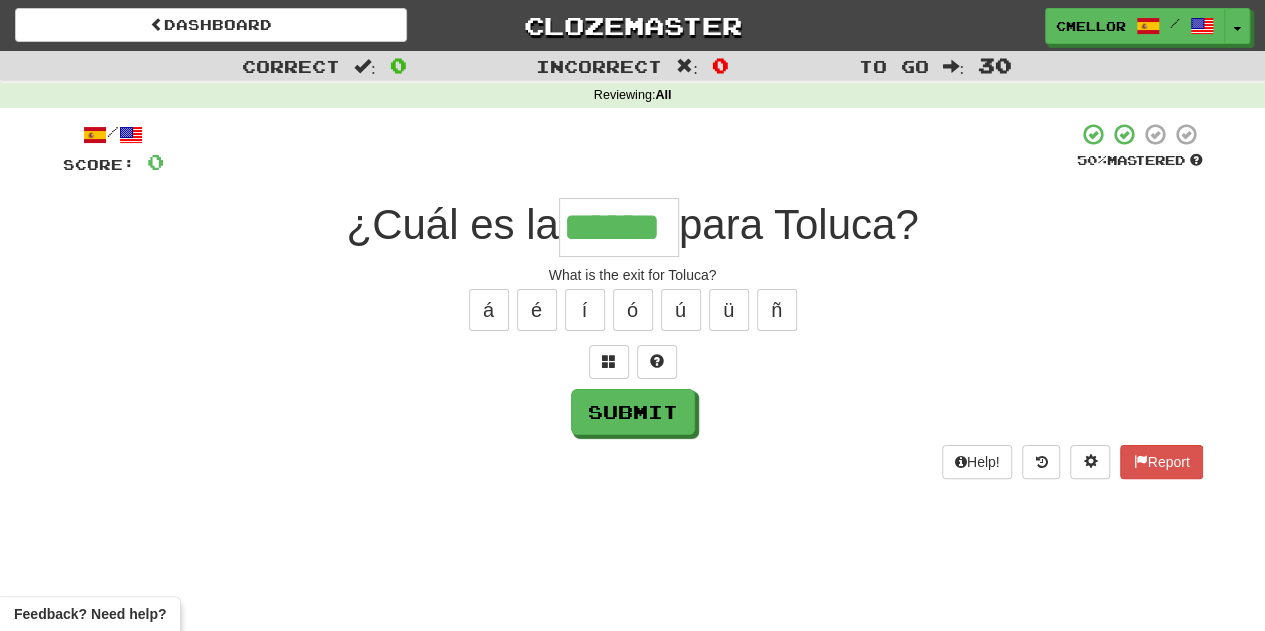 type on "******" 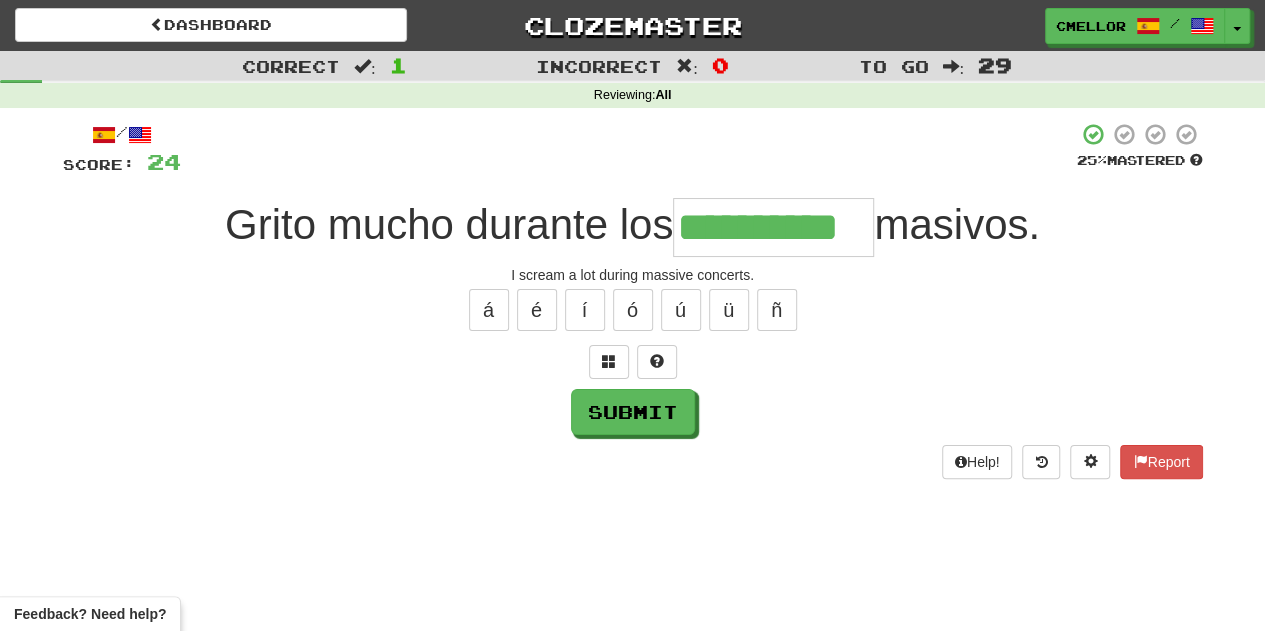 type on "**********" 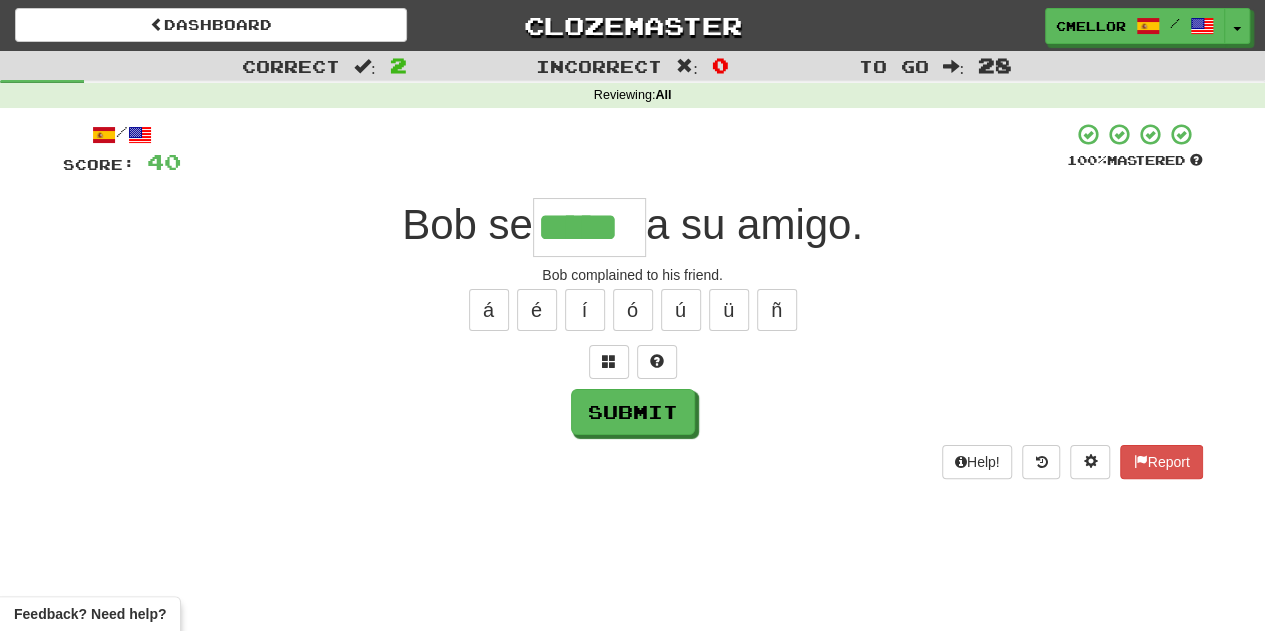type on "*****" 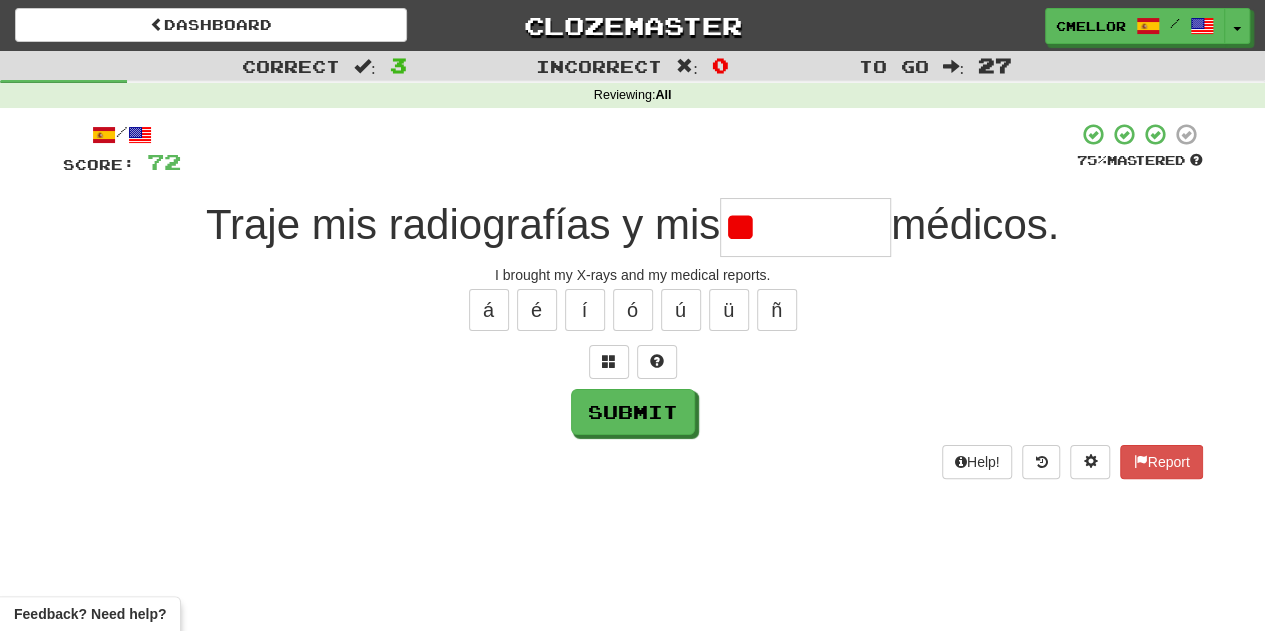 type on "*" 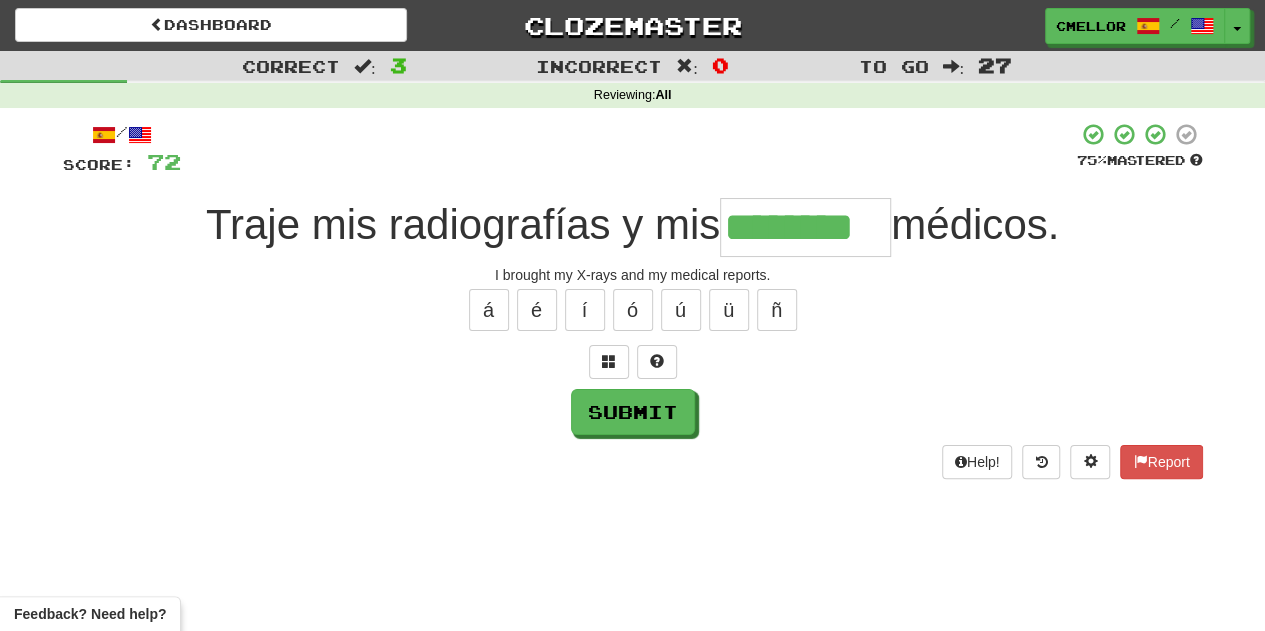 type on "********" 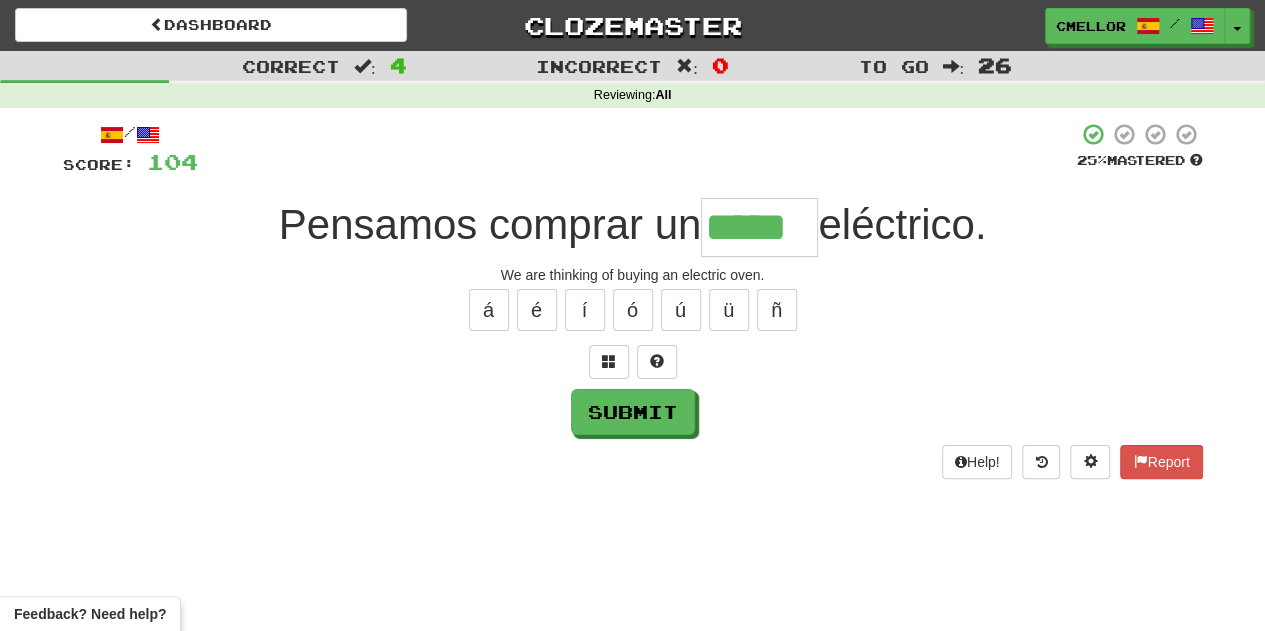 type on "*****" 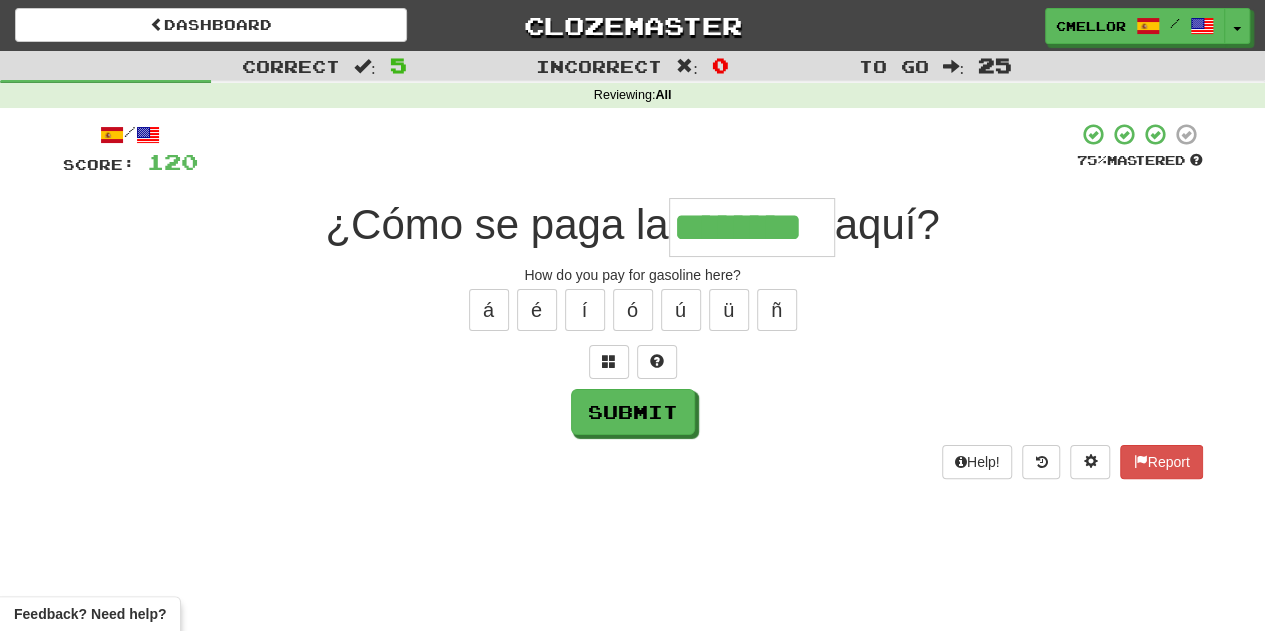 type on "********" 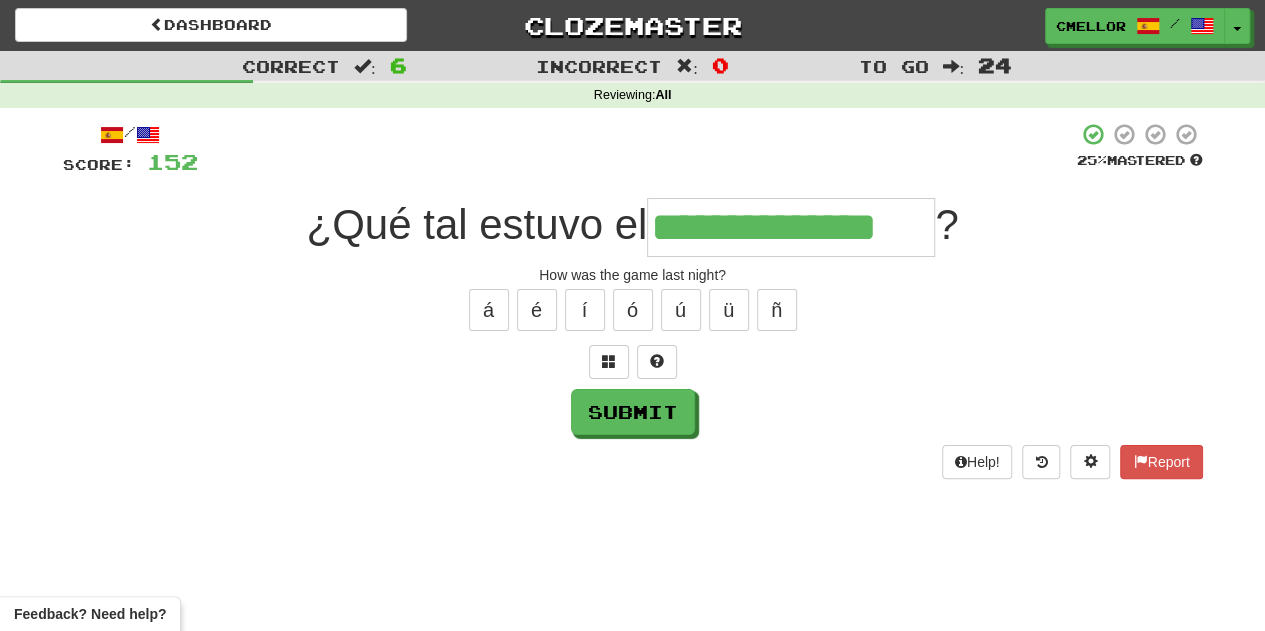 type on "**********" 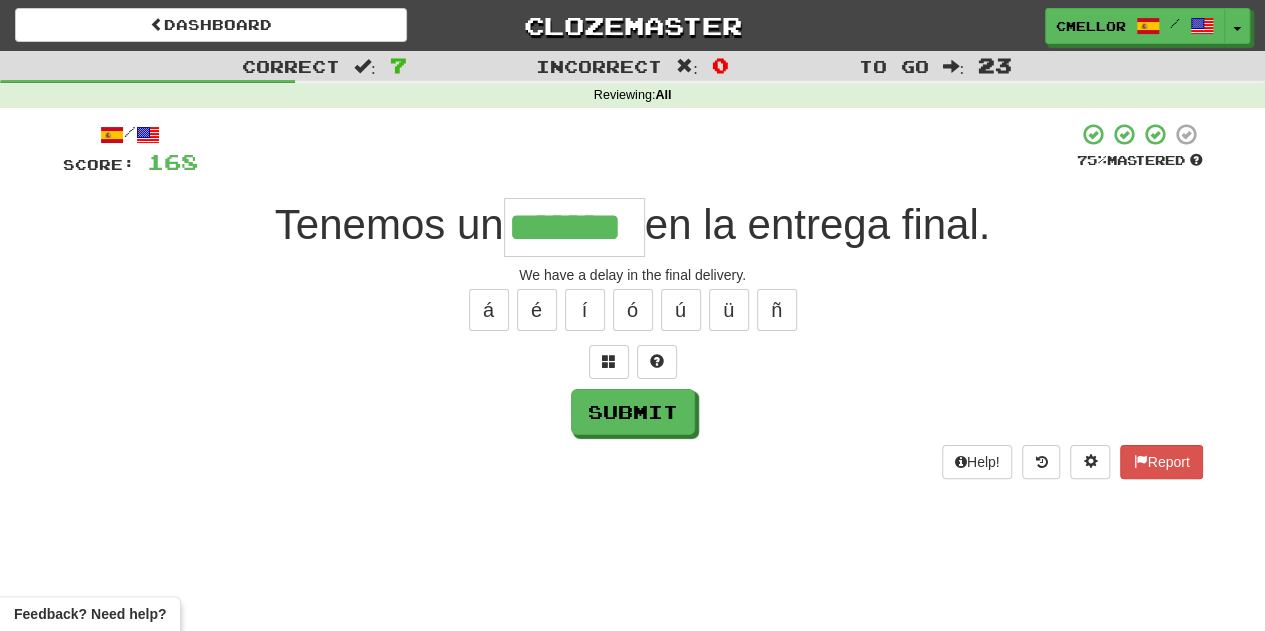 type on "*******" 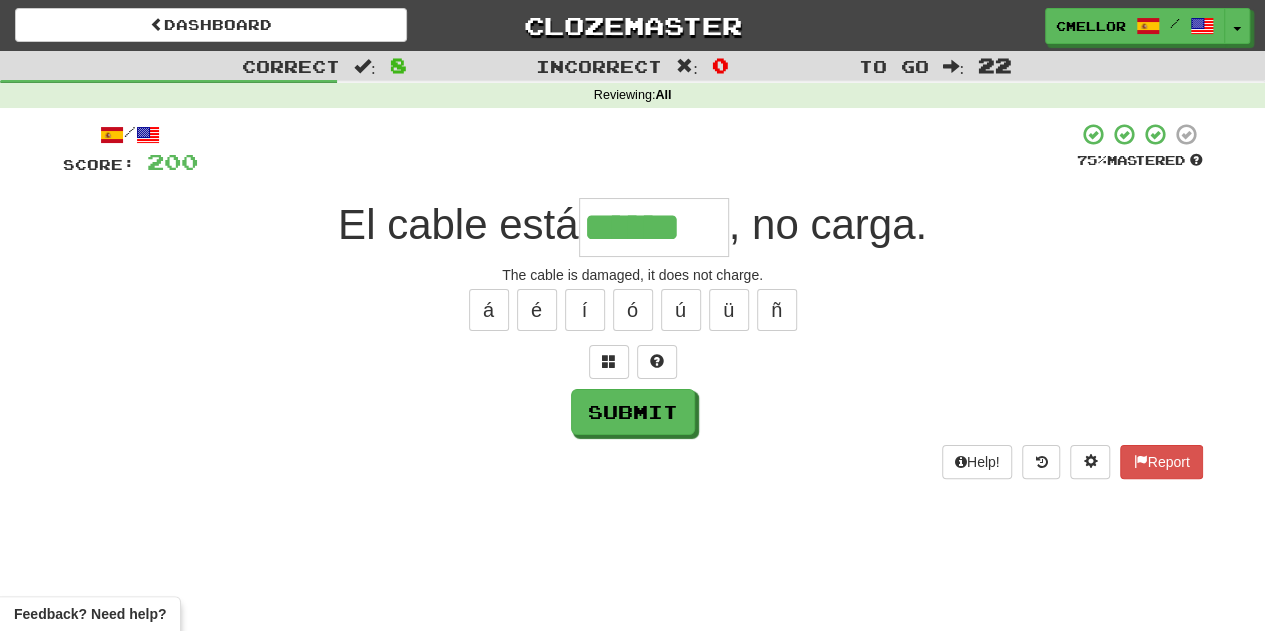 type on "******" 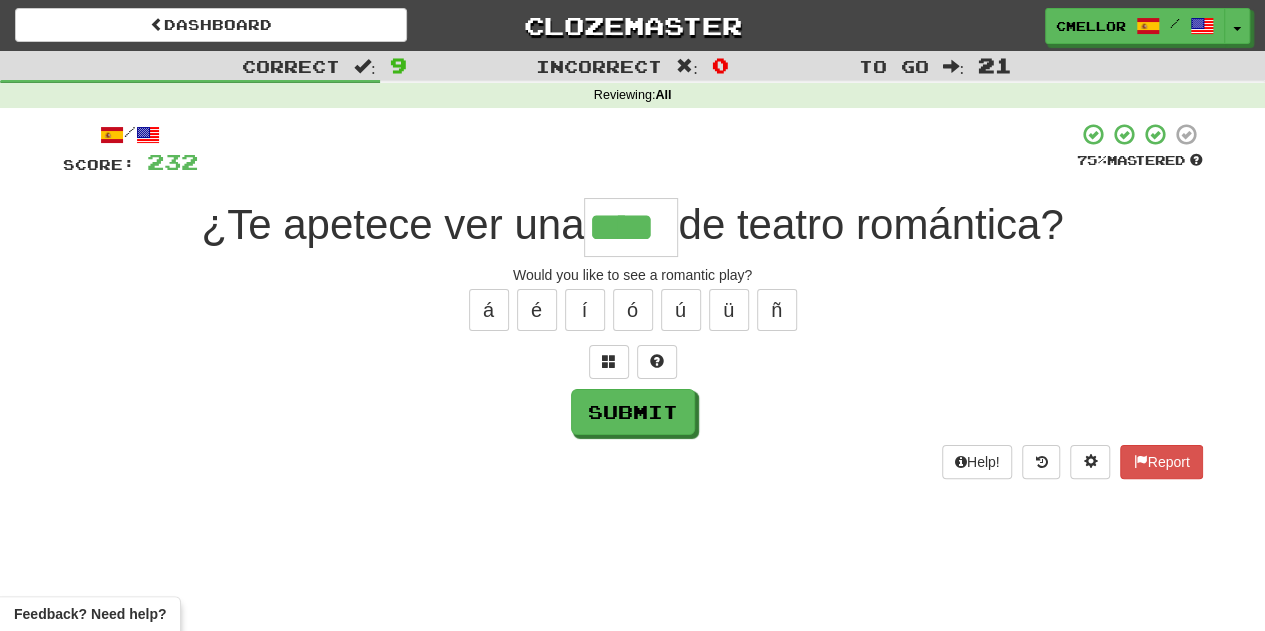 type on "****" 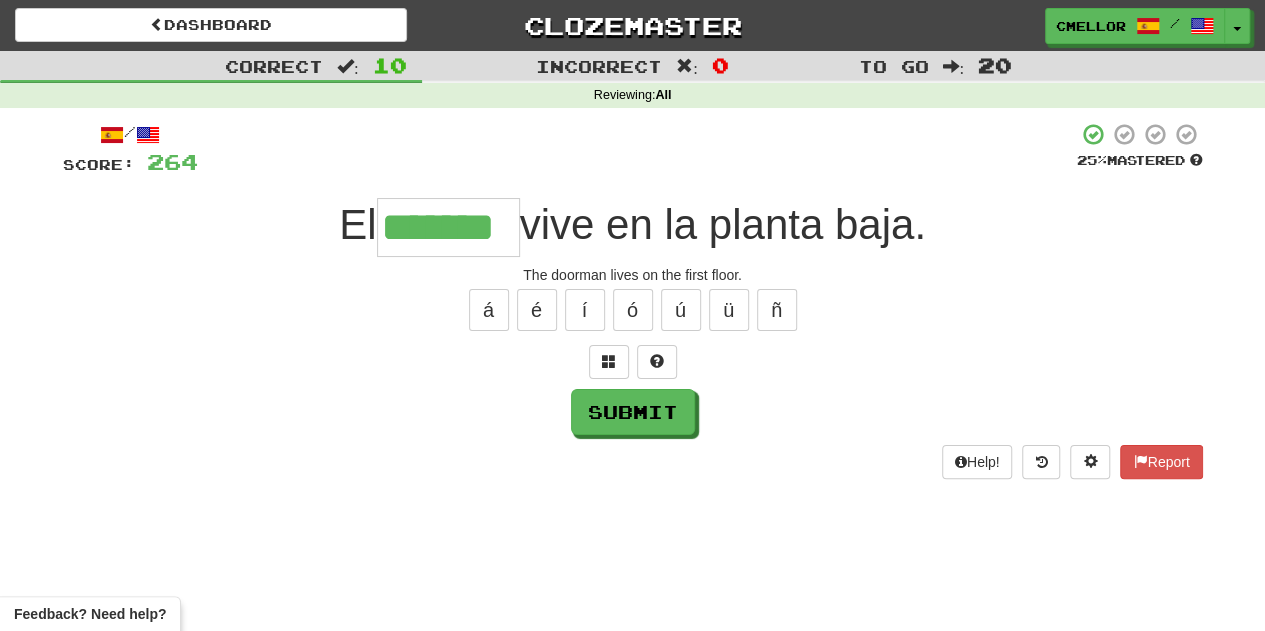 type on "*******" 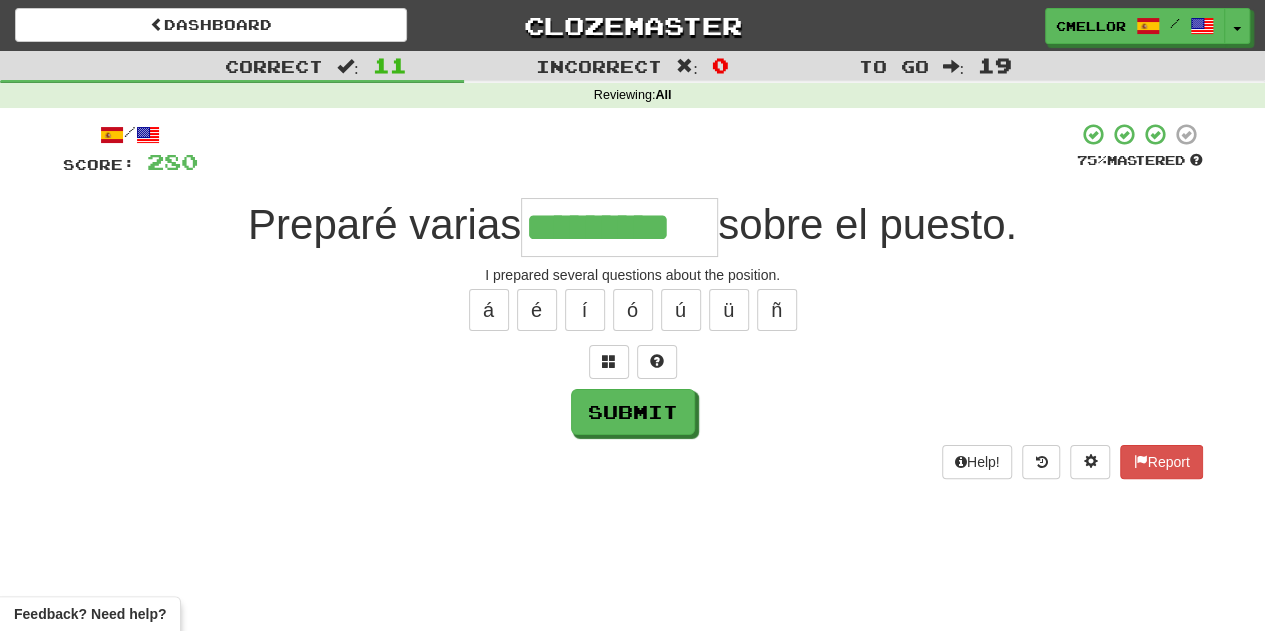 type on "*********" 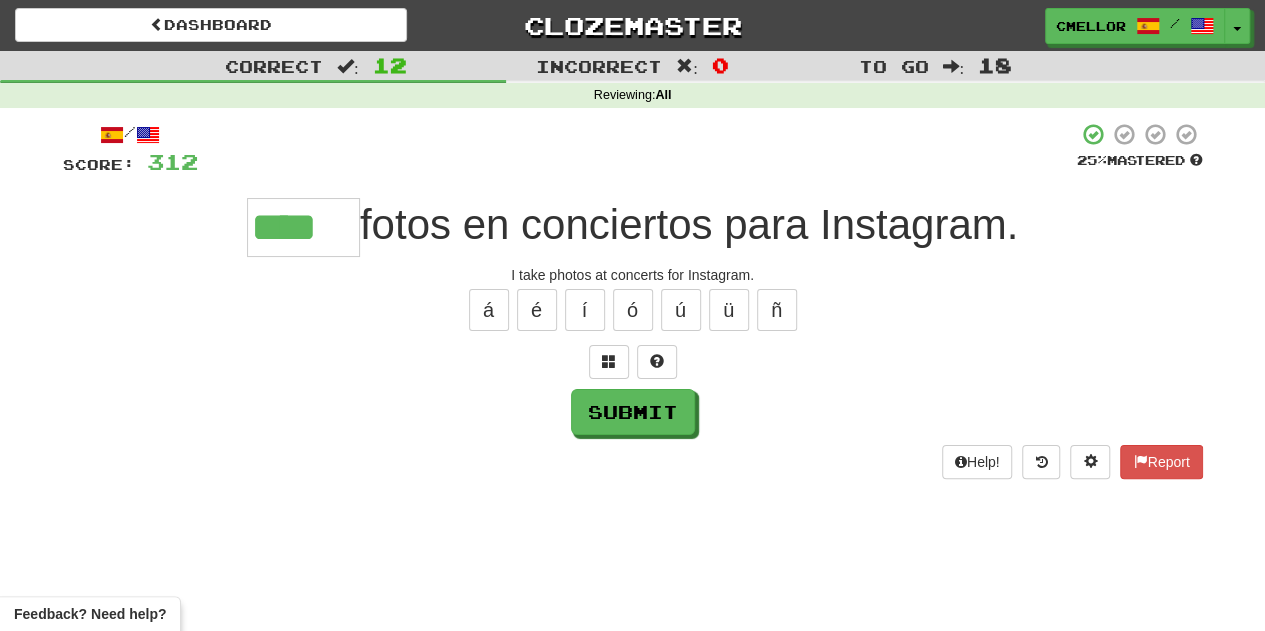 type on "****" 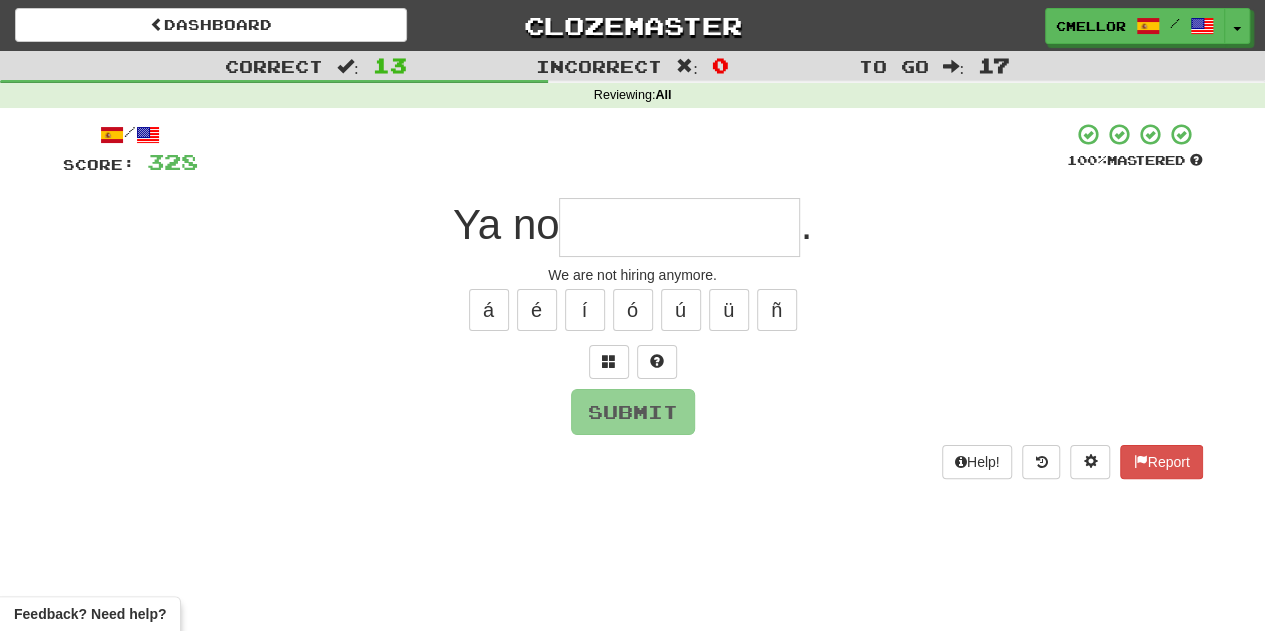 type on "*" 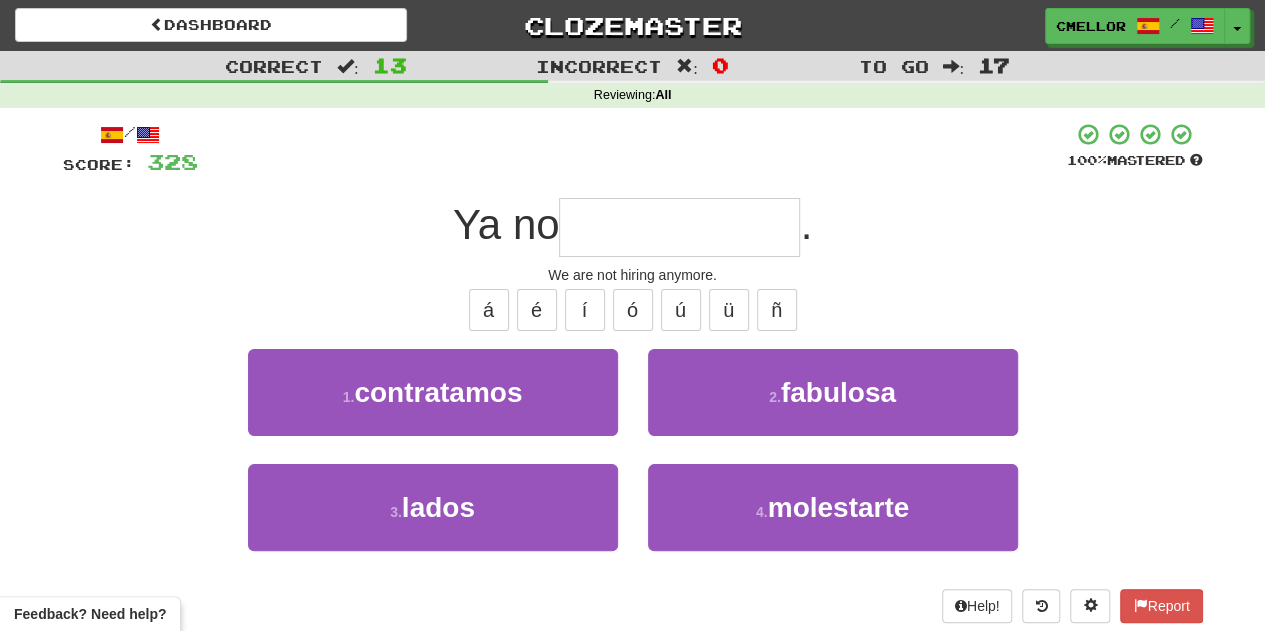 type on "**********" 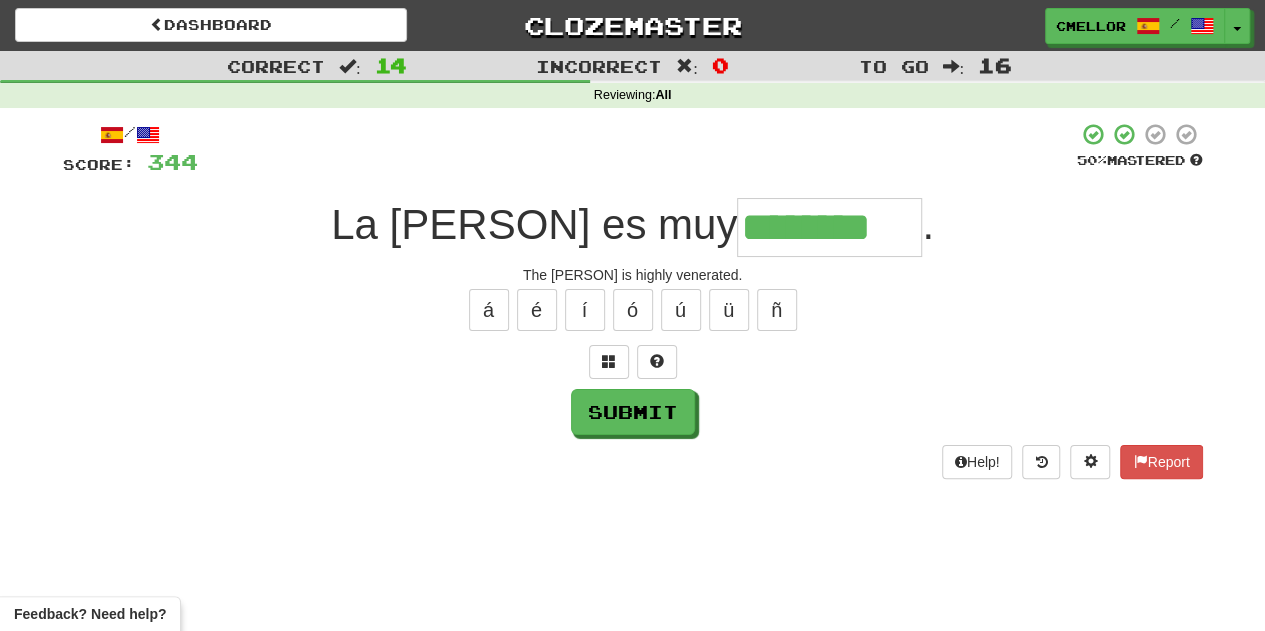 type on "********" 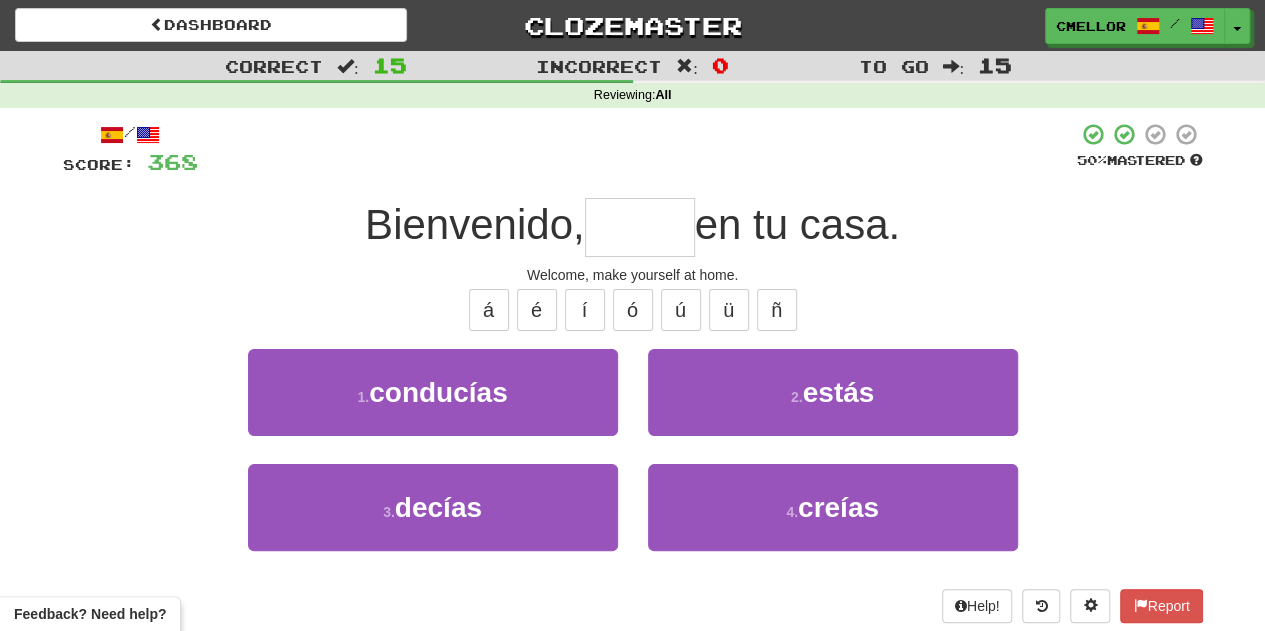 type on "*****" 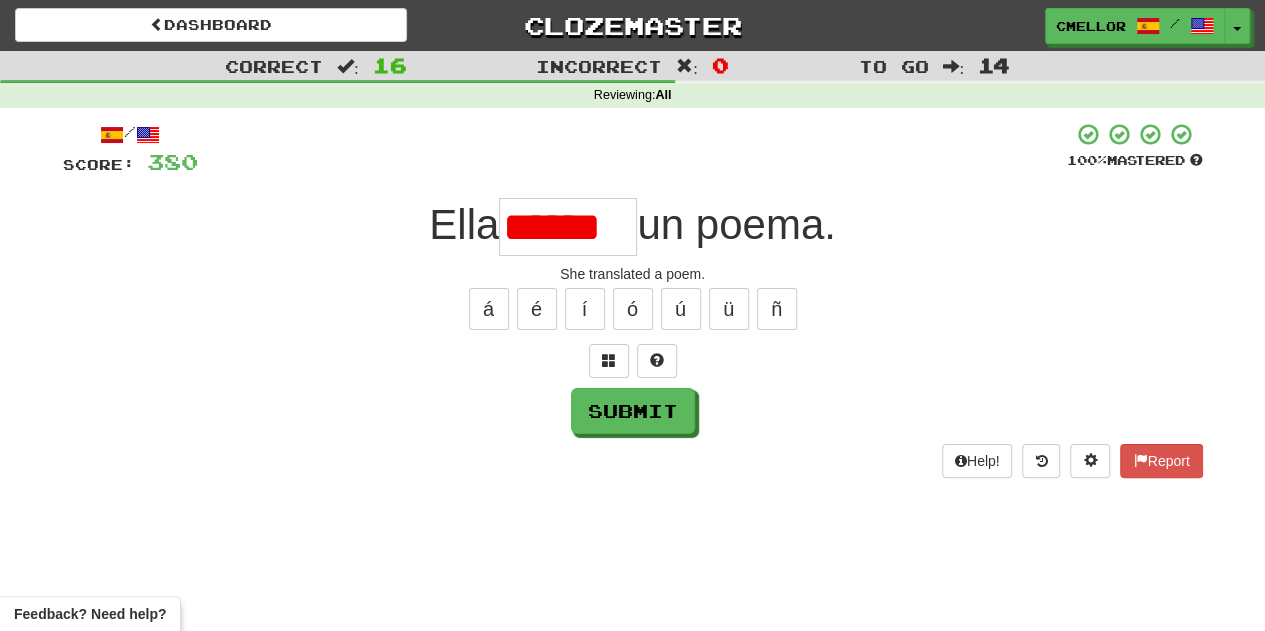 scroll, scrollTop: 0, scrollLeft: 0, axis: both 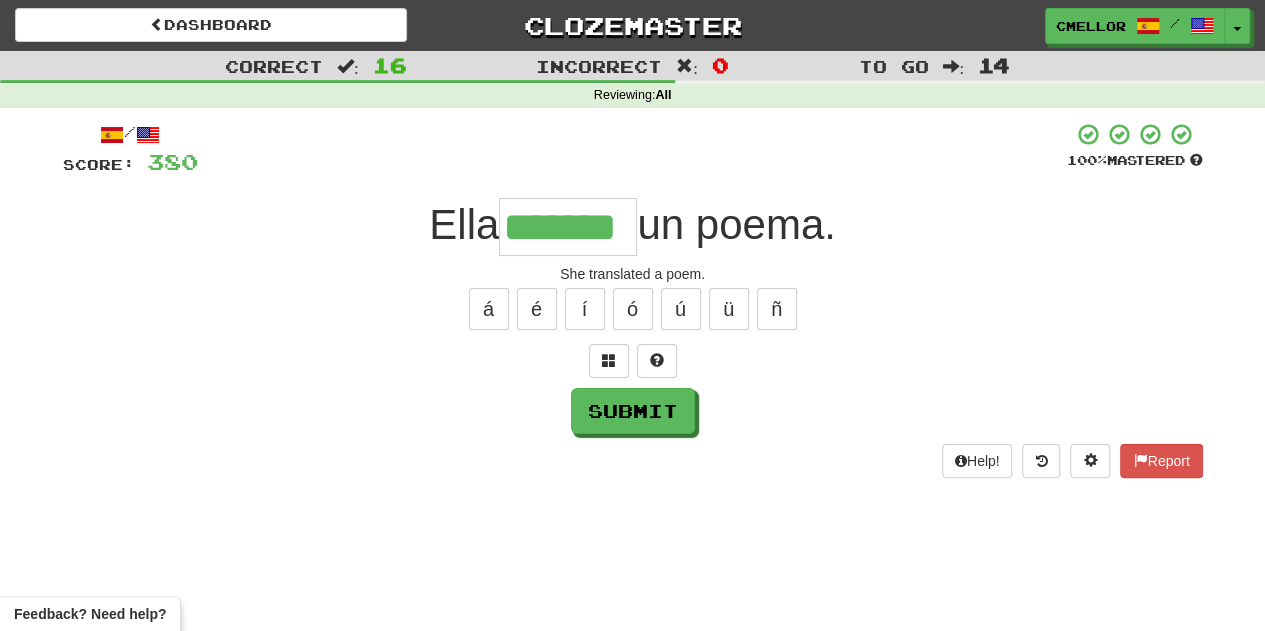 type on "*******" 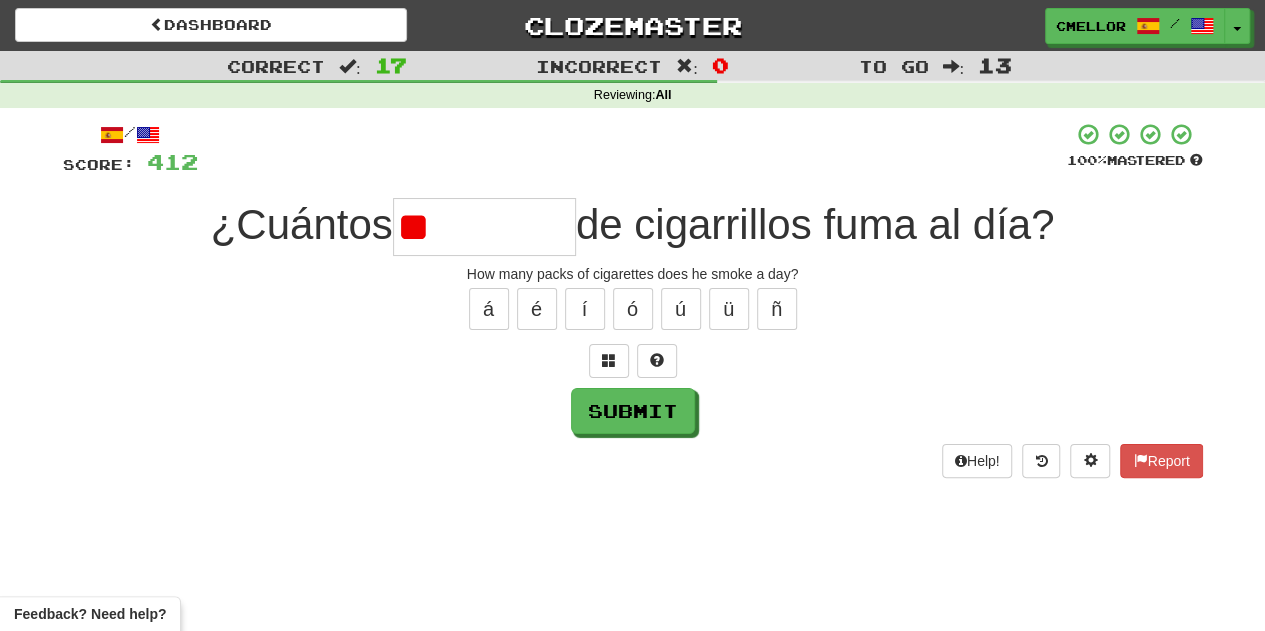 type on "*" 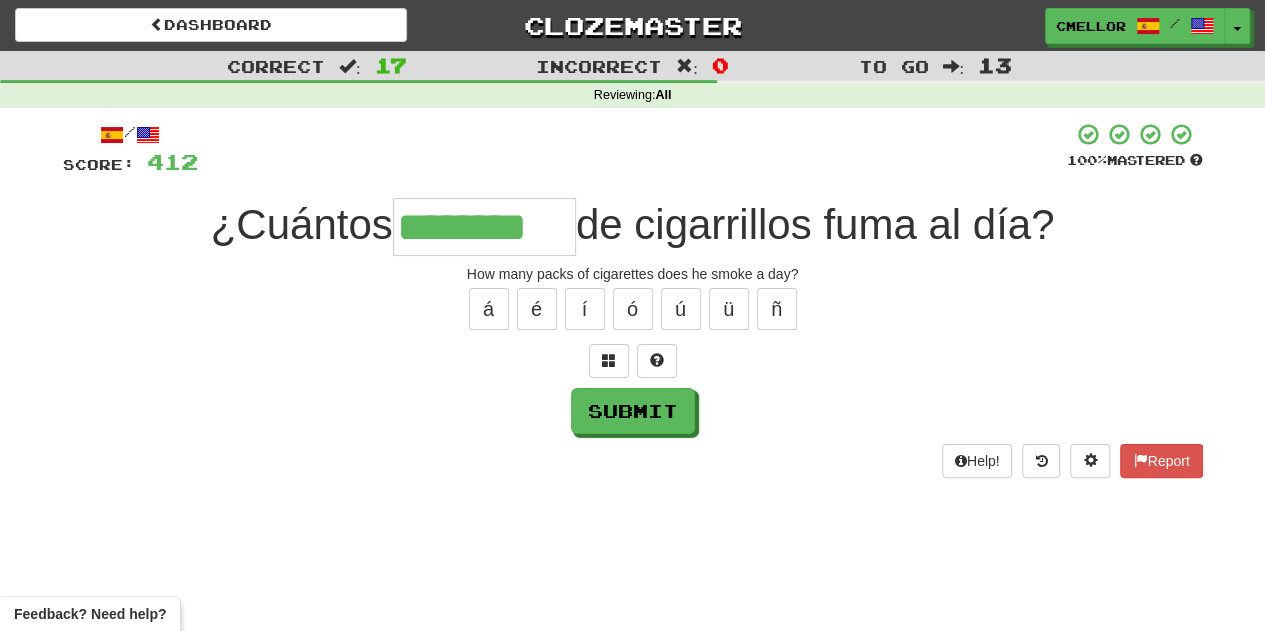 type on "********" 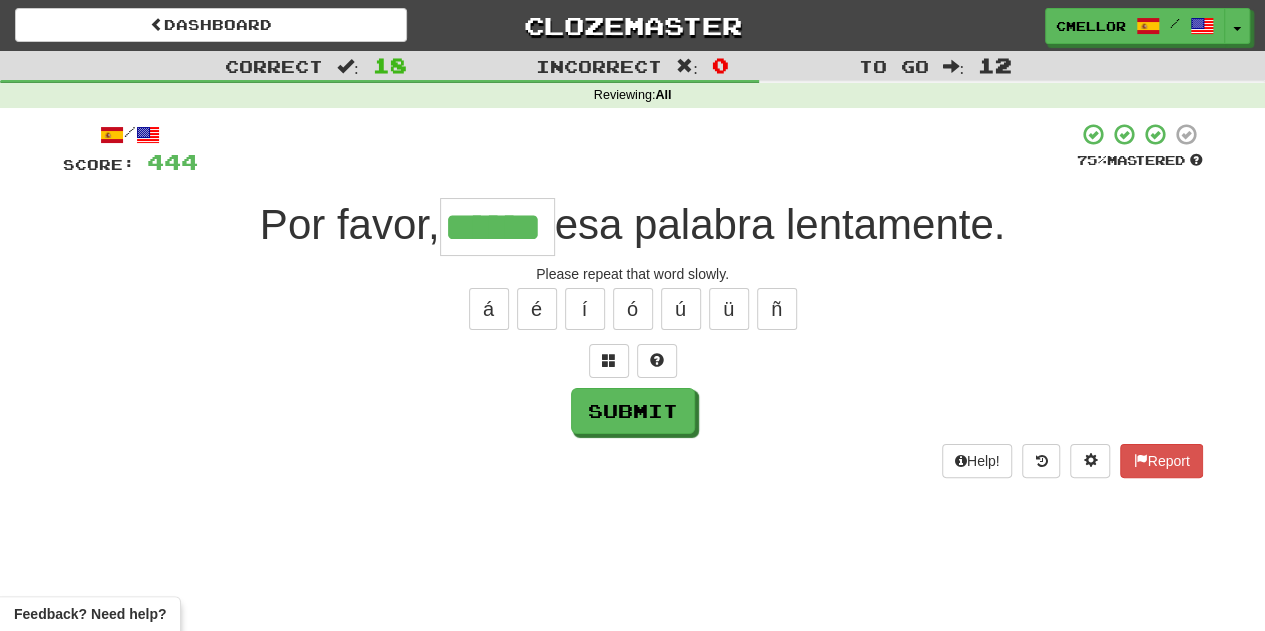 type on "******" 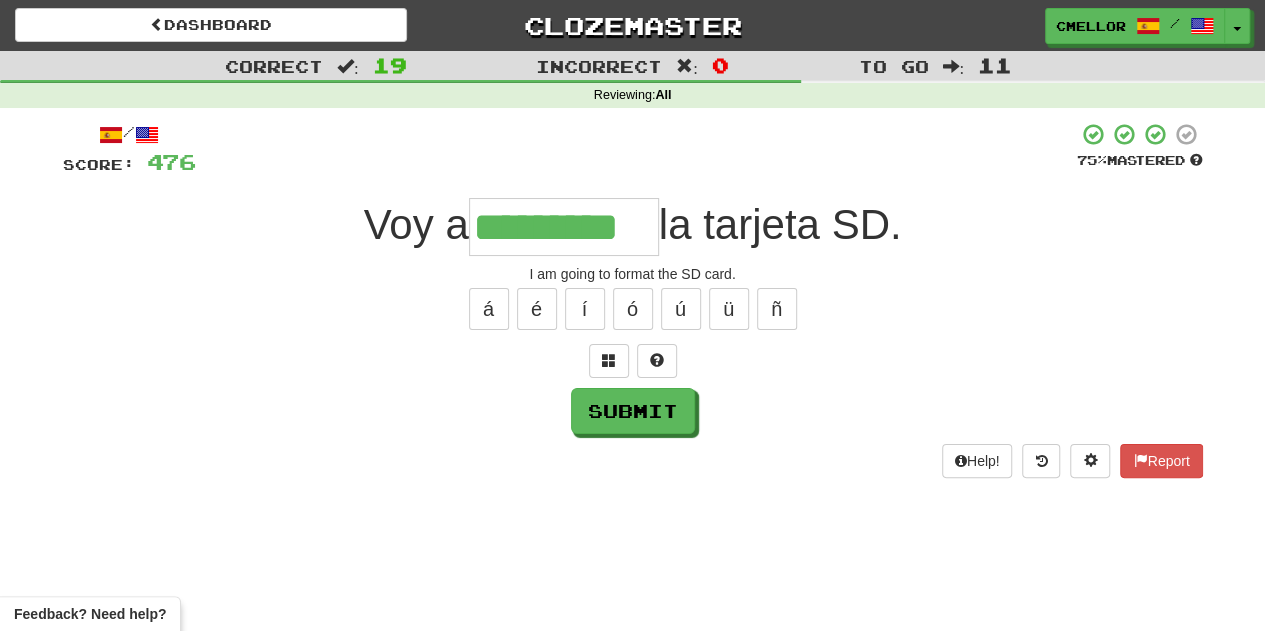 type on "*********" 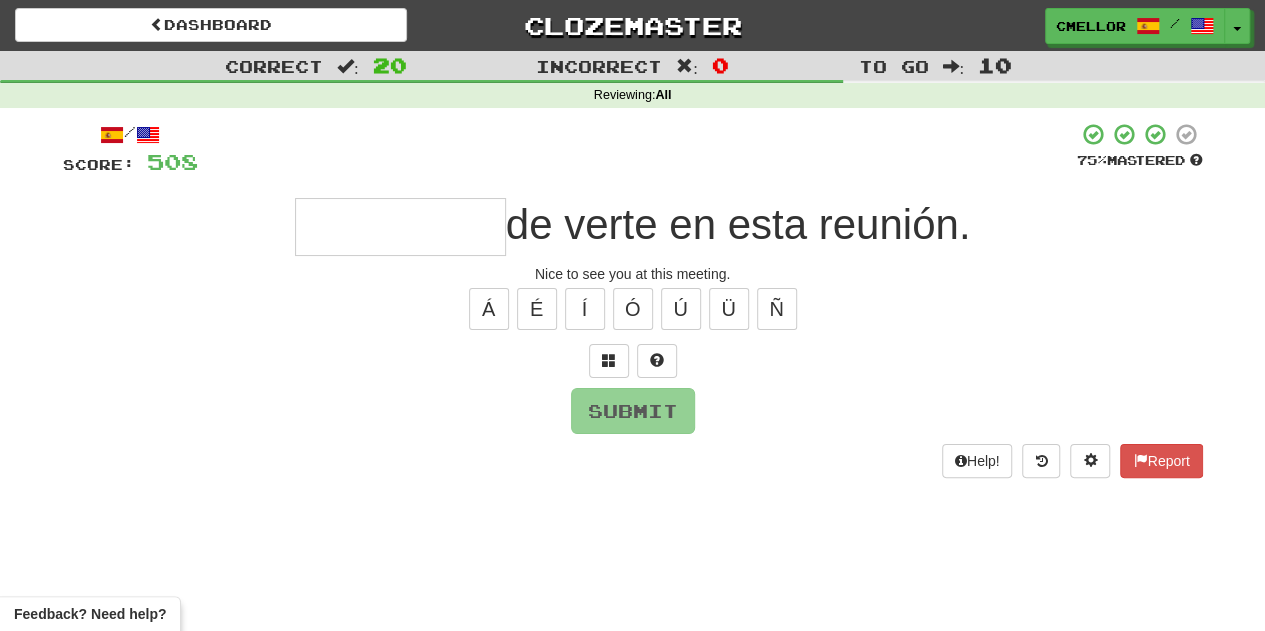 type on "*" 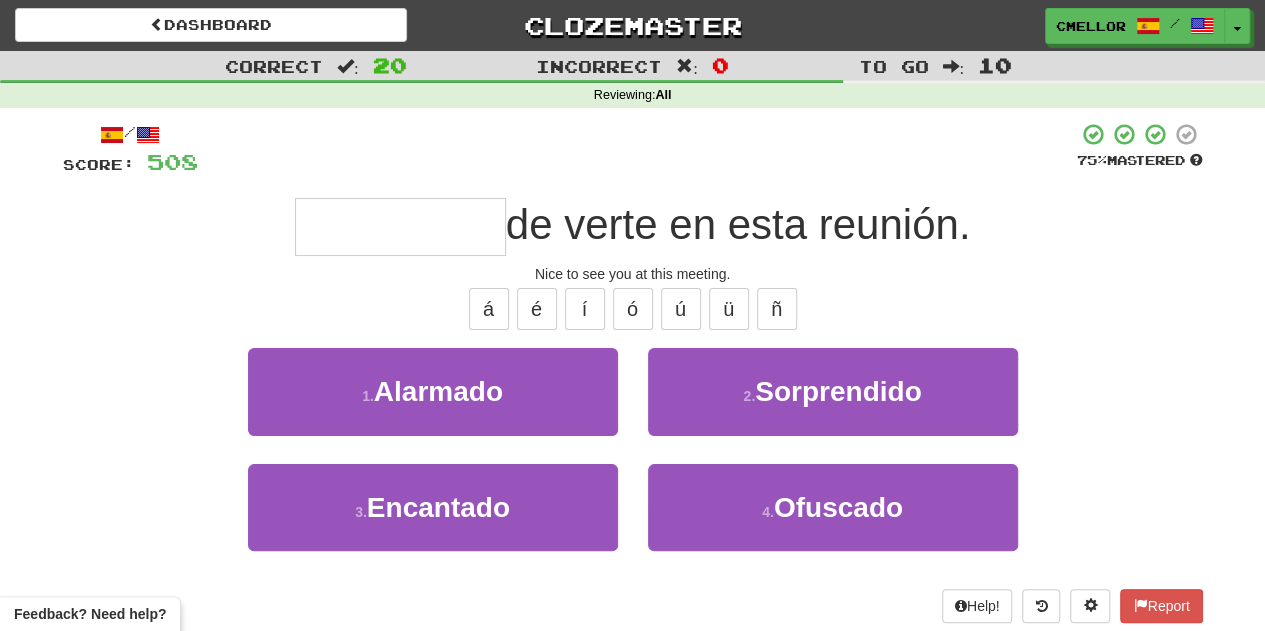 type on "*********" 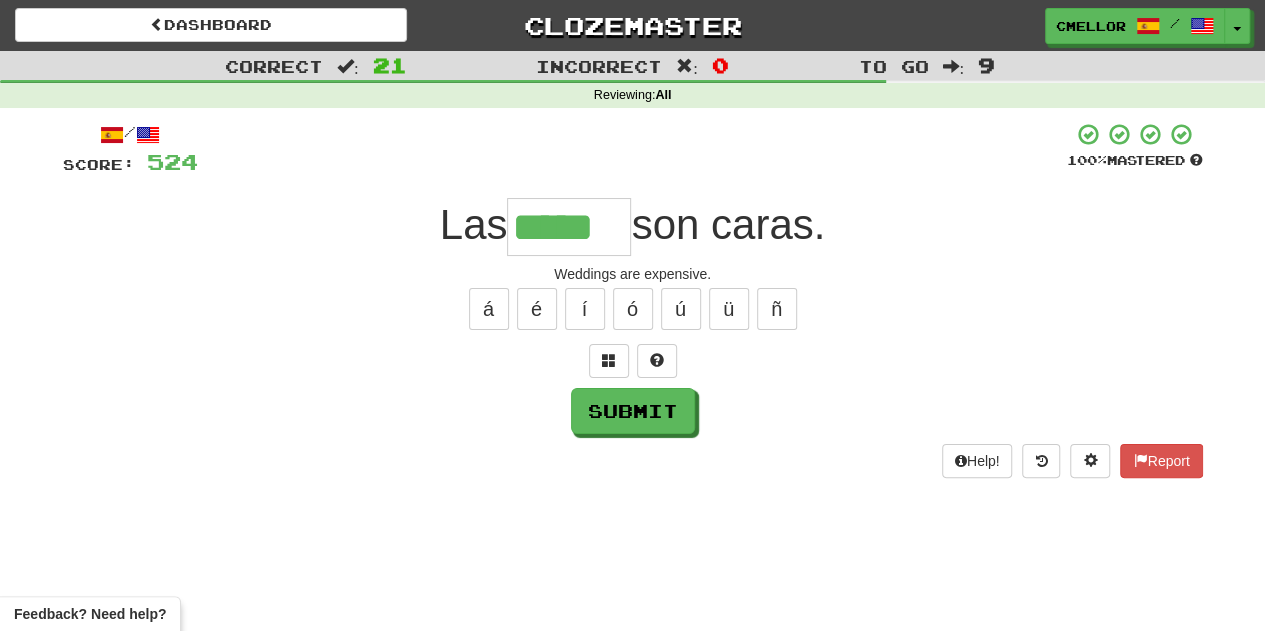 type on "*****" 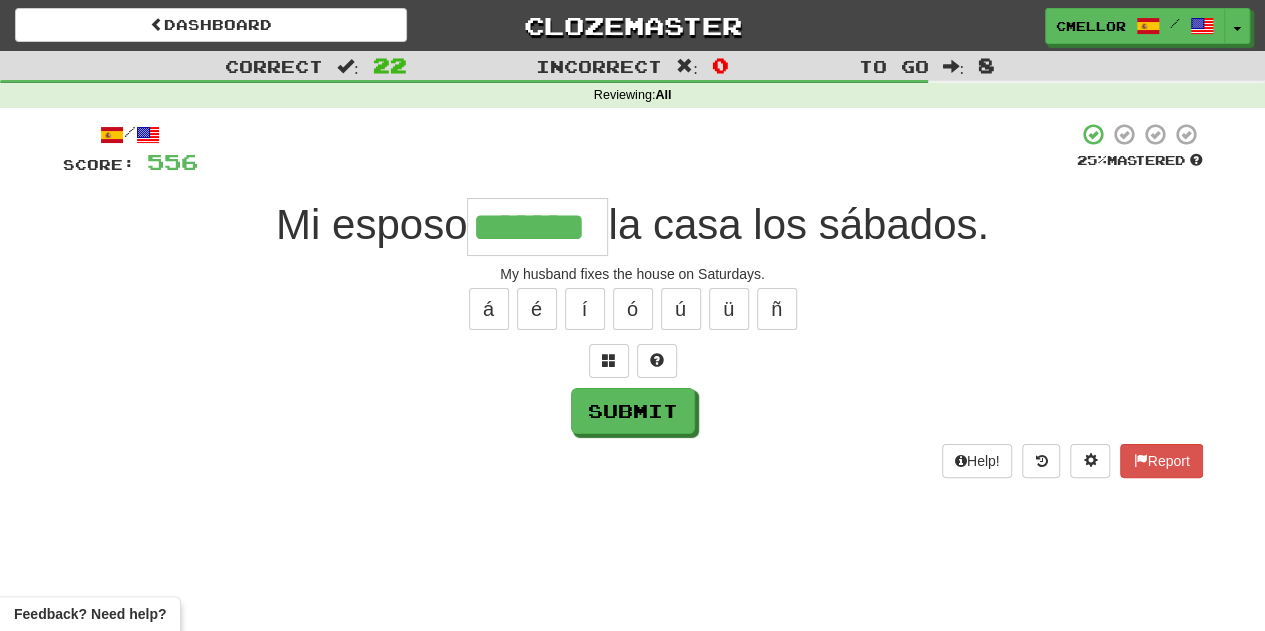 type on "*******" 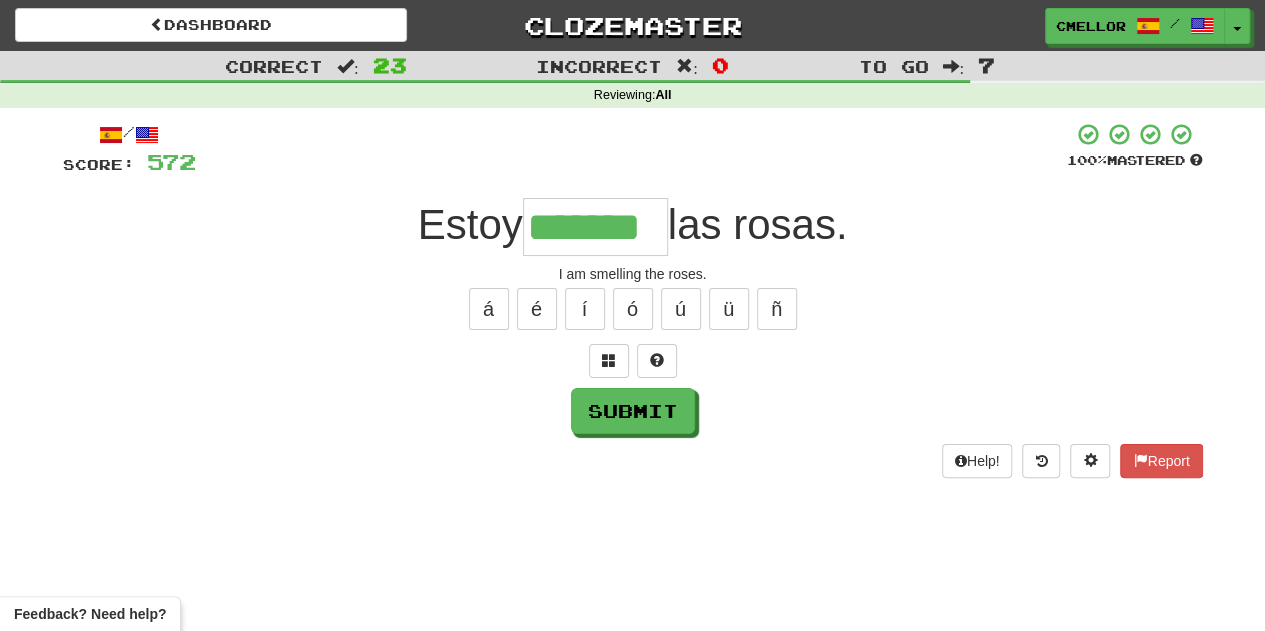 type on "*******" 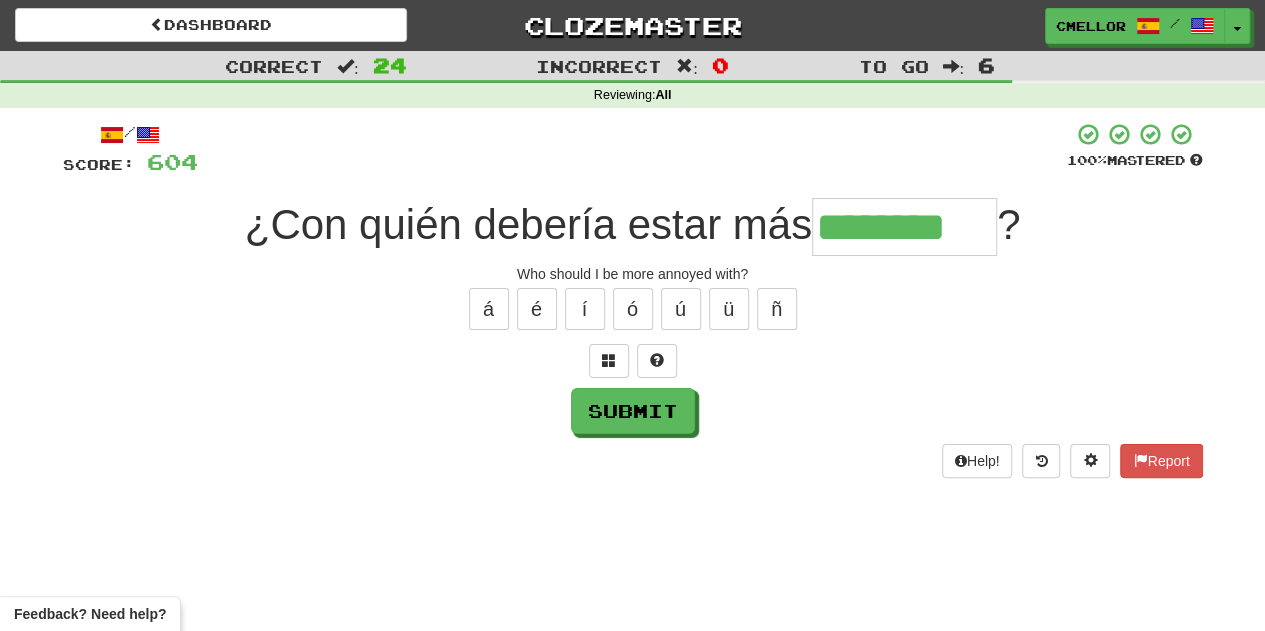 type on "********" 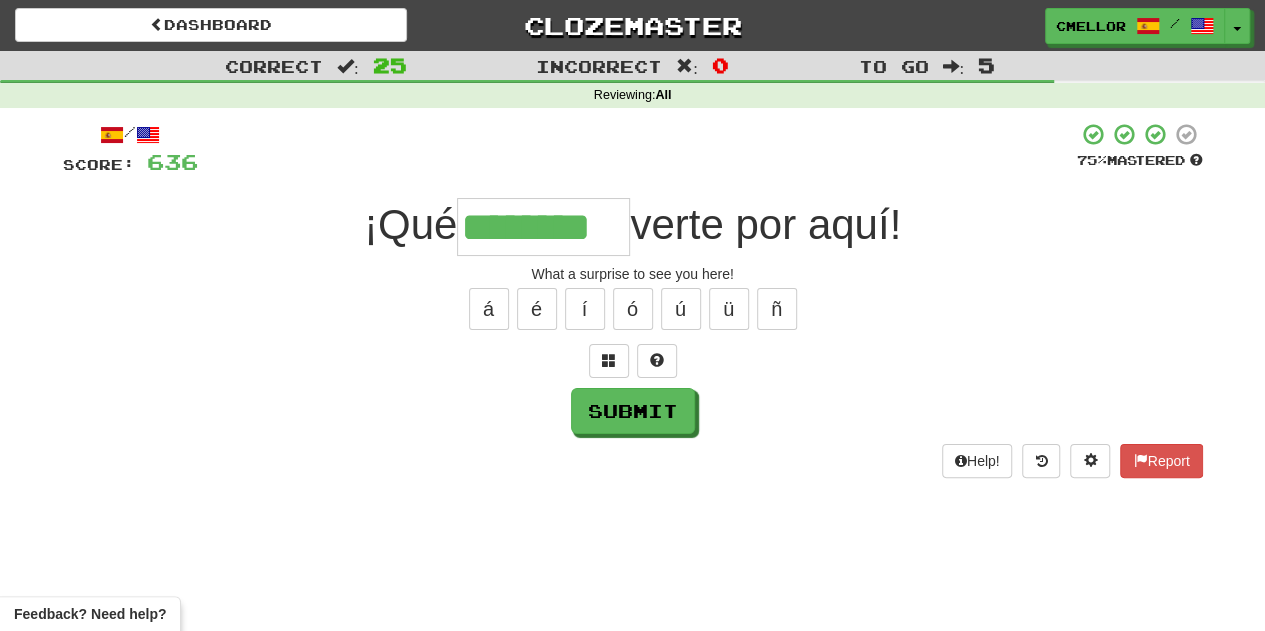 type on "********" 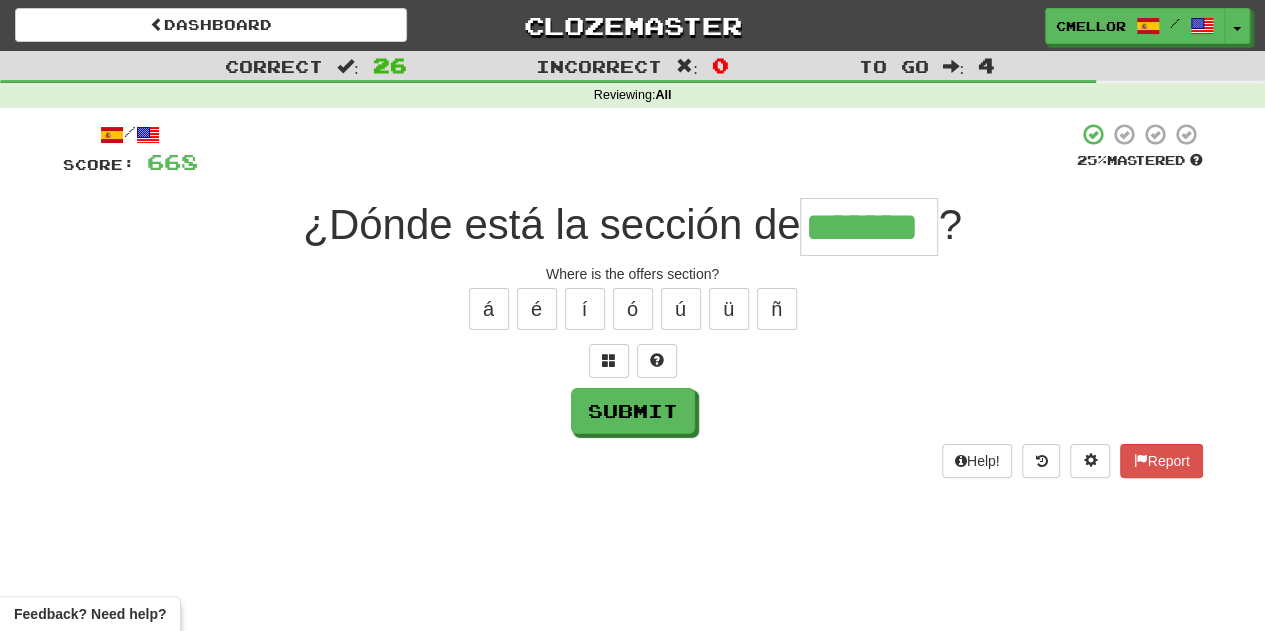 type on "*******" 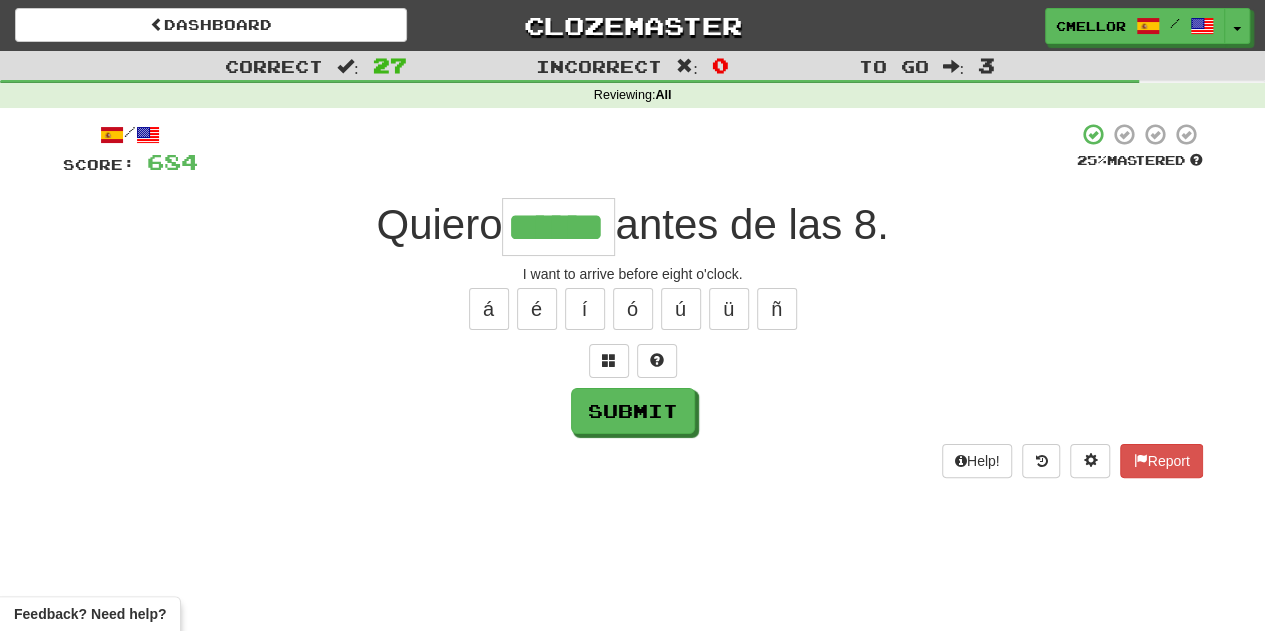 type on "******" 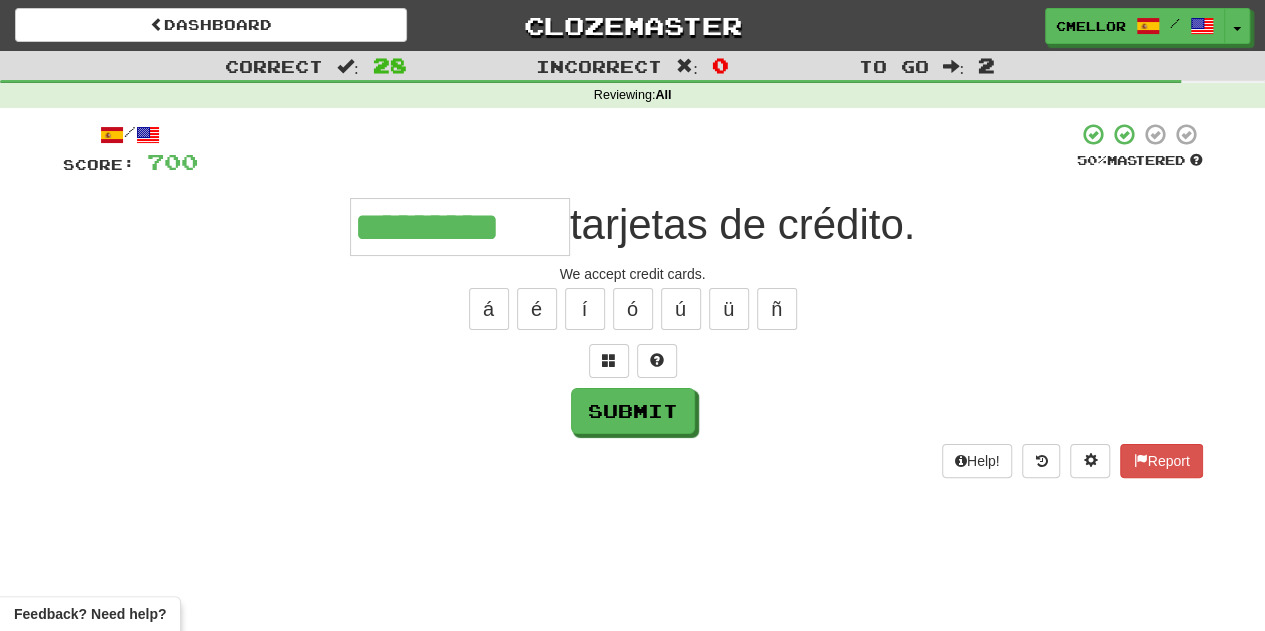 type on "*********" 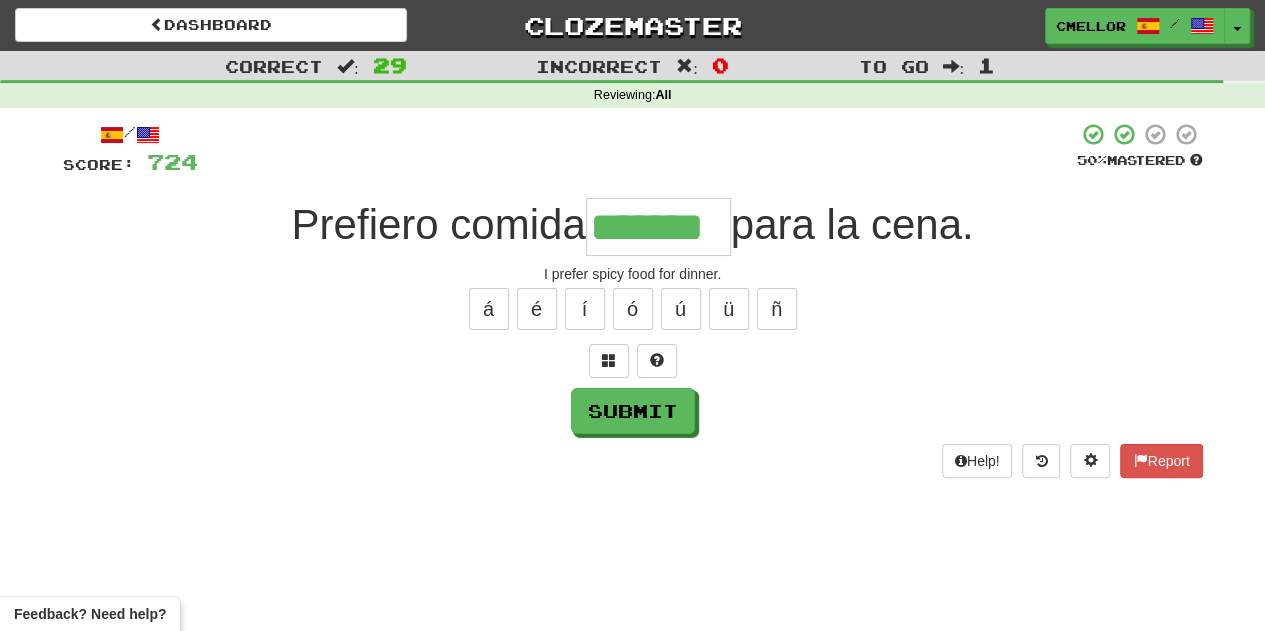 type on "*******" 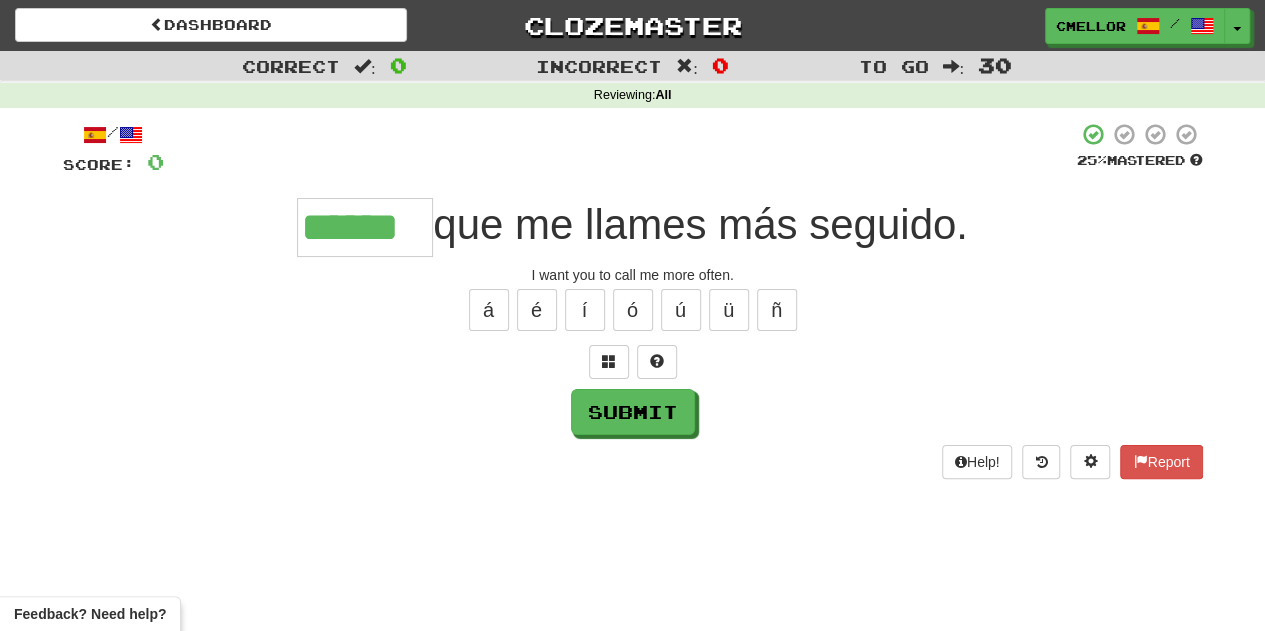type on "******" 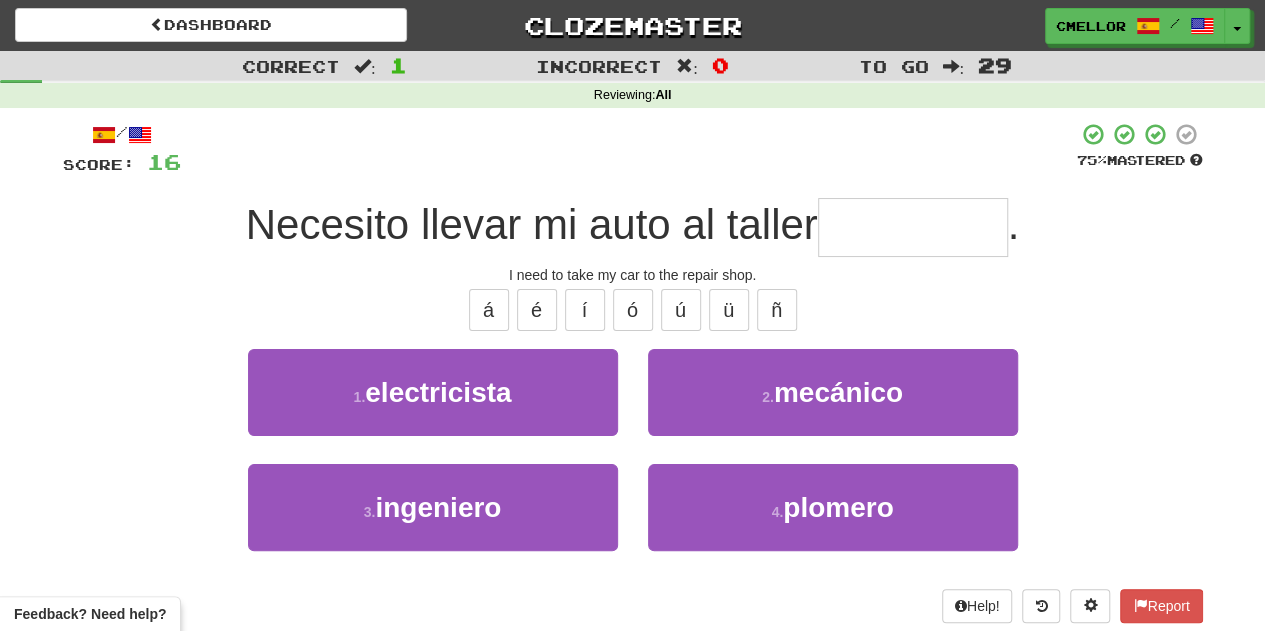 type on "********" 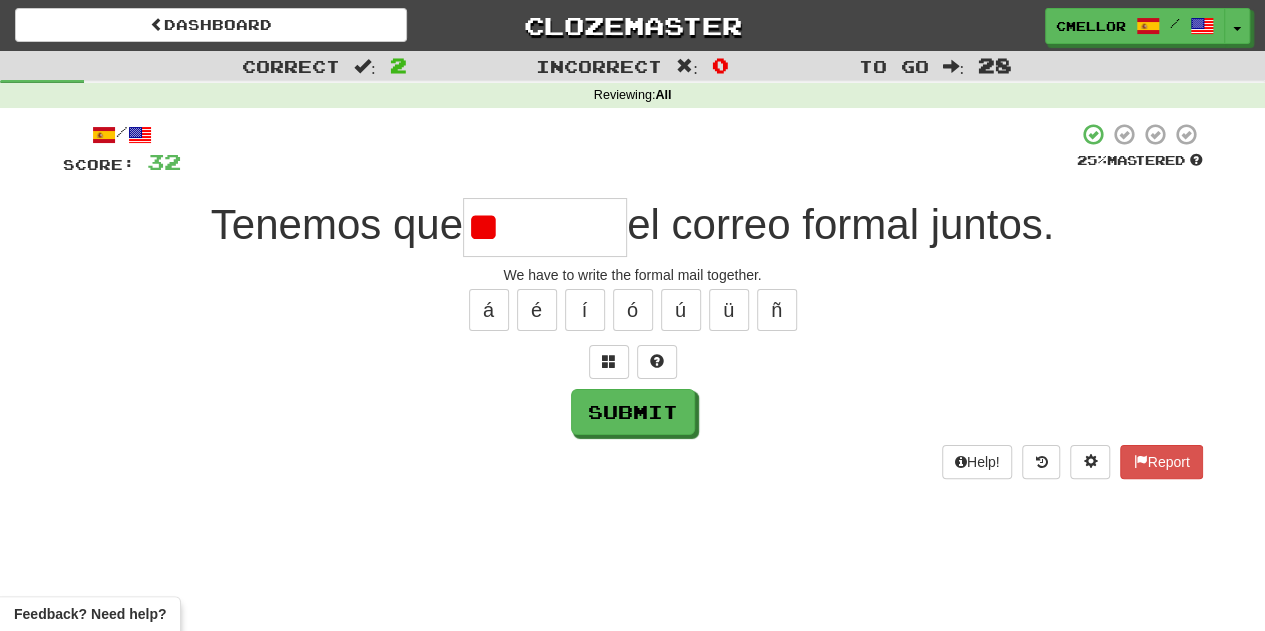 type on "*" 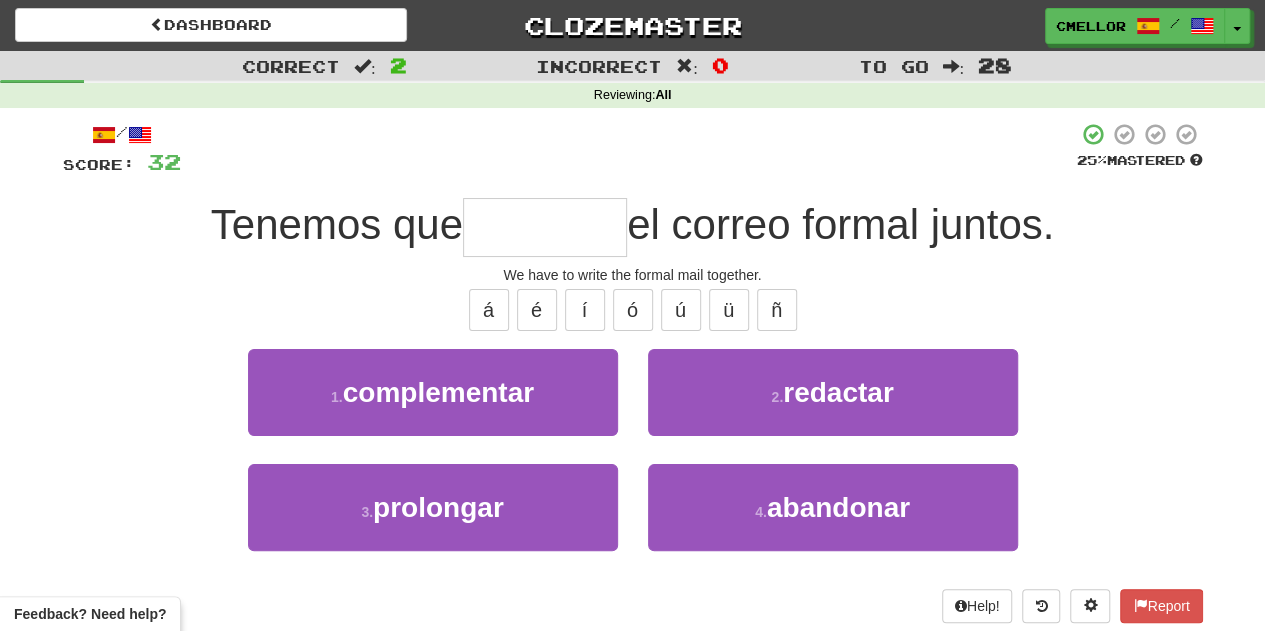 type on "********" 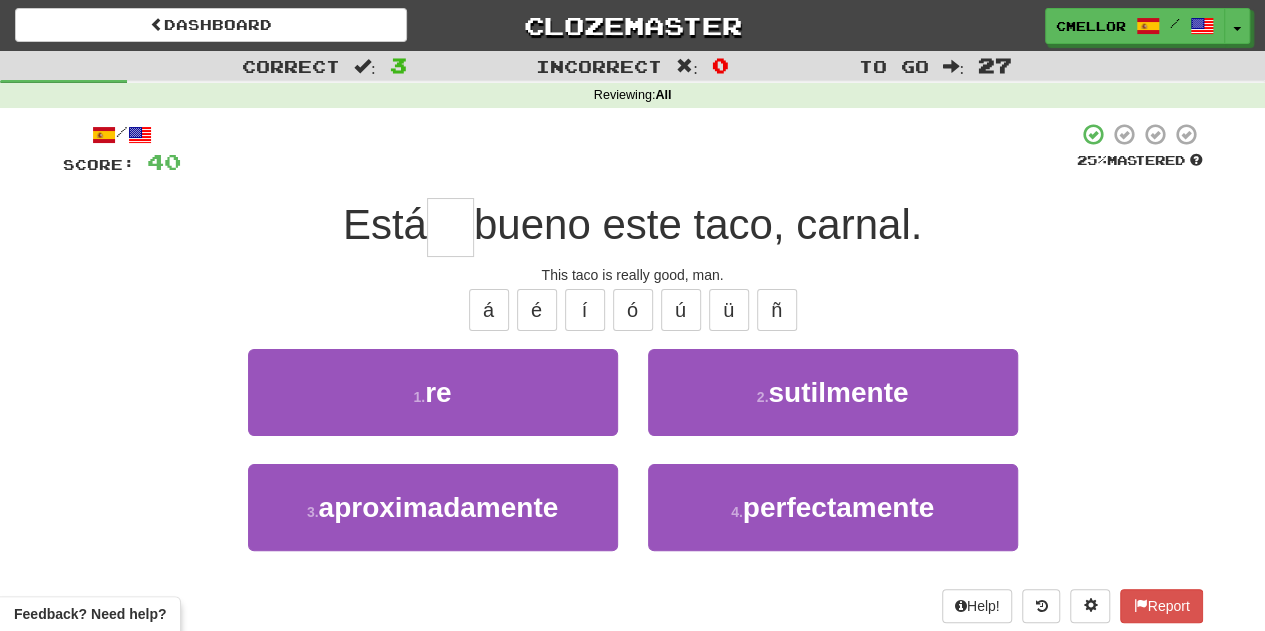 type on "**" 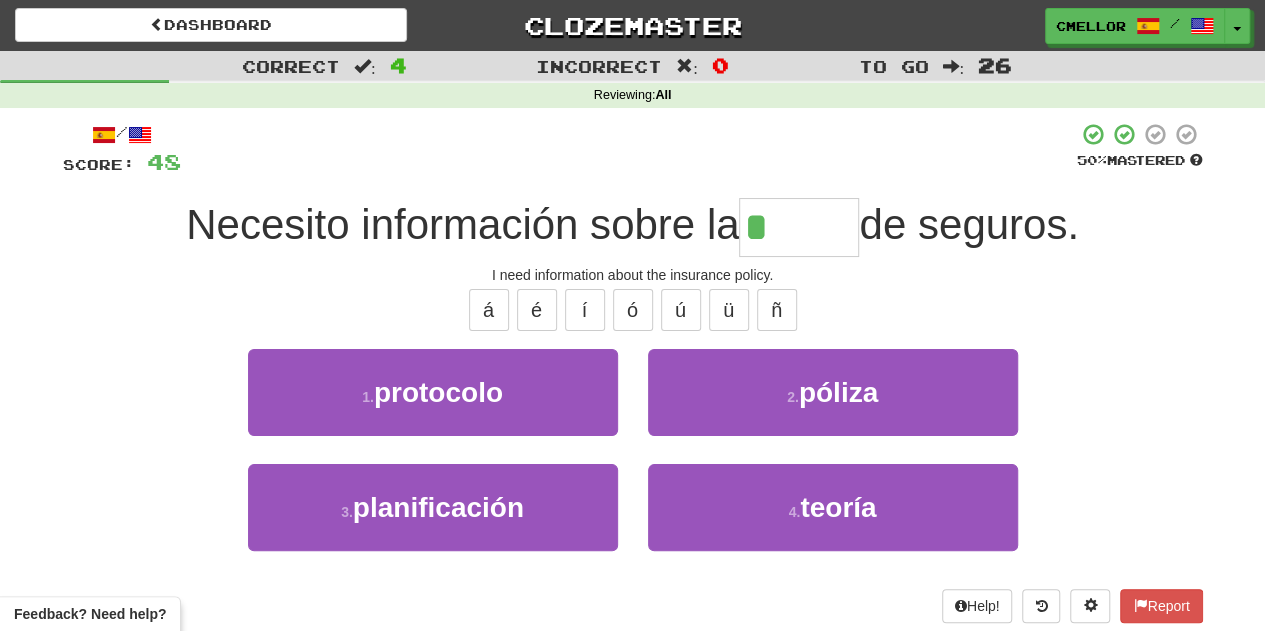 type on "******" 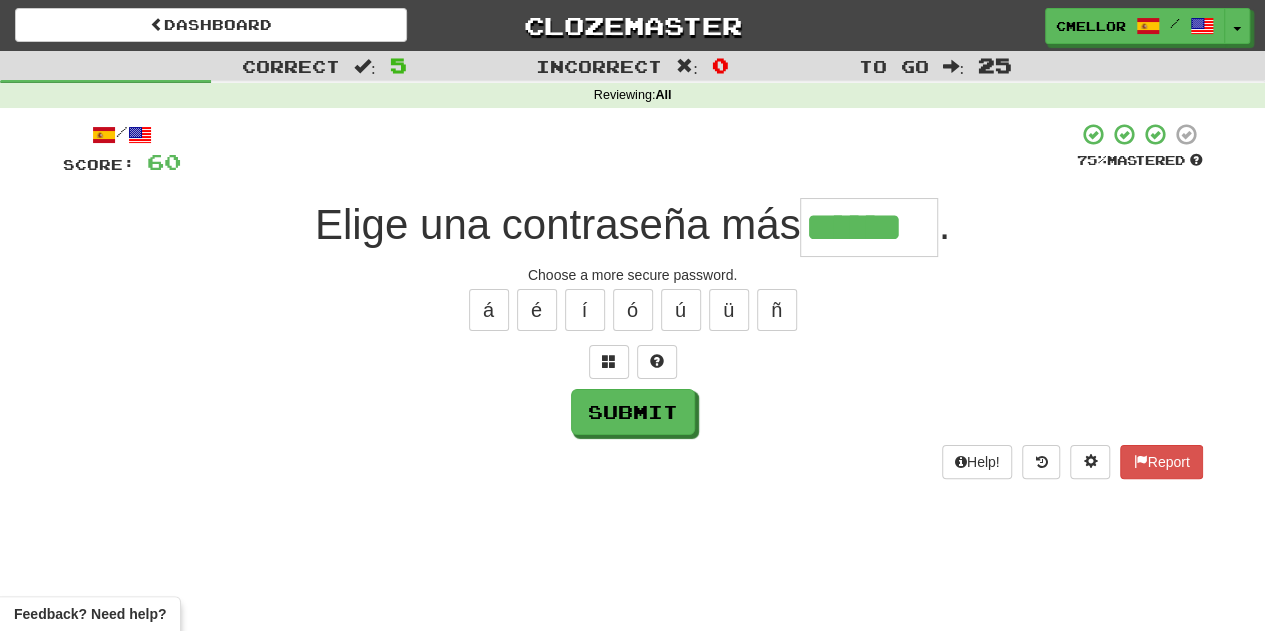 type on "******" 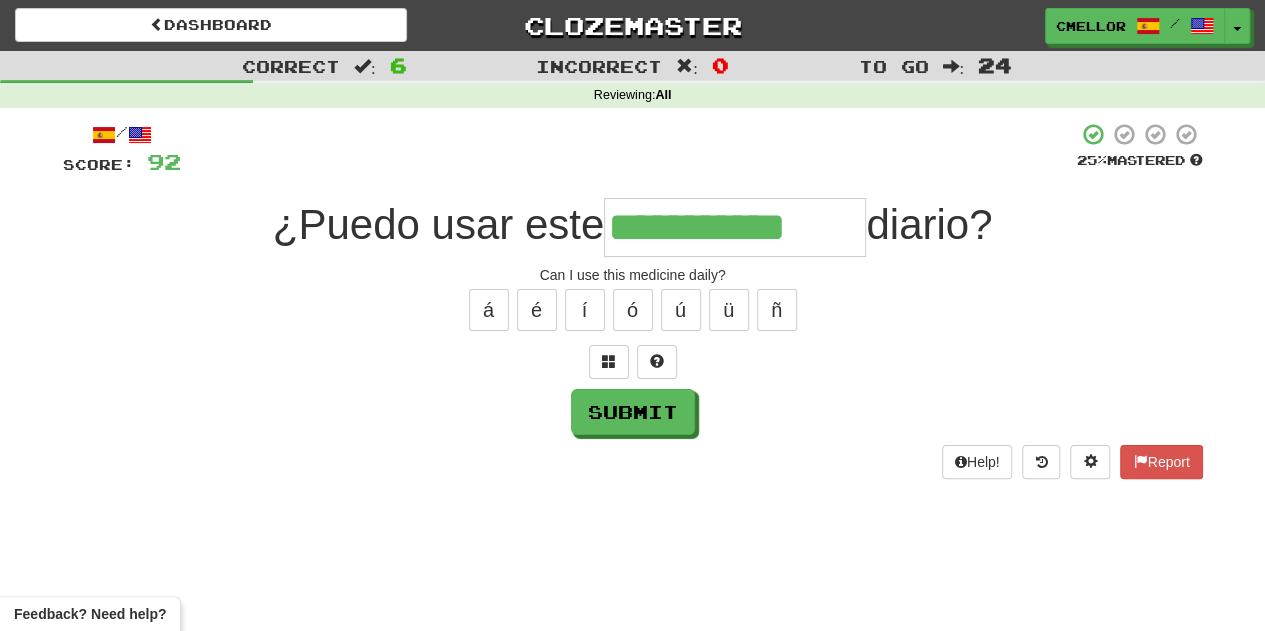 type on "**********" 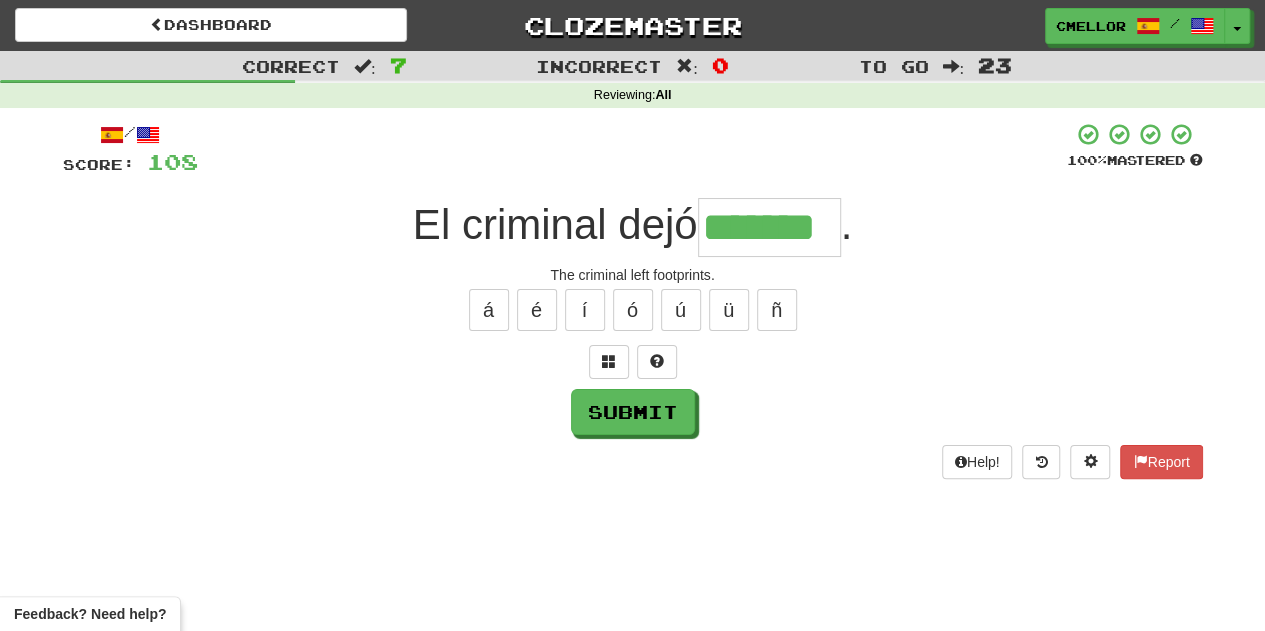type on "*******" 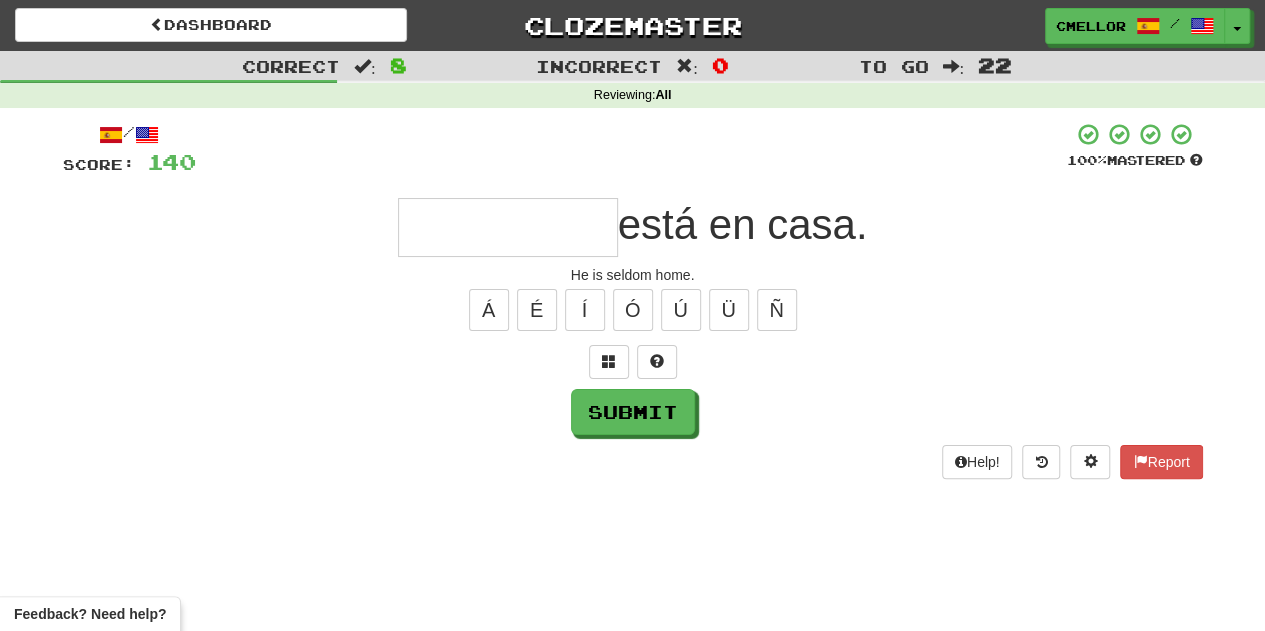 type on "*" 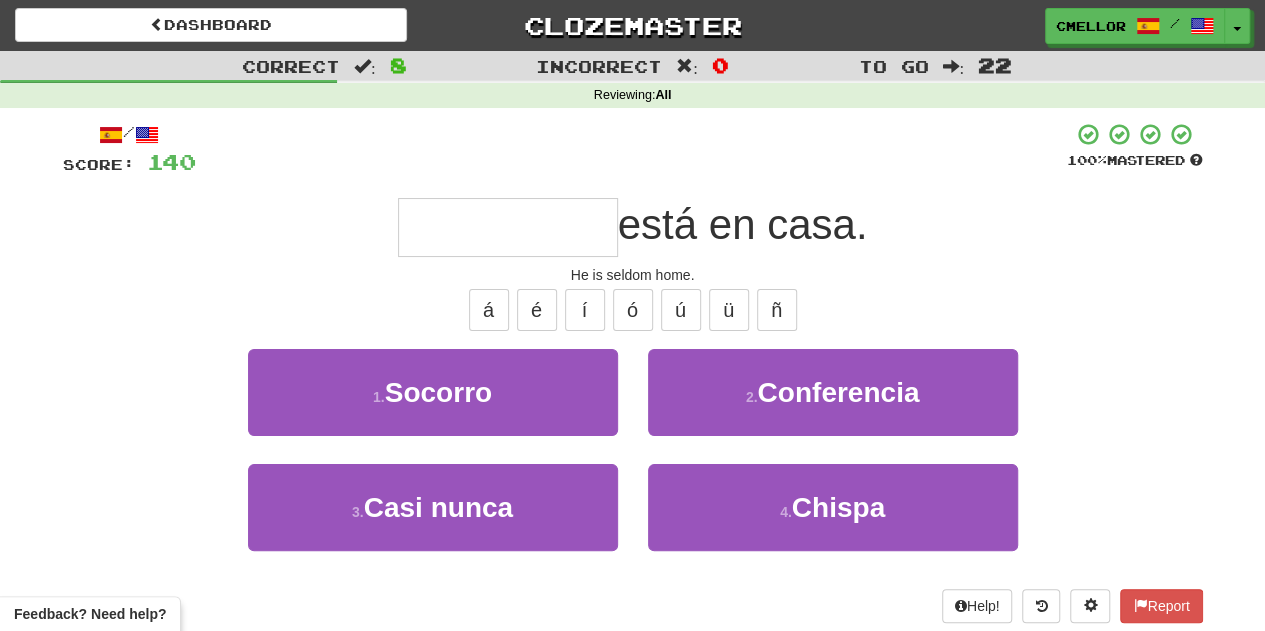 type on "**********" 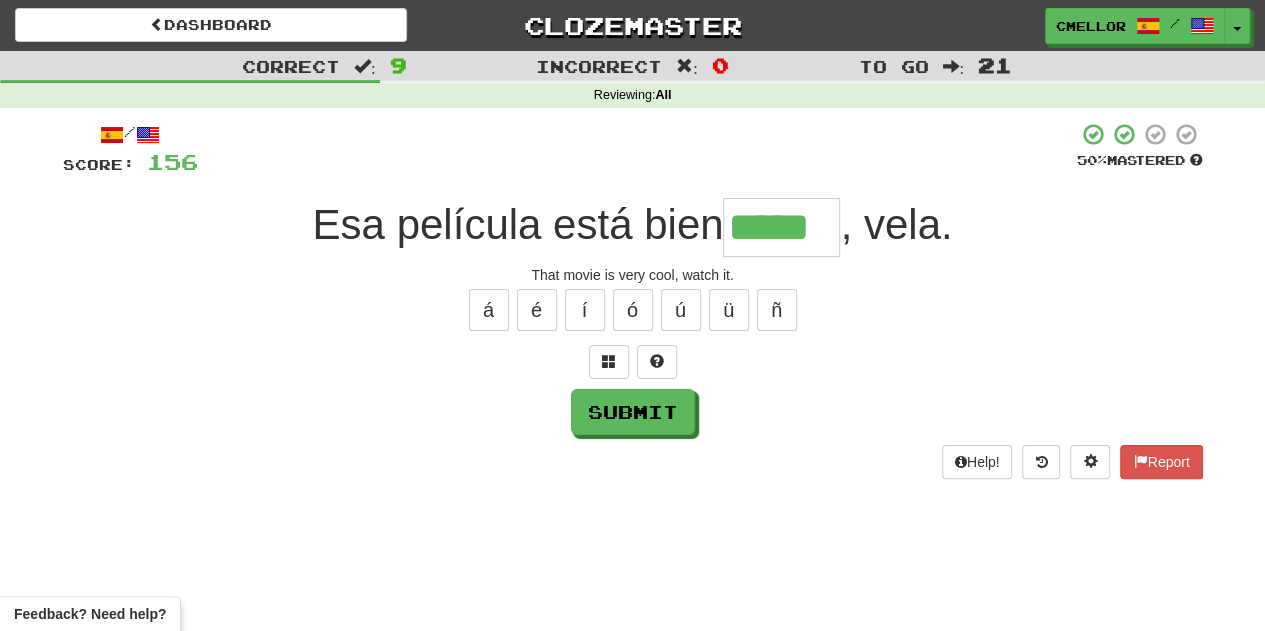 type on "*****" 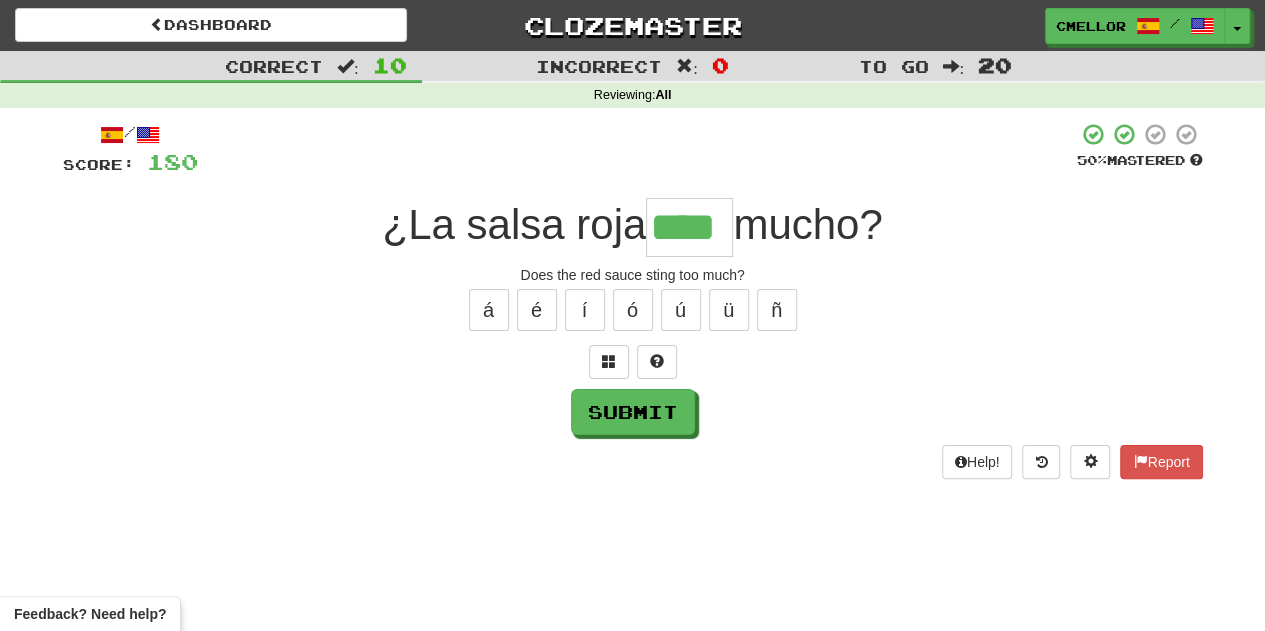 type on "****" 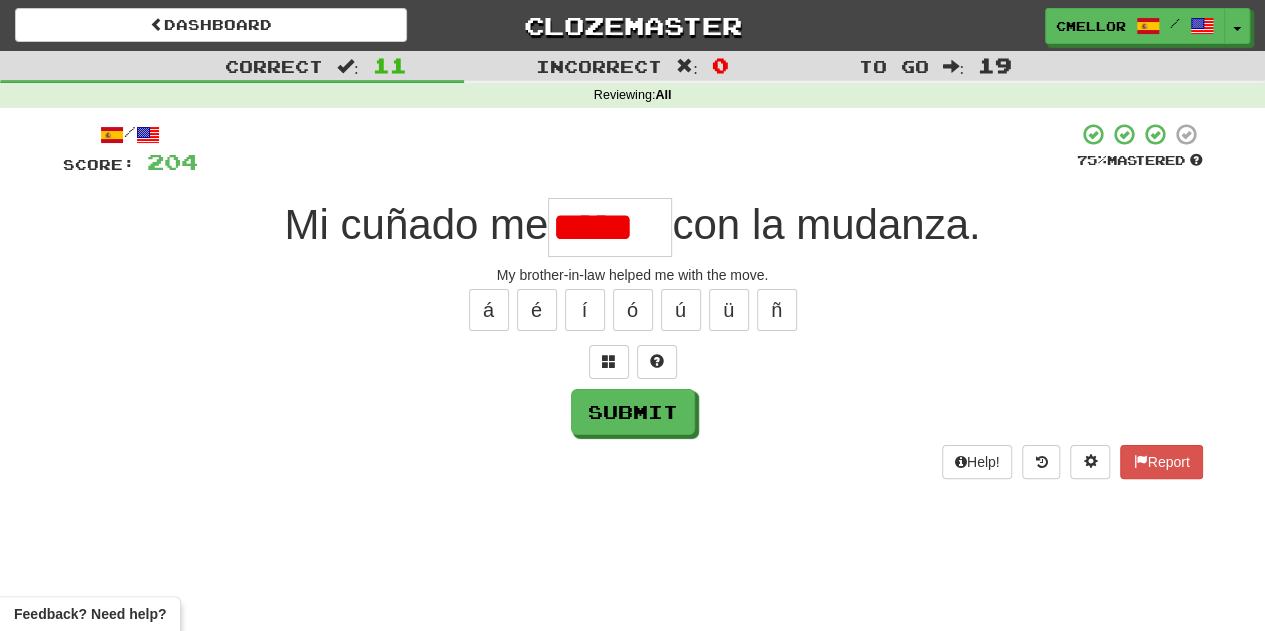 click on "*****" at bounding box center [610, 227] 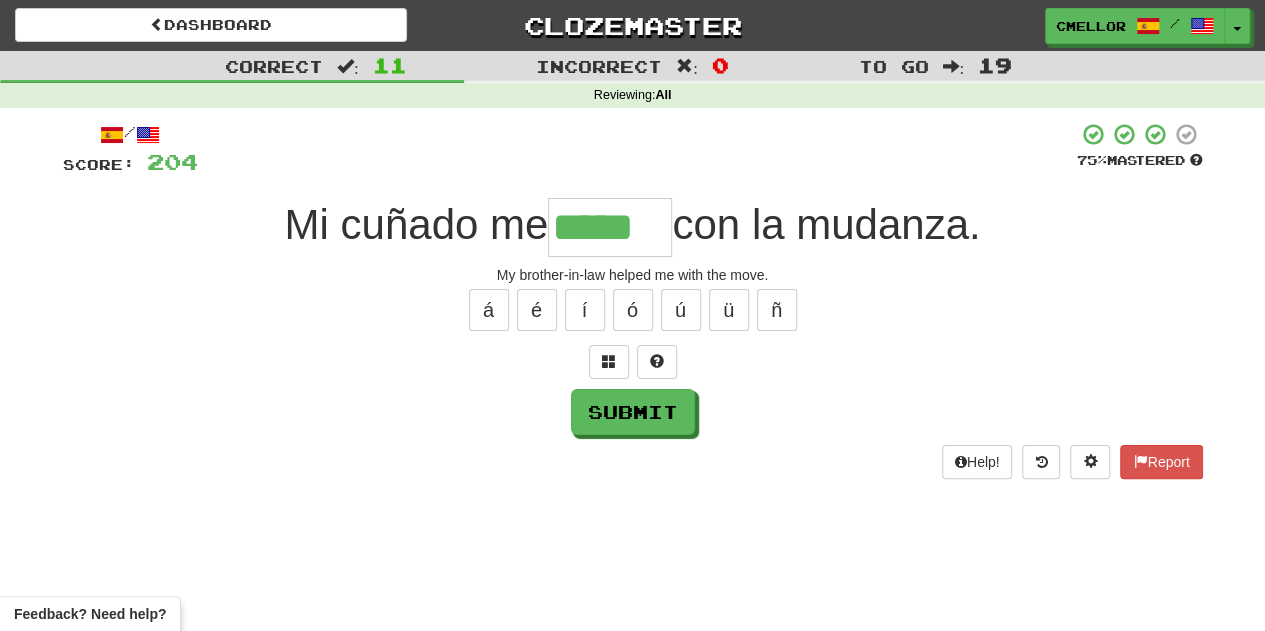 type on "*****" 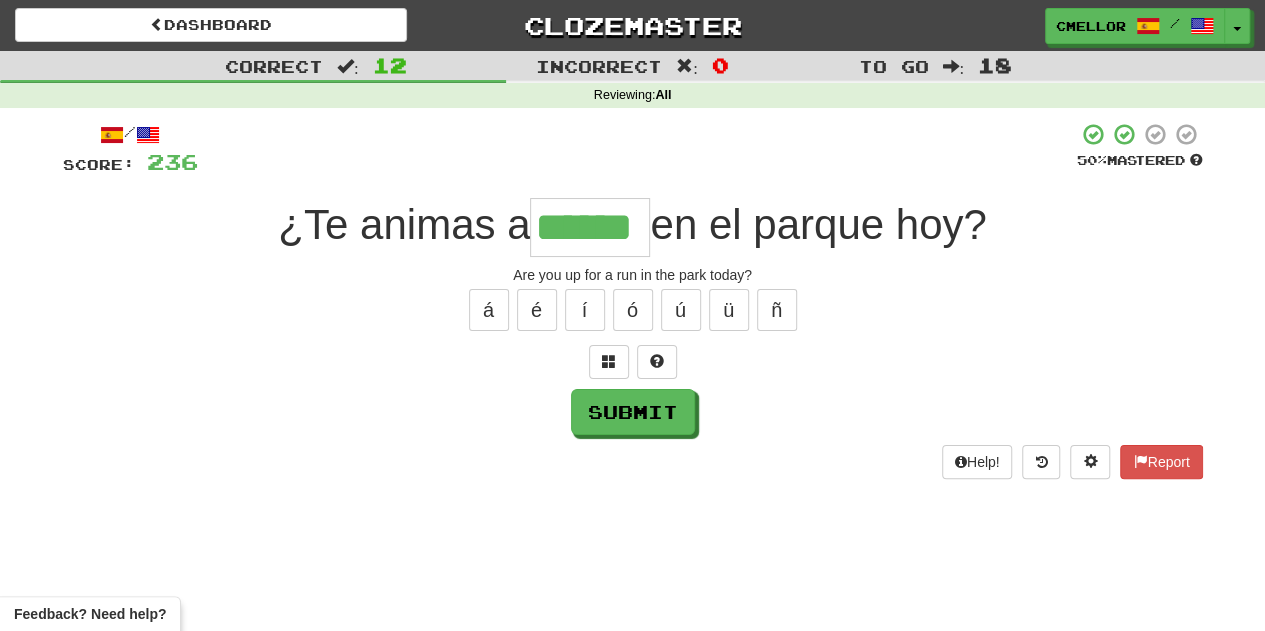 type on "******" 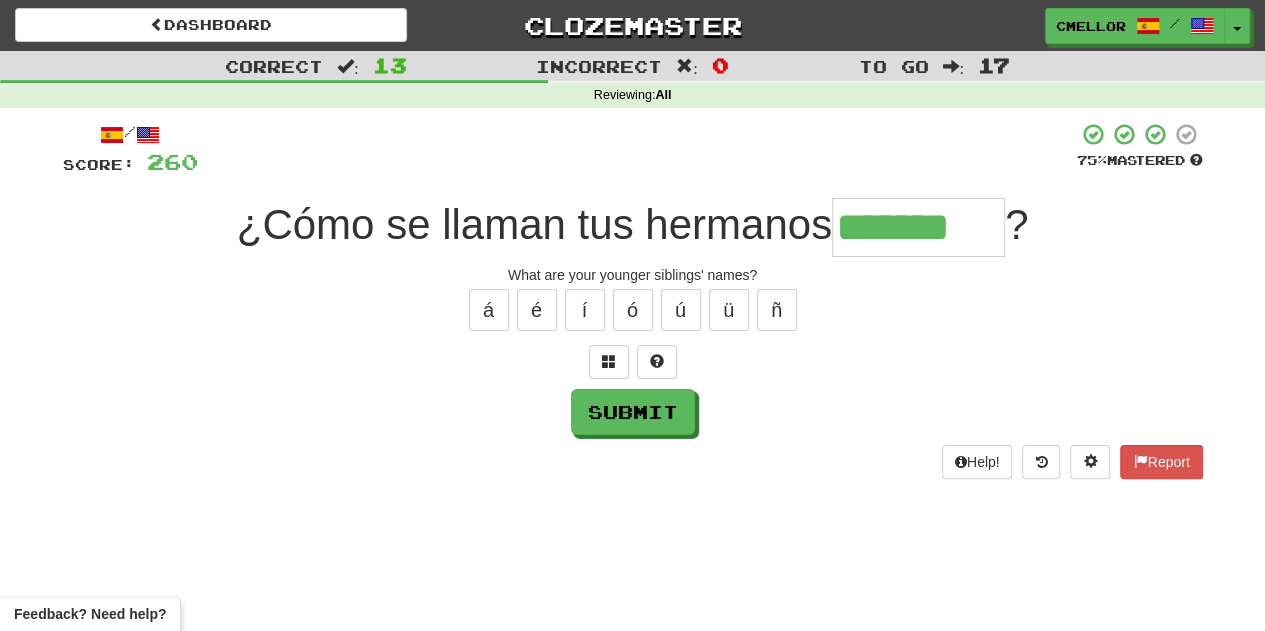type on "*******" 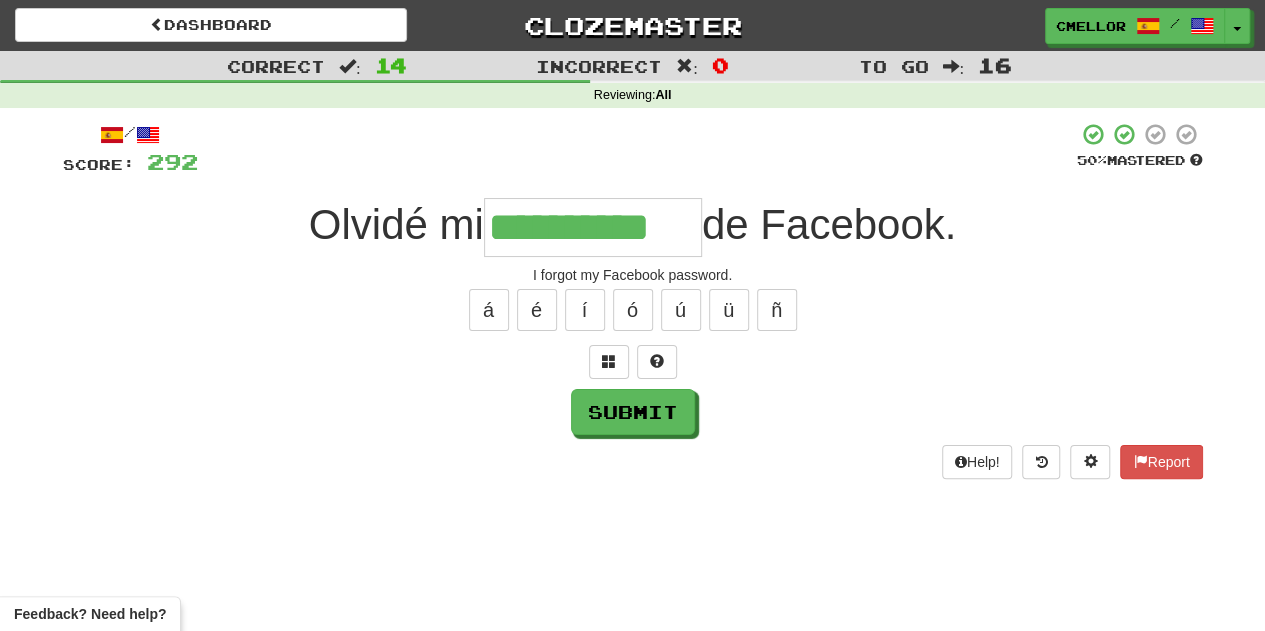 type on "**********" 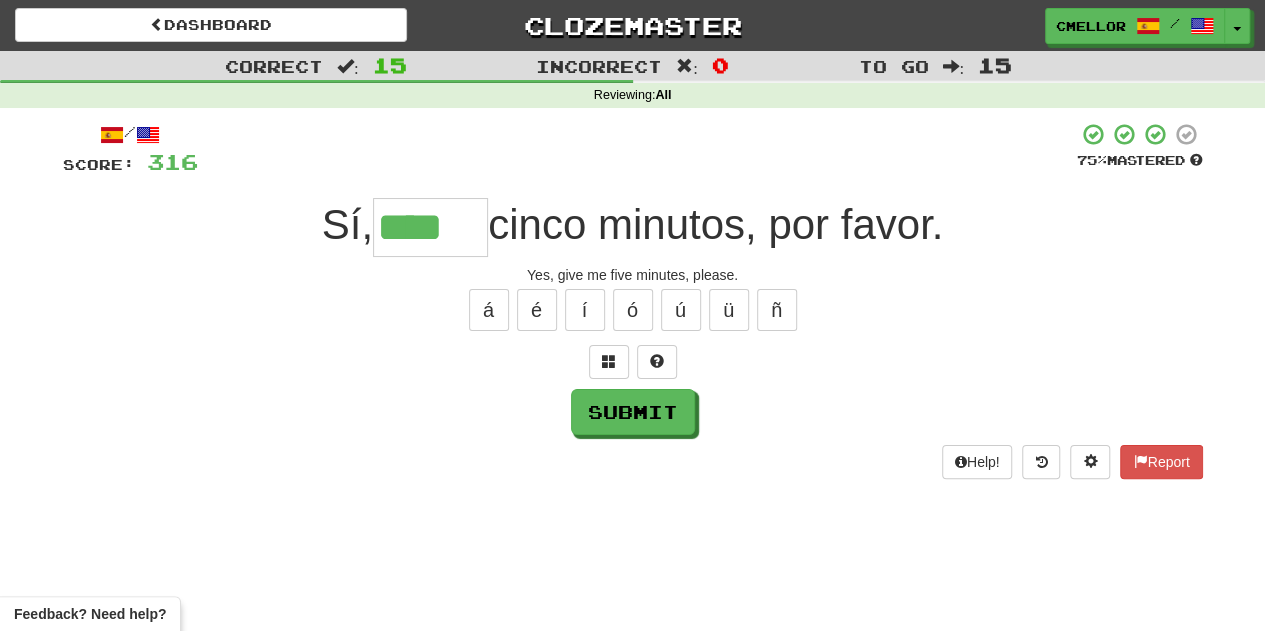 type on "****" 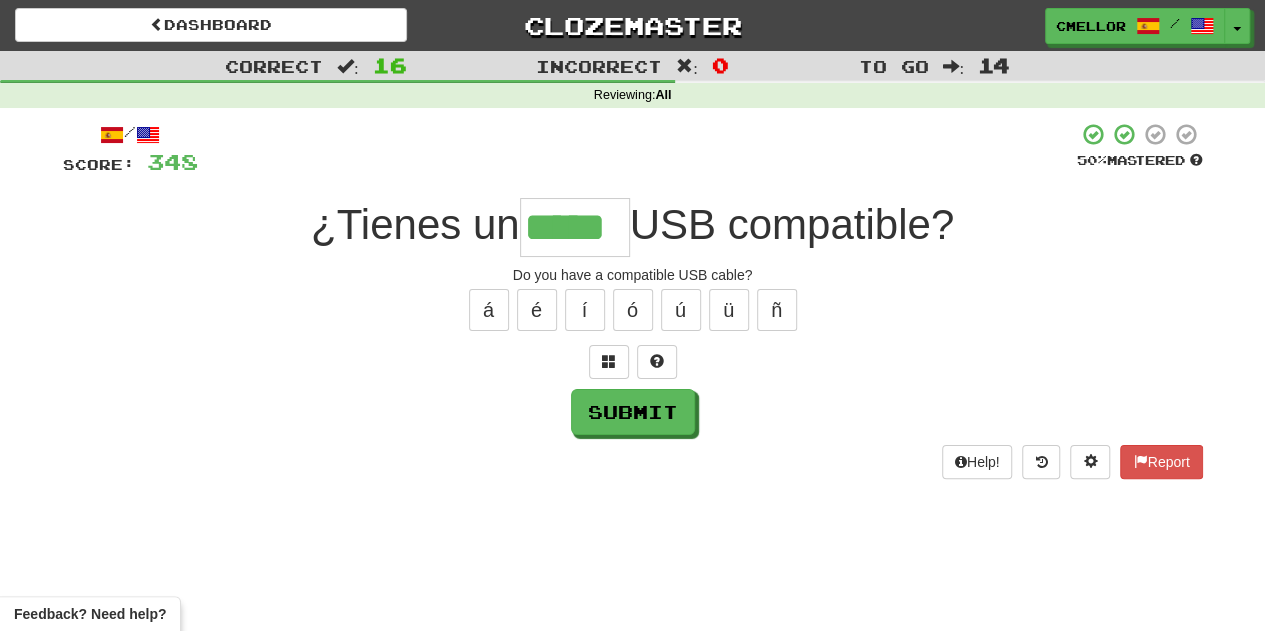 type on "*****" 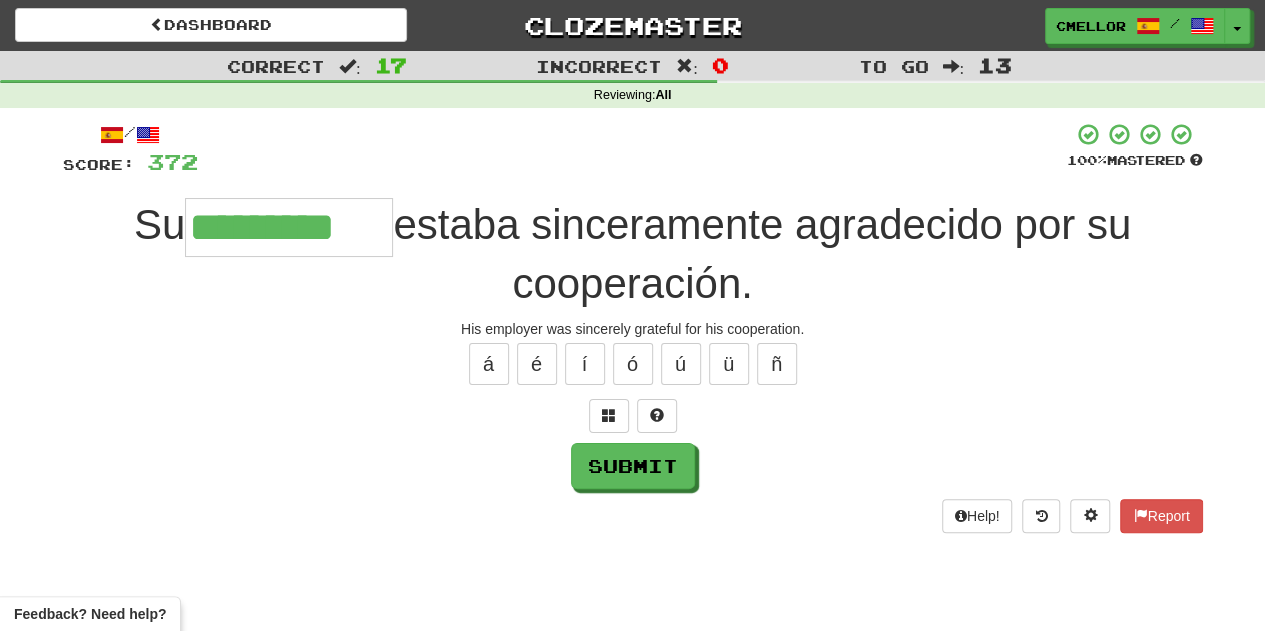 type on "*********" 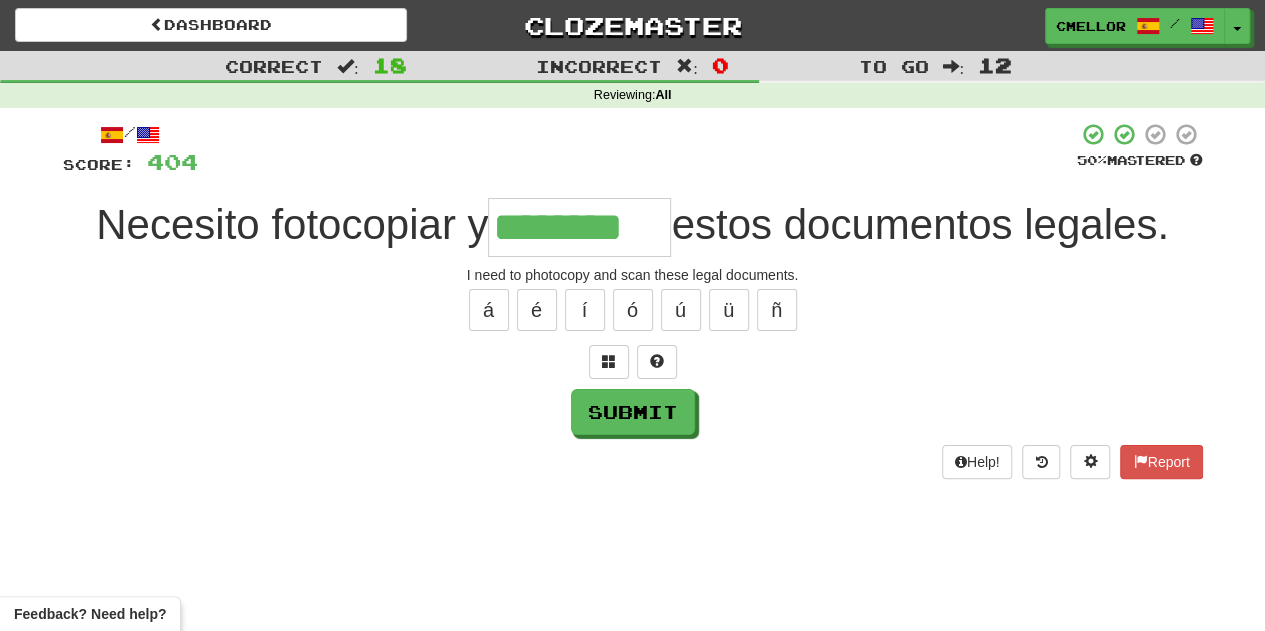 type on "********" 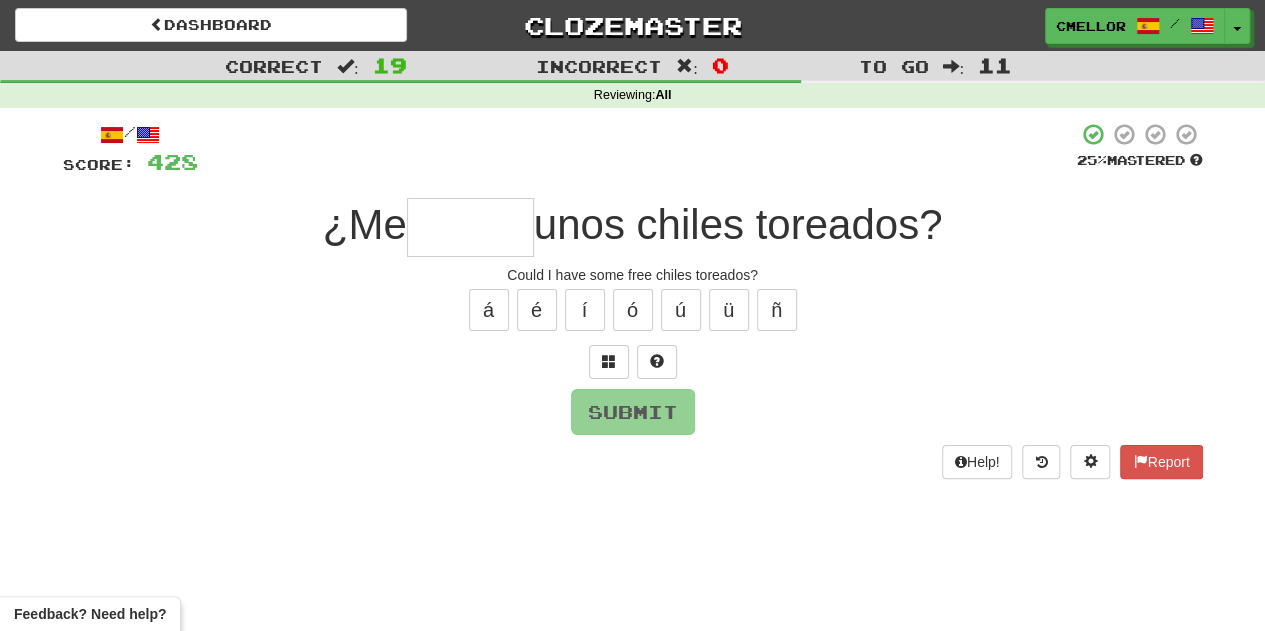 type on "*" 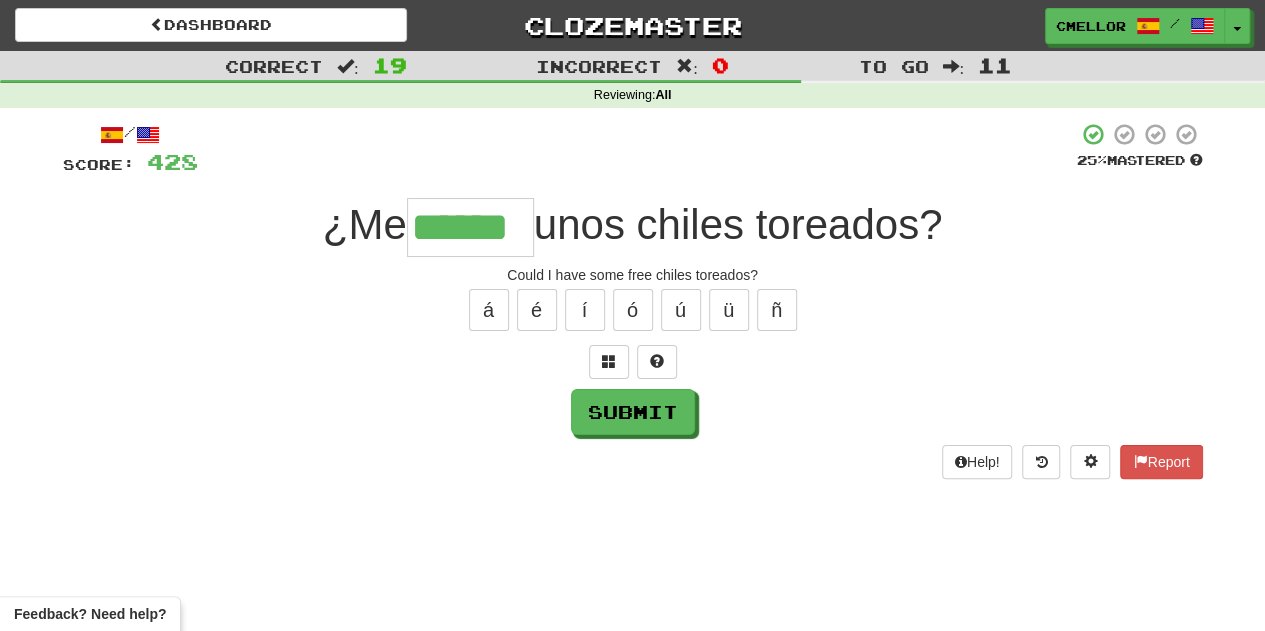 type on "******" 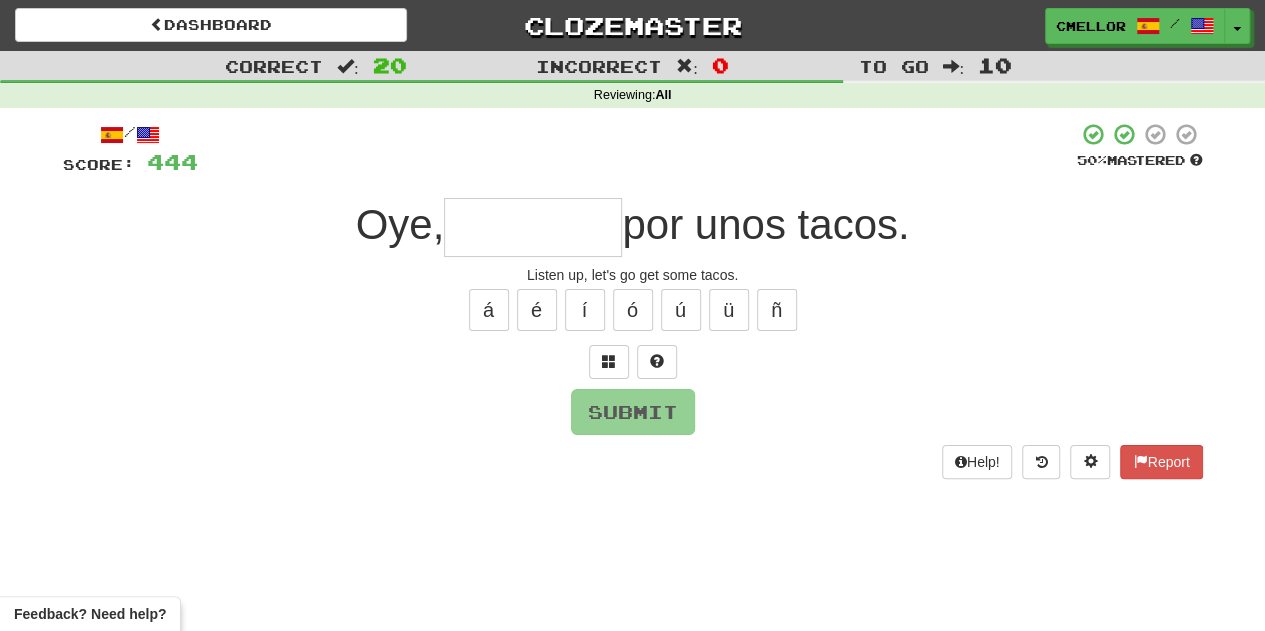type on "*" 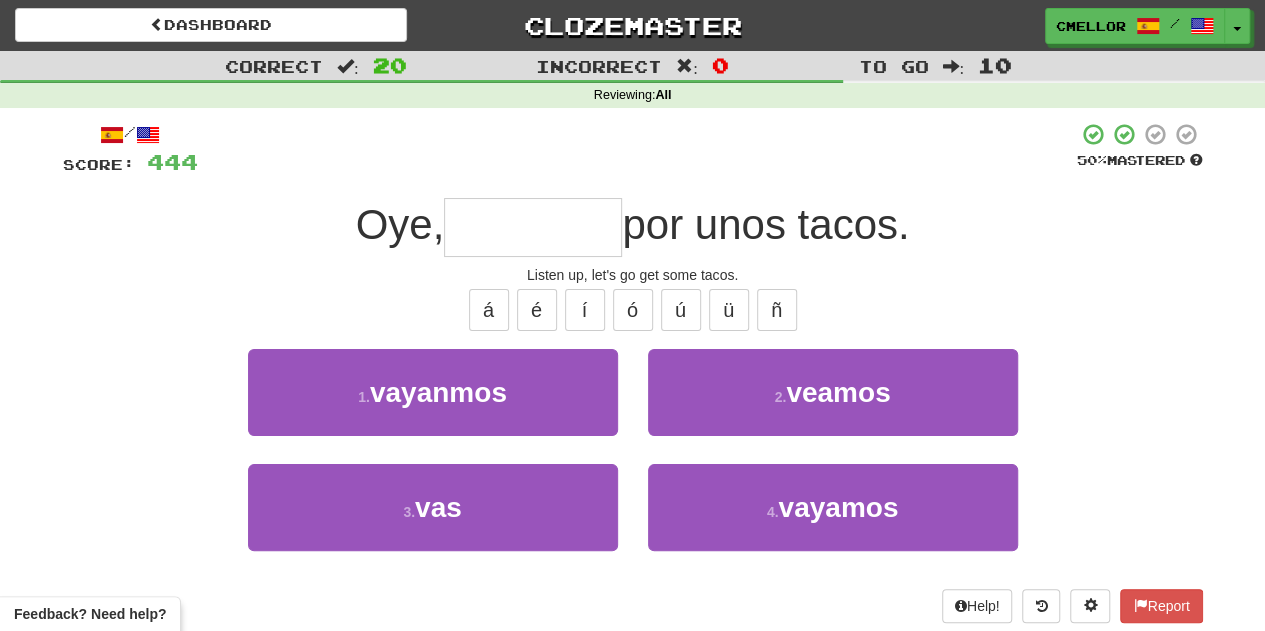 type on "*******" 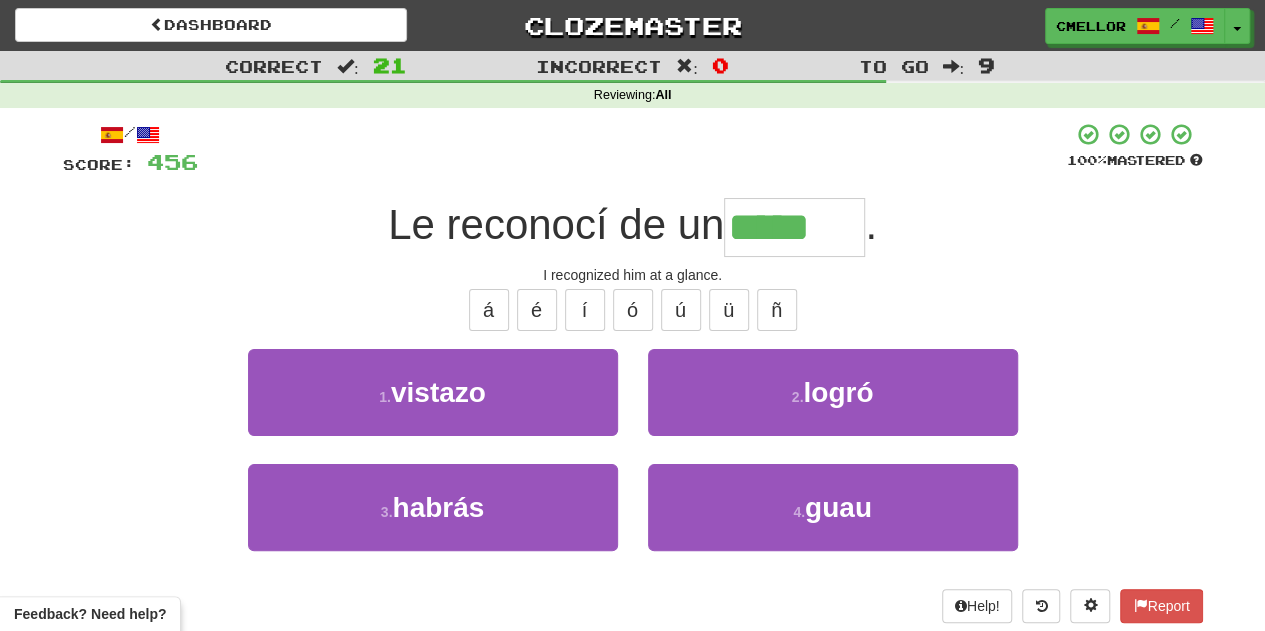 type on "*******" 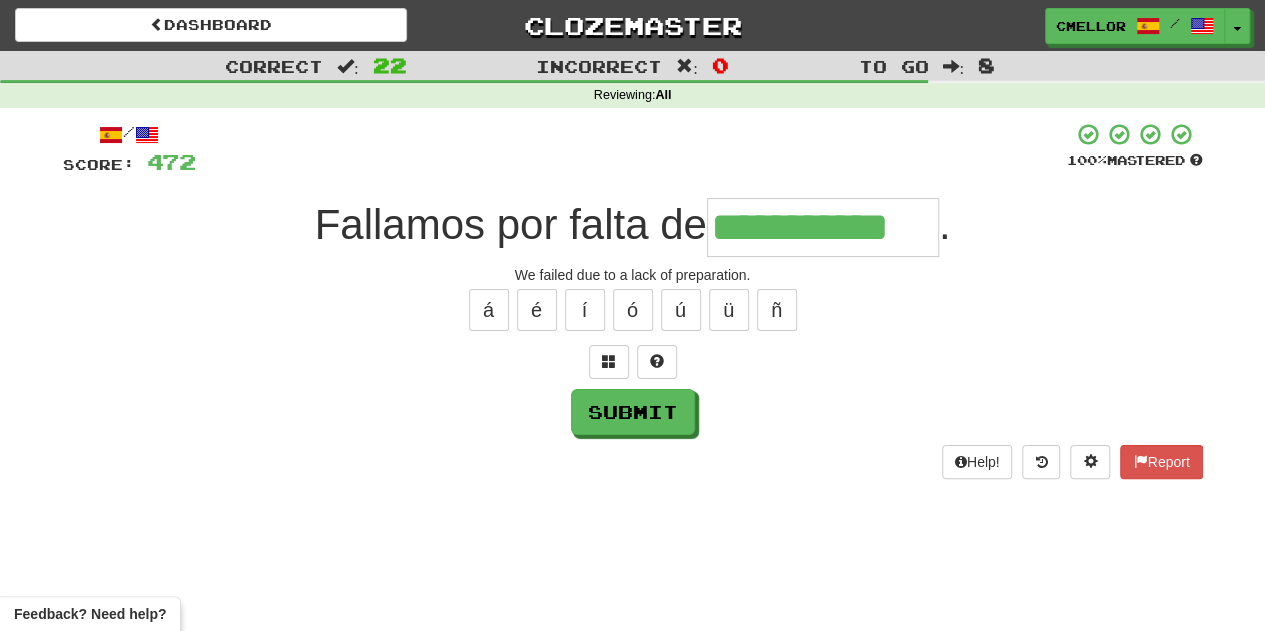 type on "**********" 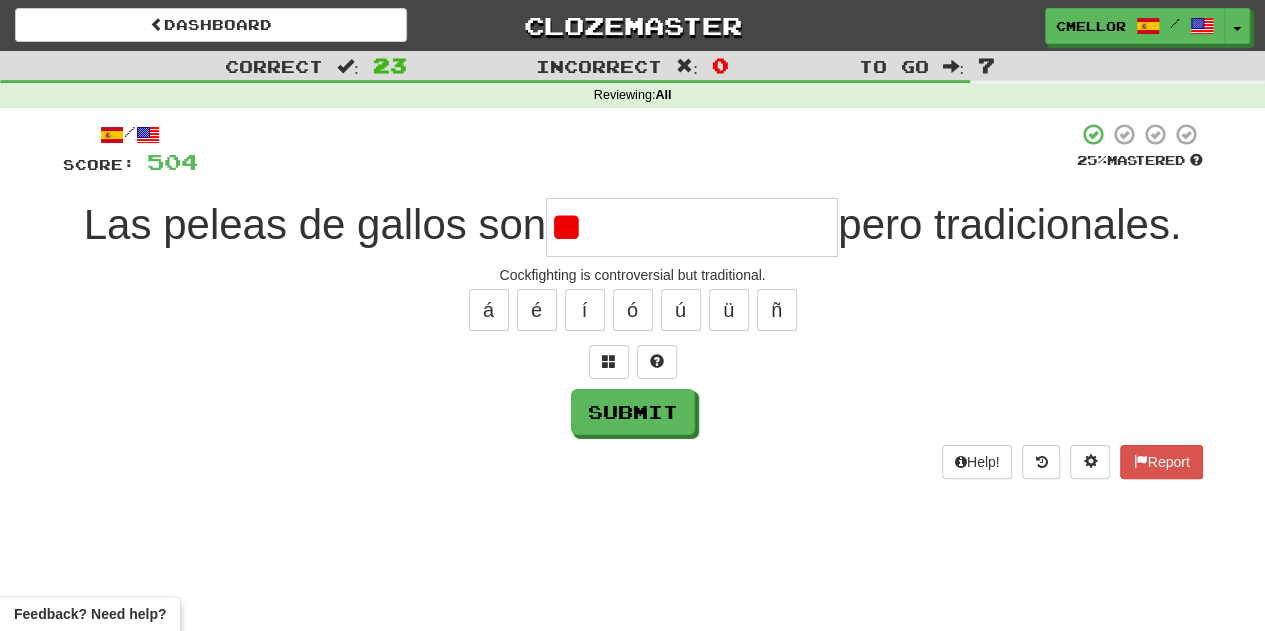 type on "*" 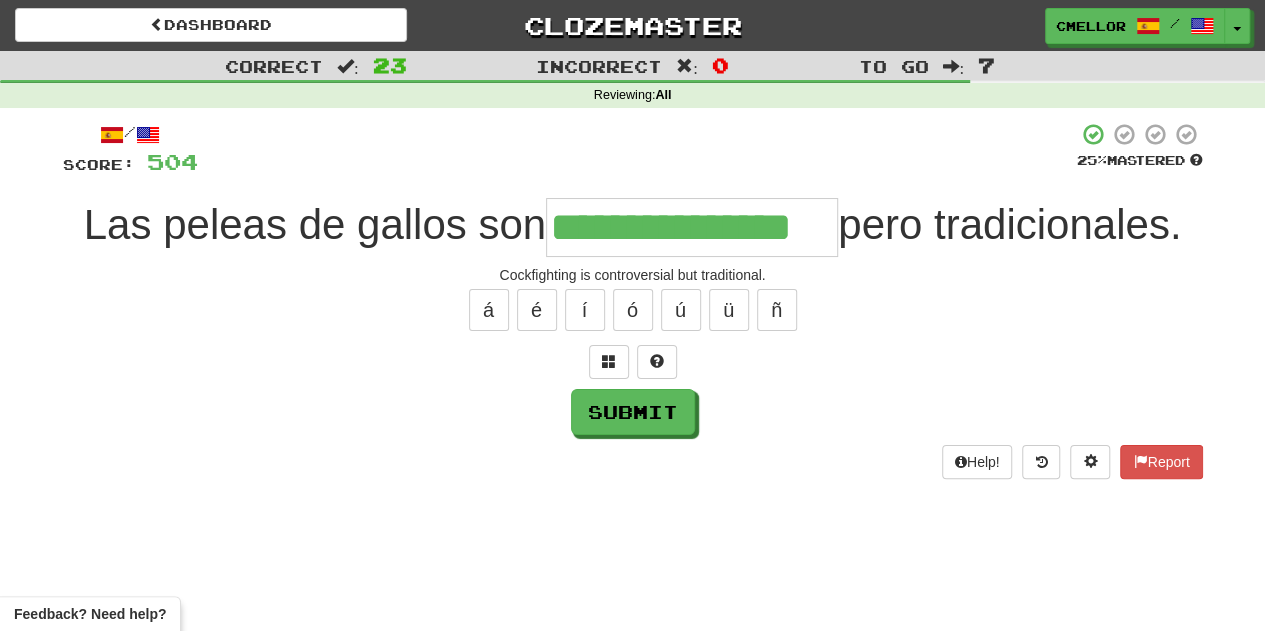 type on "**********" 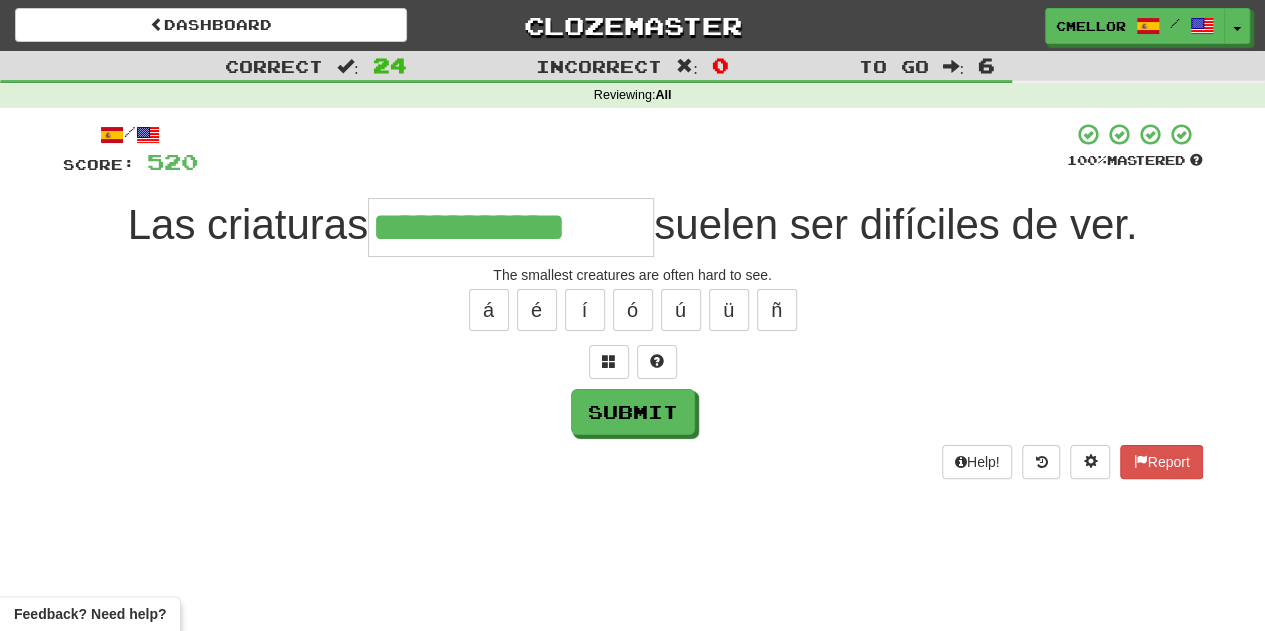 type on "**********" 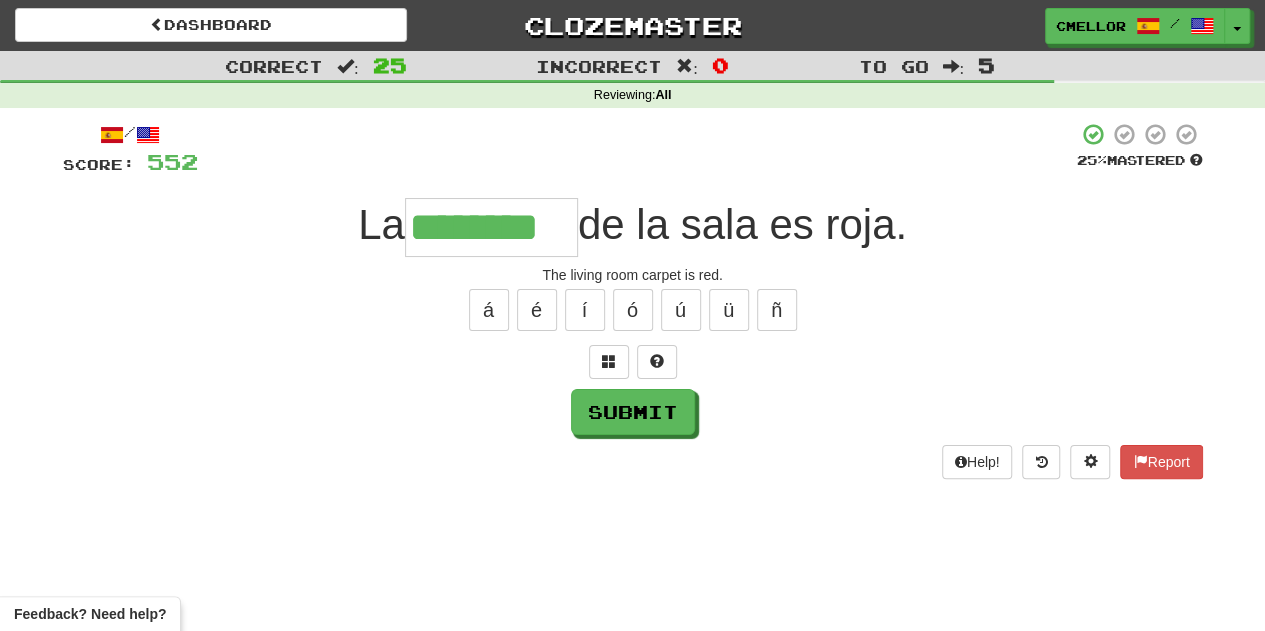 type on "********" 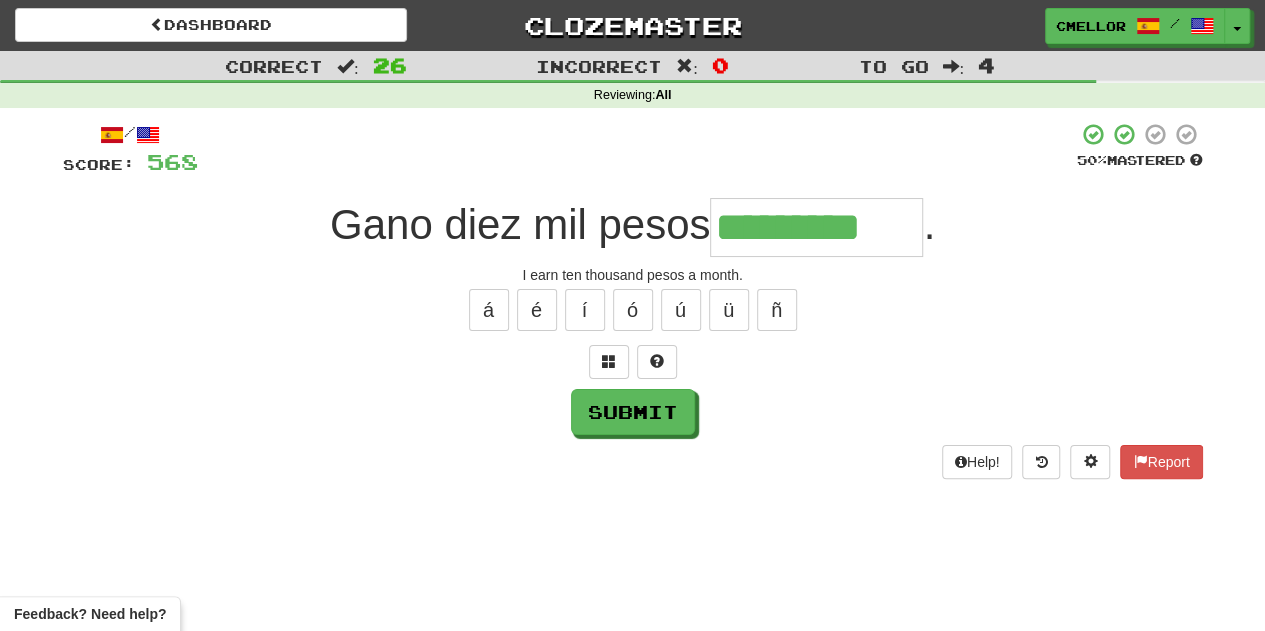 type on "*********" 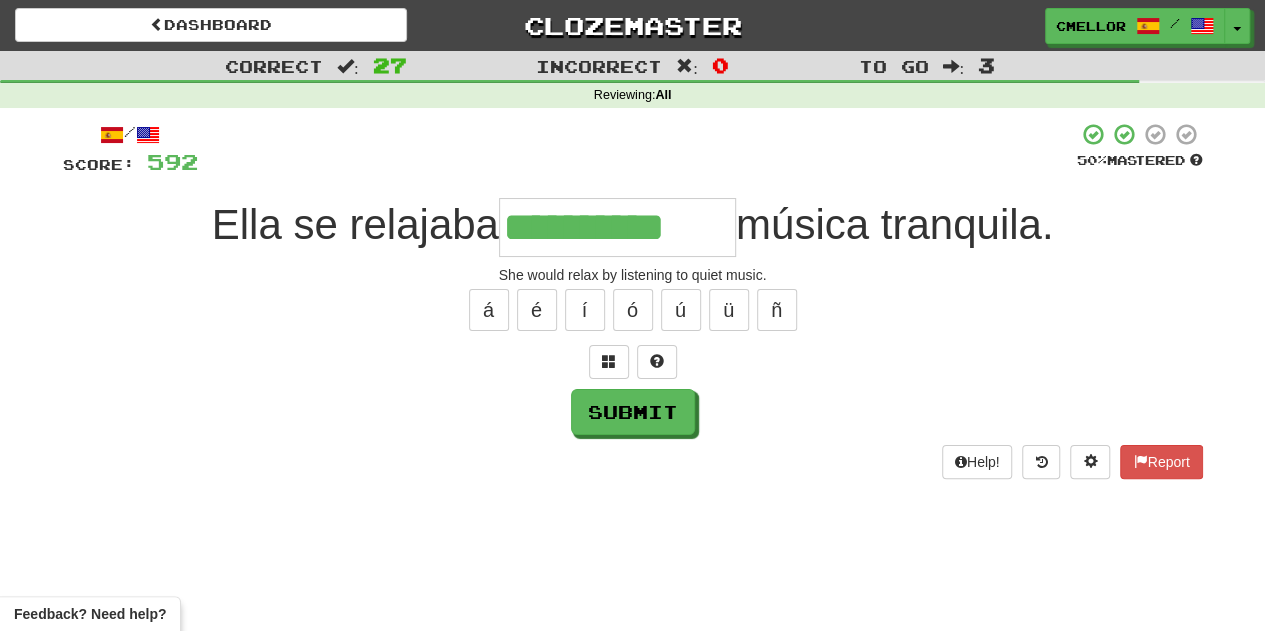 type on "**********" 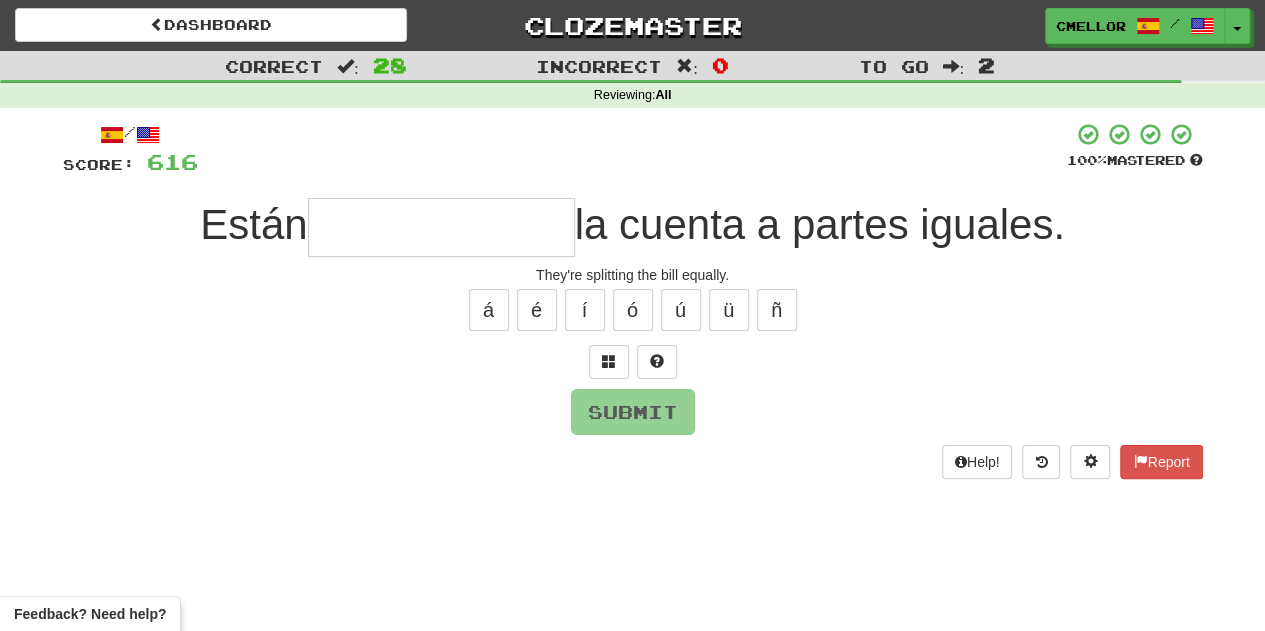 type on "*" 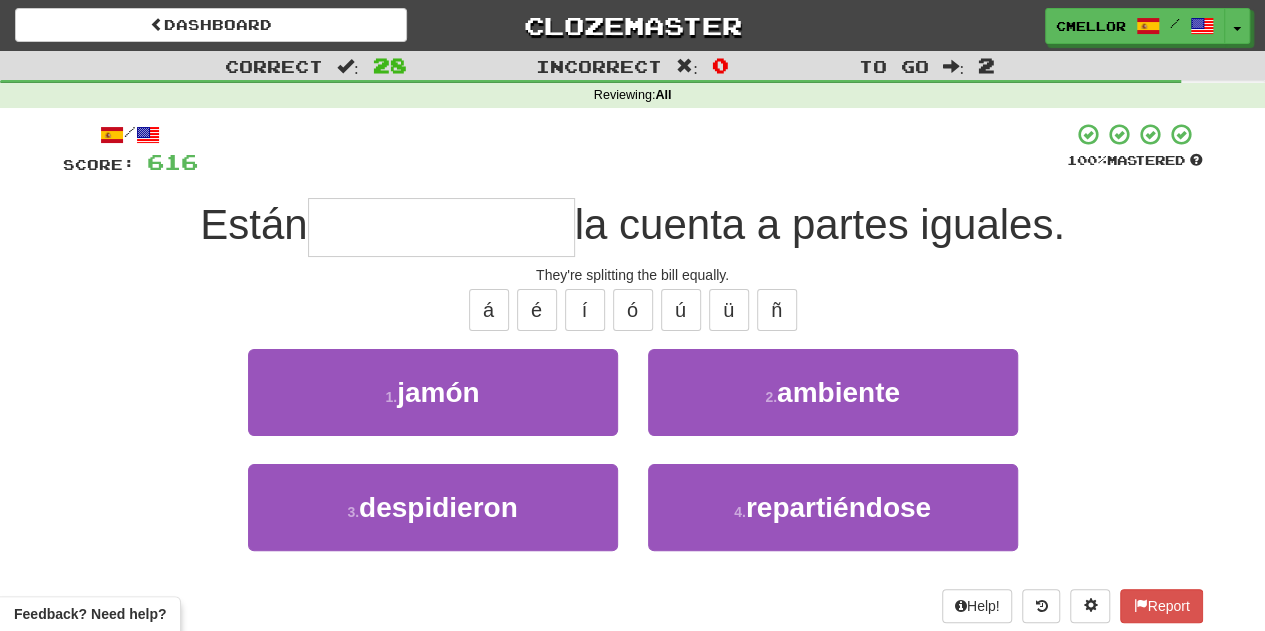 type on "**********" 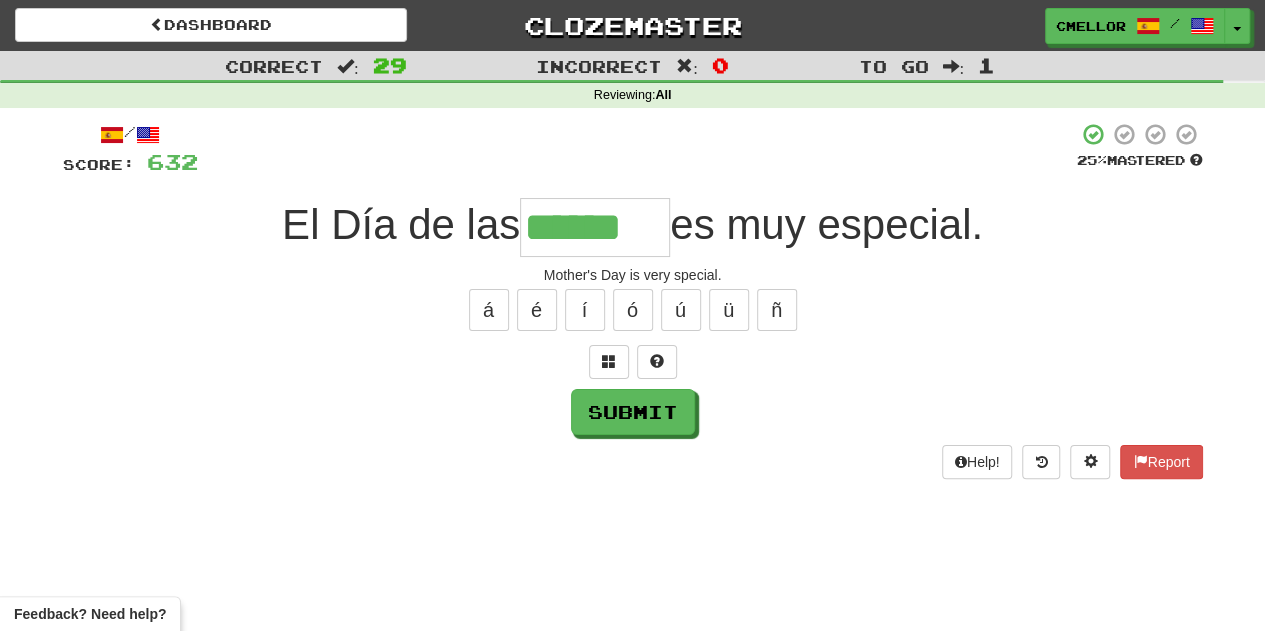 type on "******" 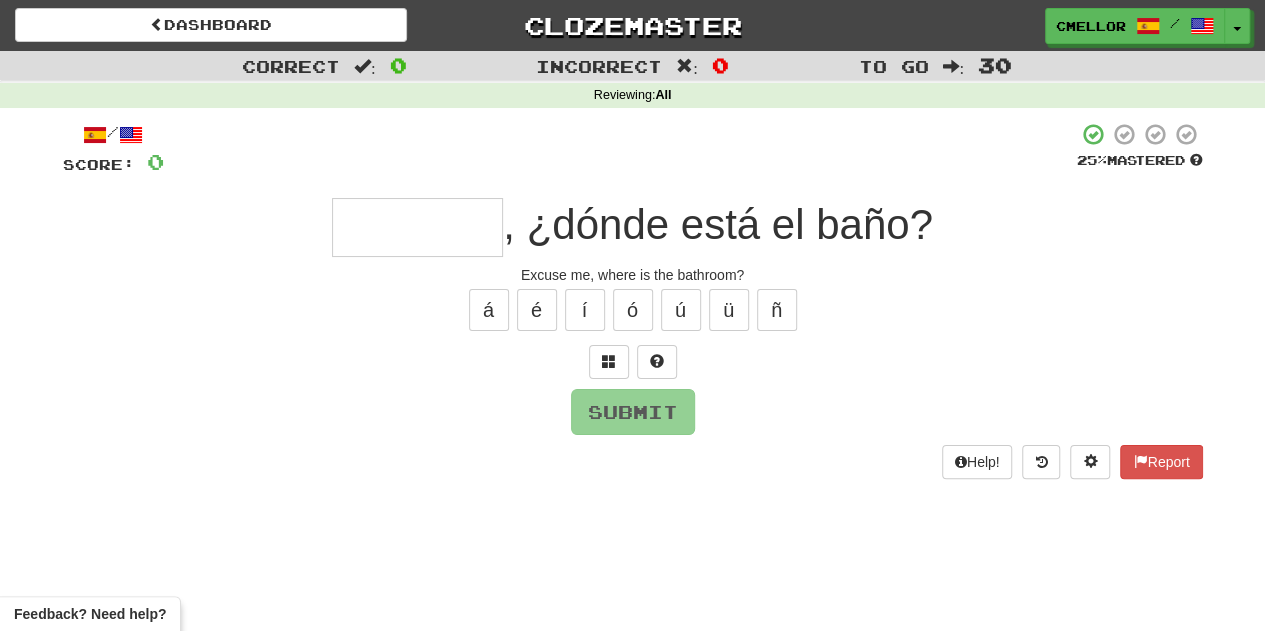 type on "*" 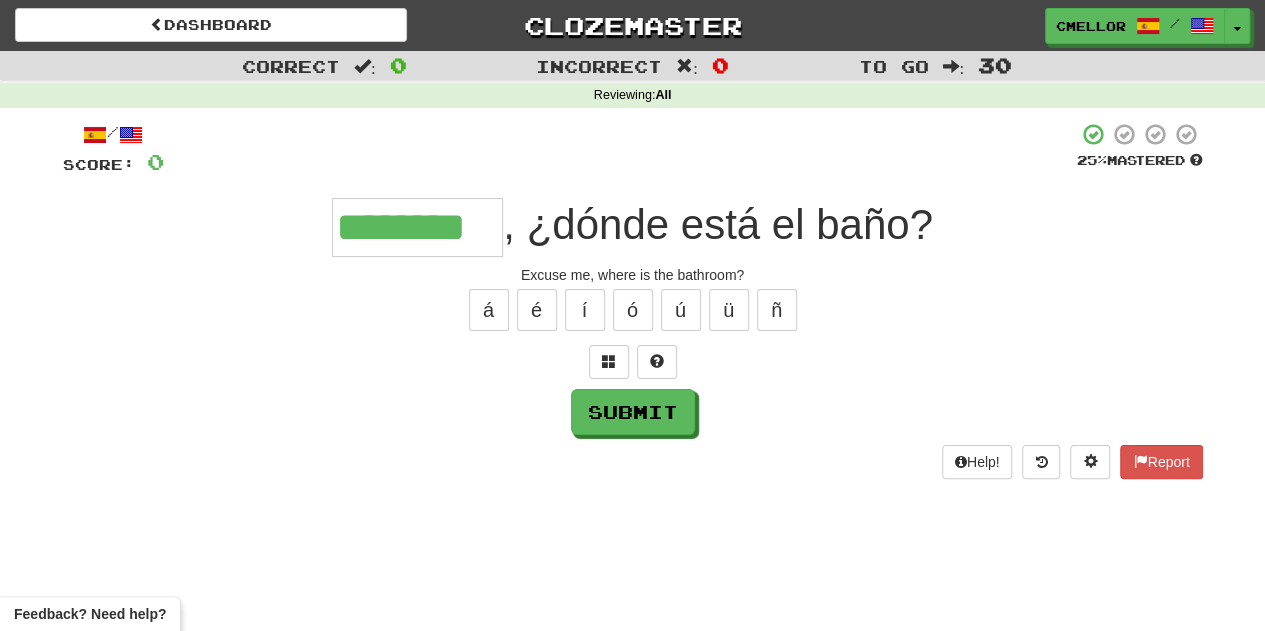 type on "********" 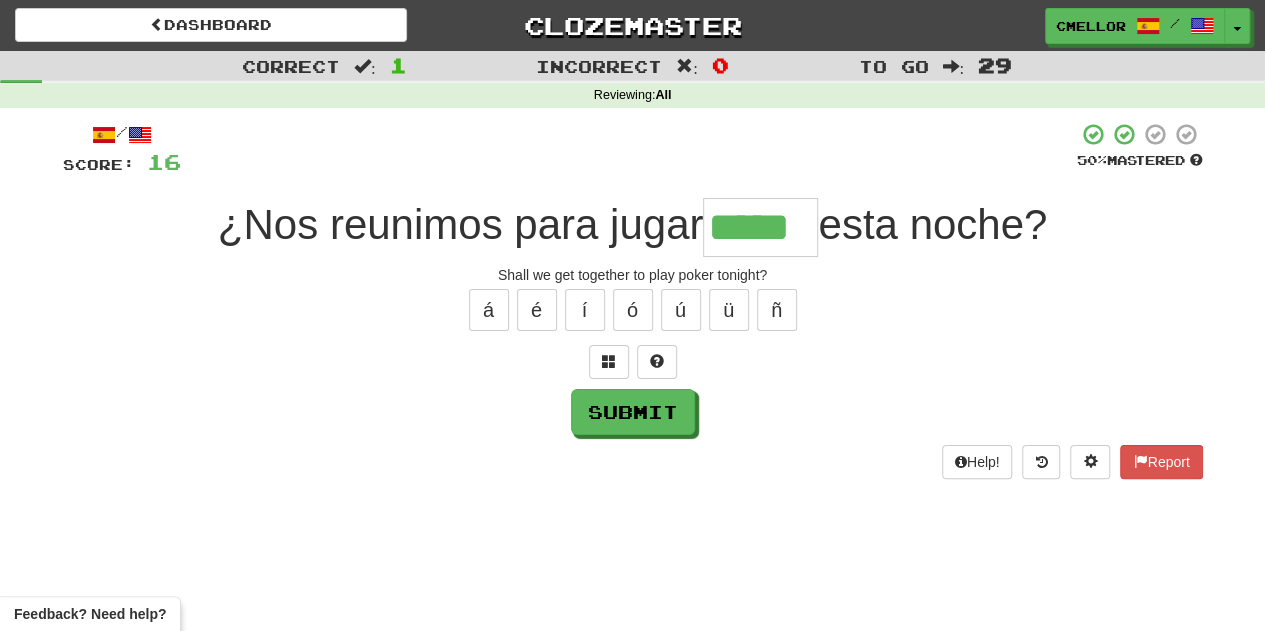 type on "*****" 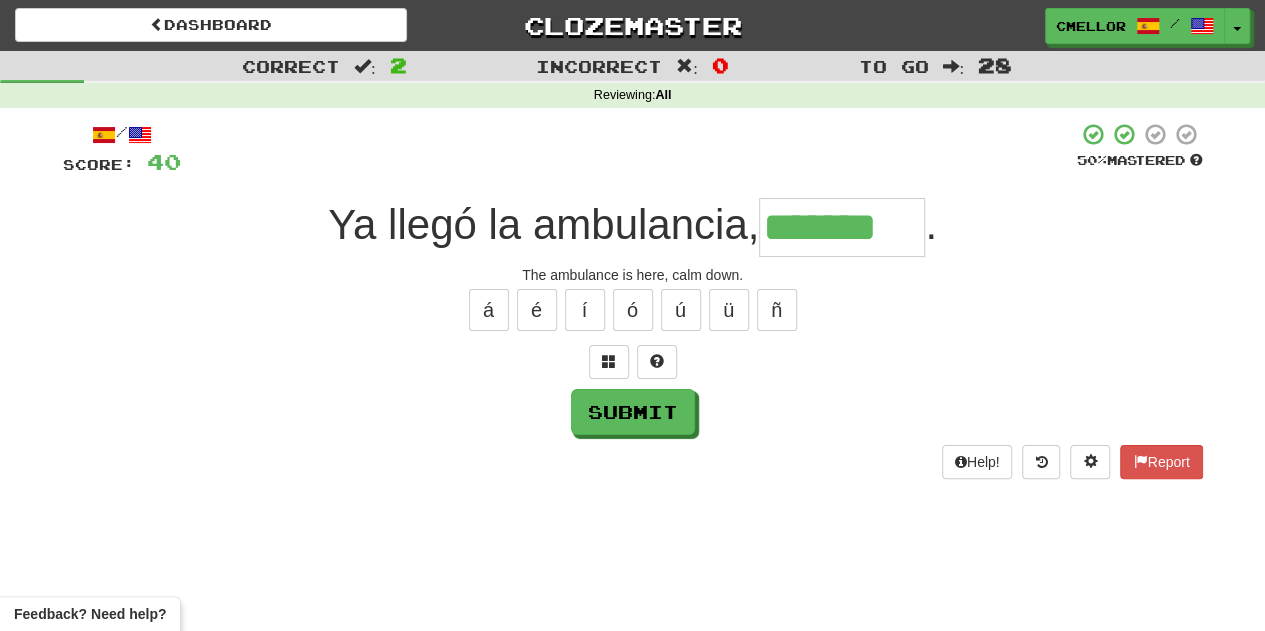 type on "*******" 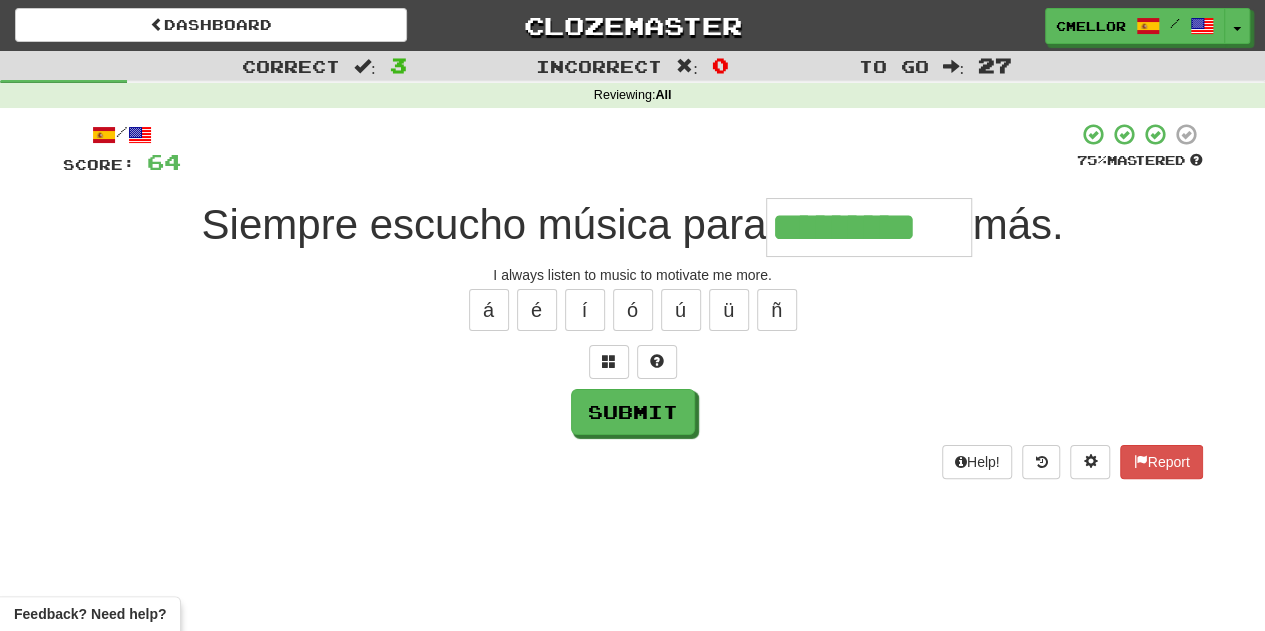 type on "*********" 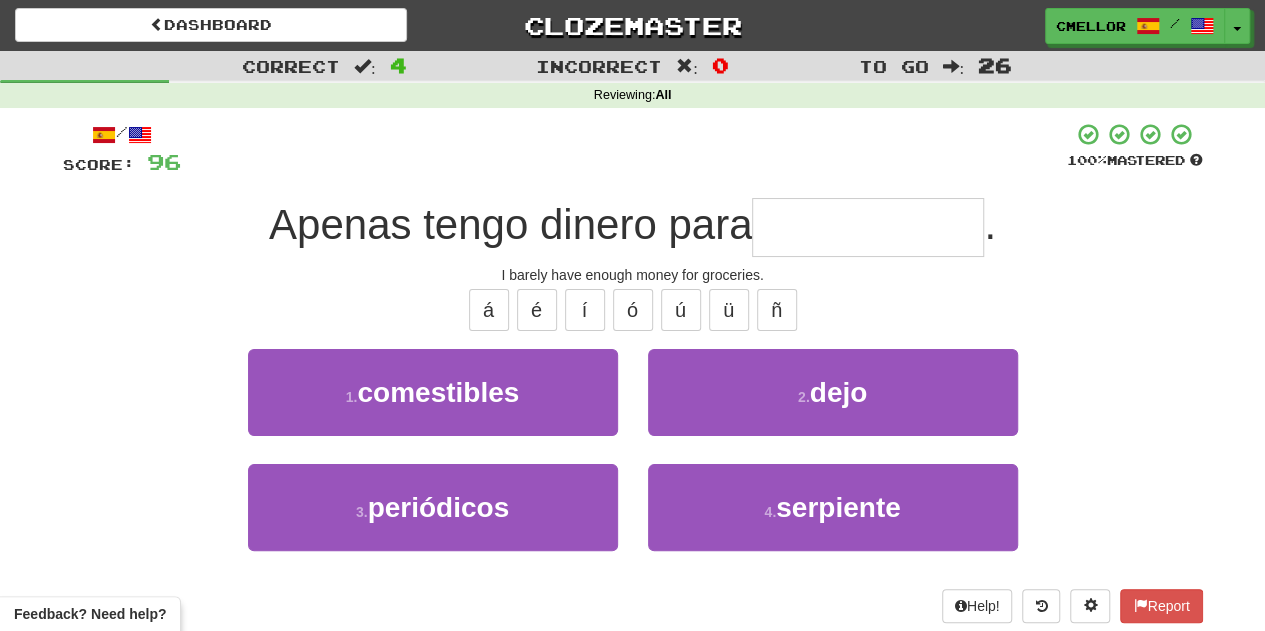 type on "**********" 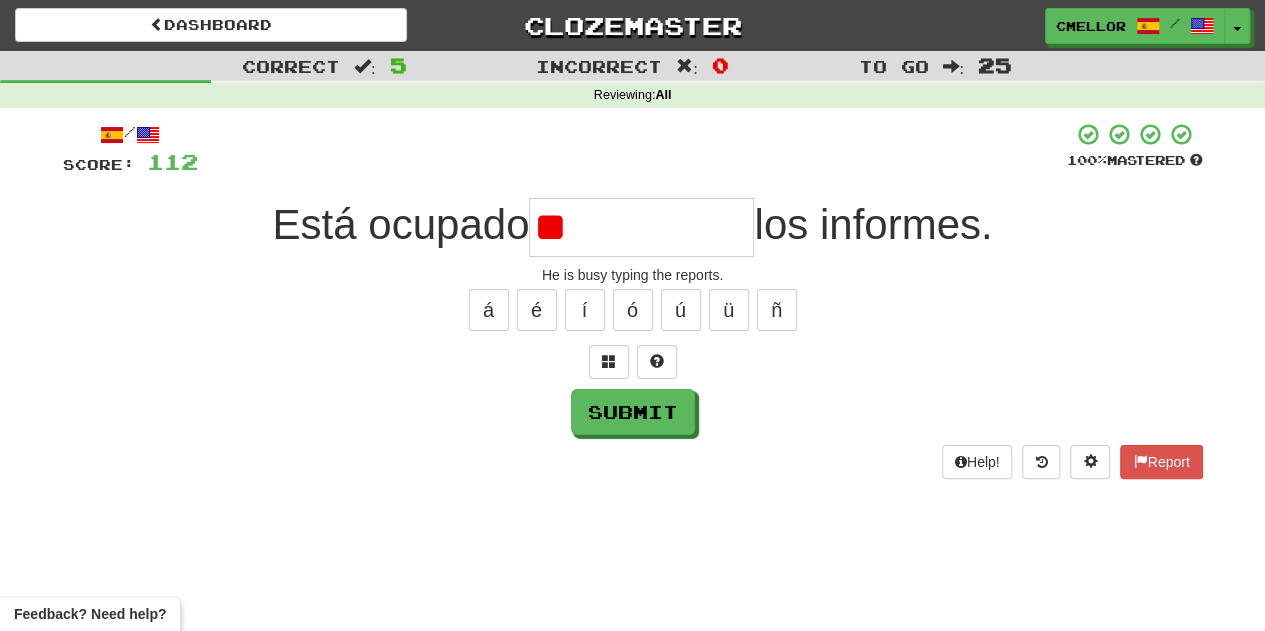type on "*" 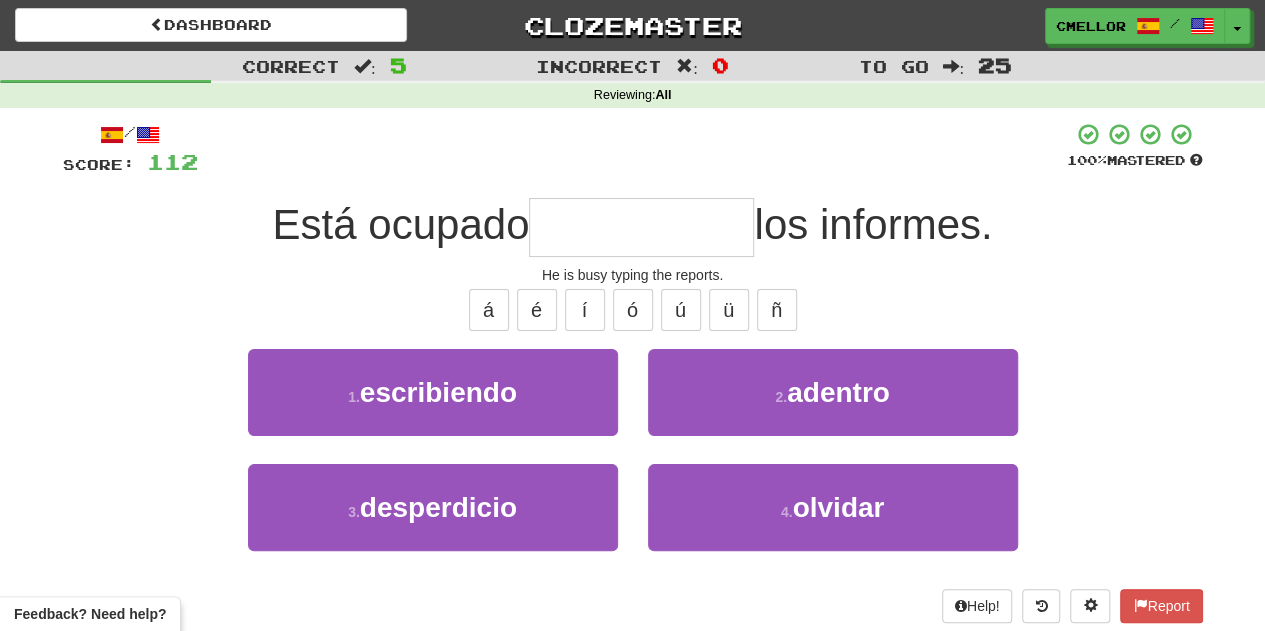 type on "**********" 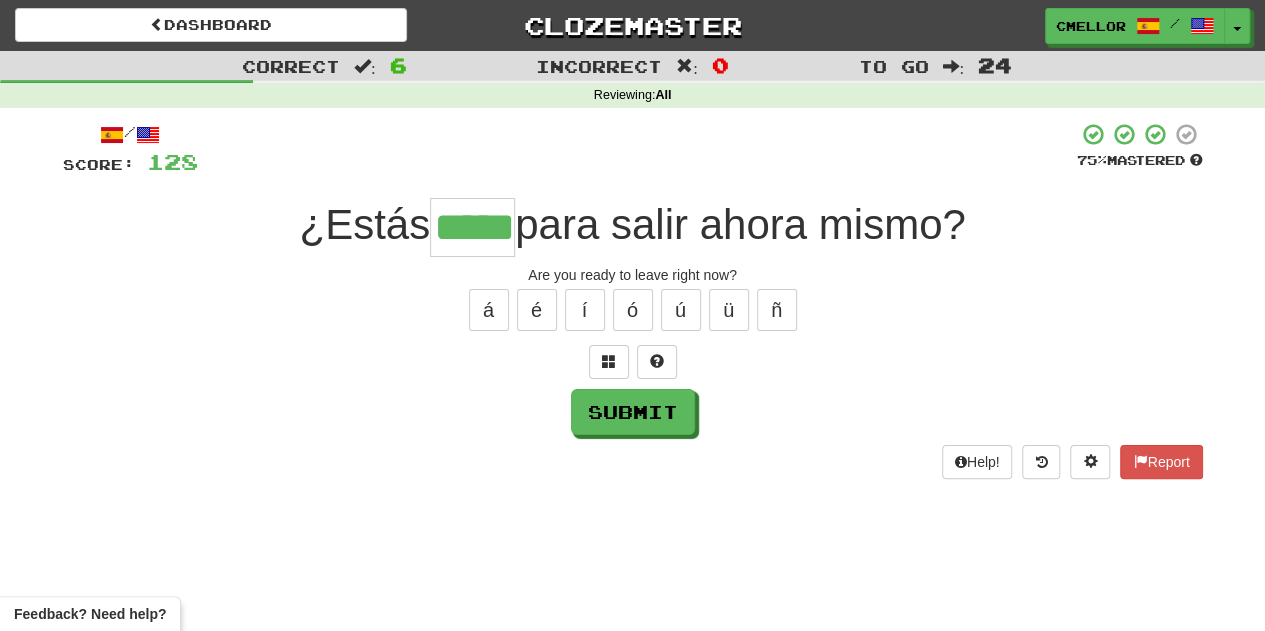 type on "*****" 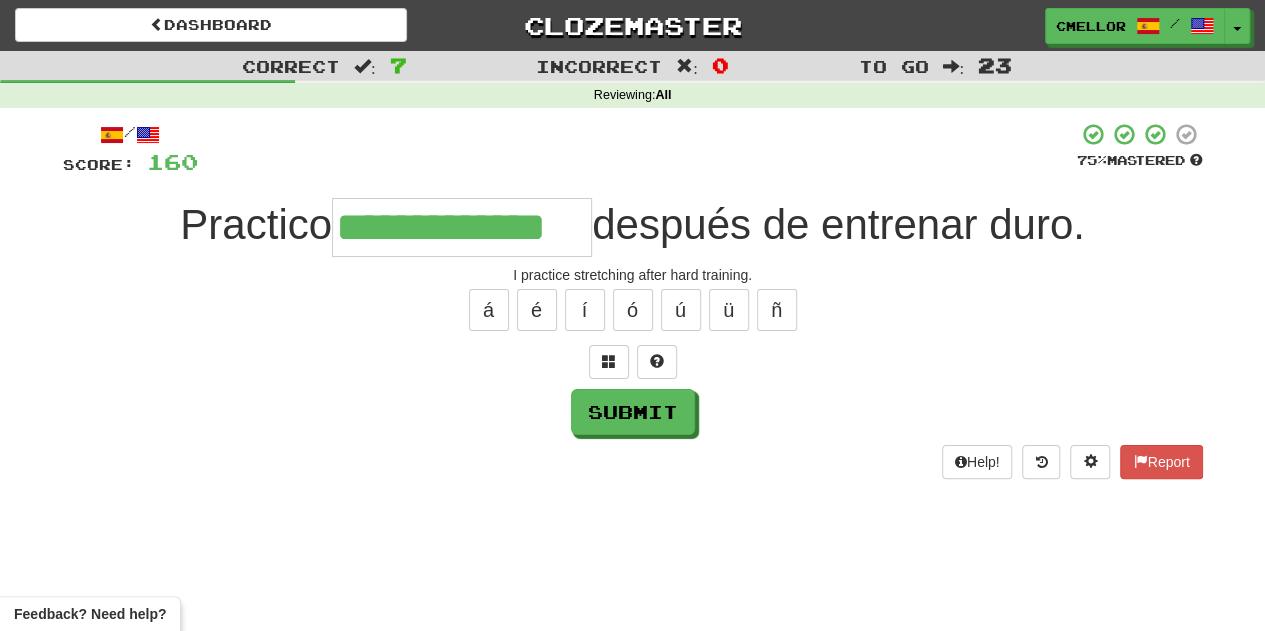 type on "**********" 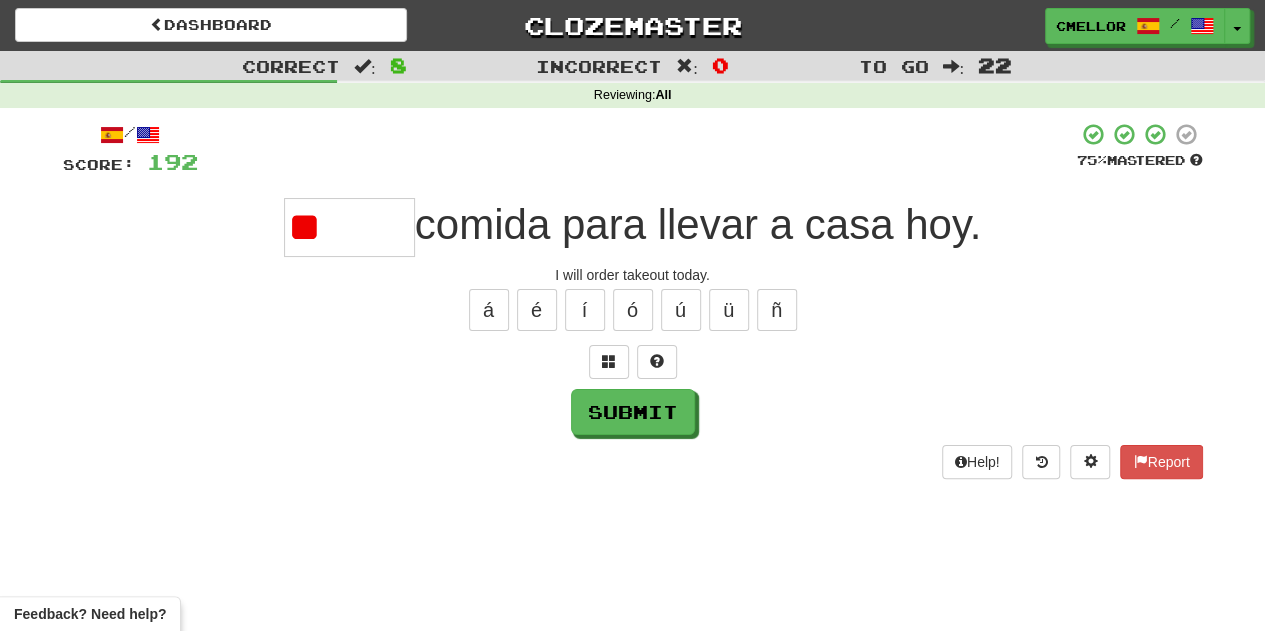 type on "*" 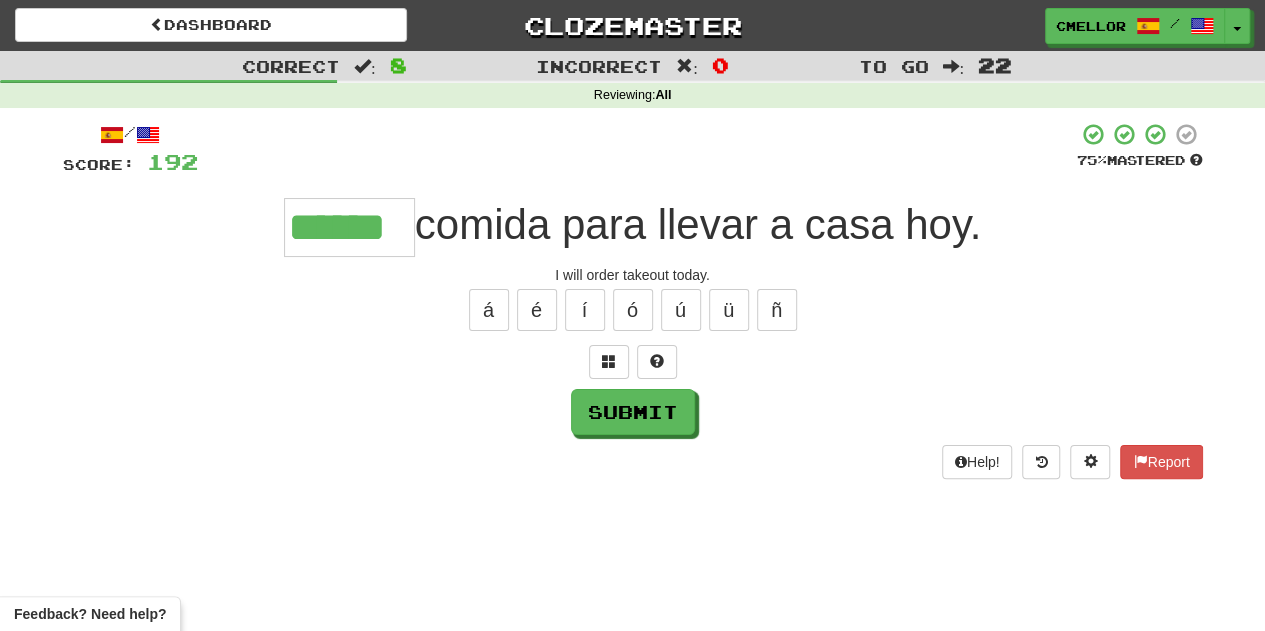 type on "******" 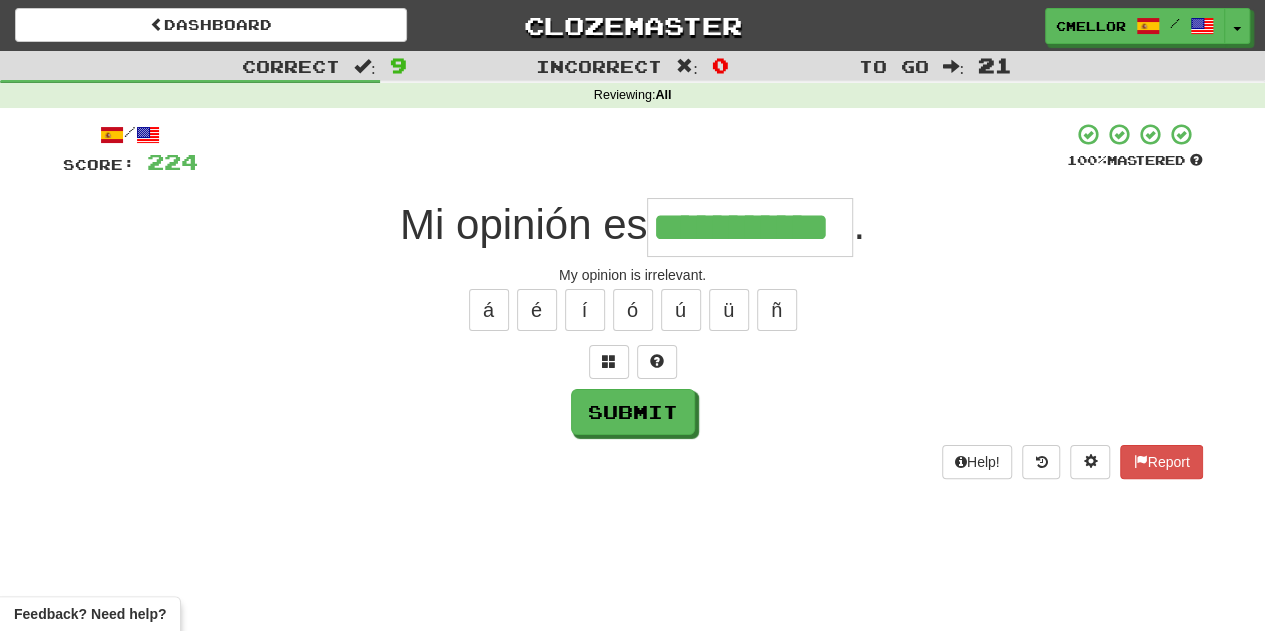 type on "**********" 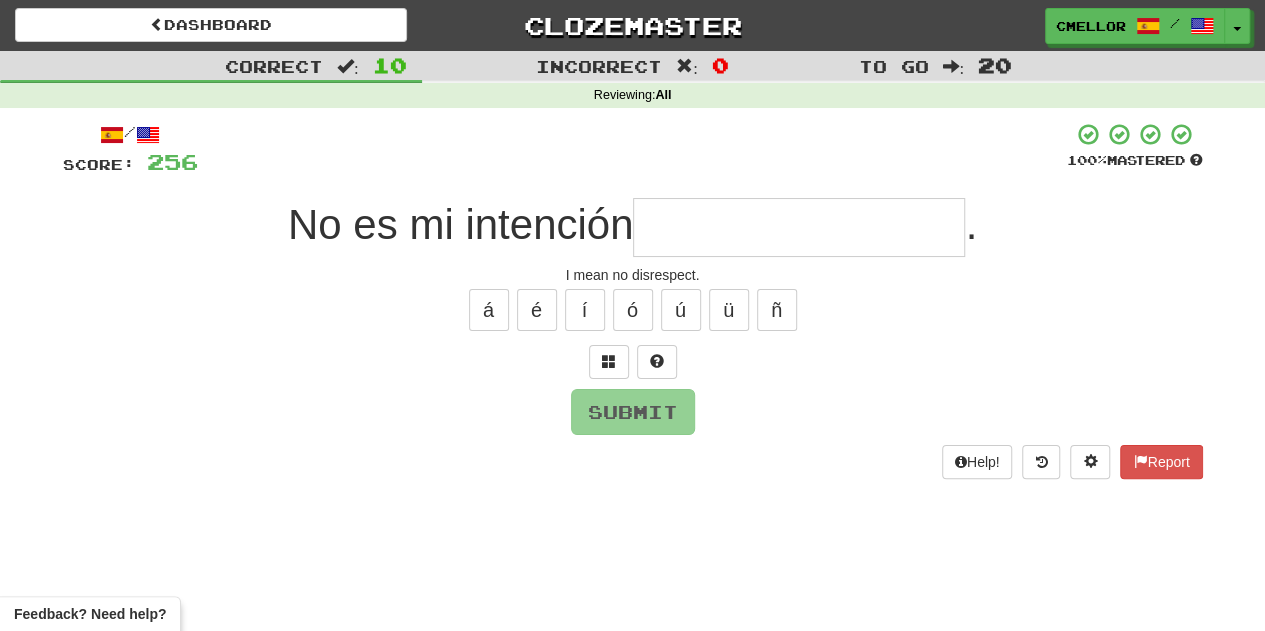 type on "*" 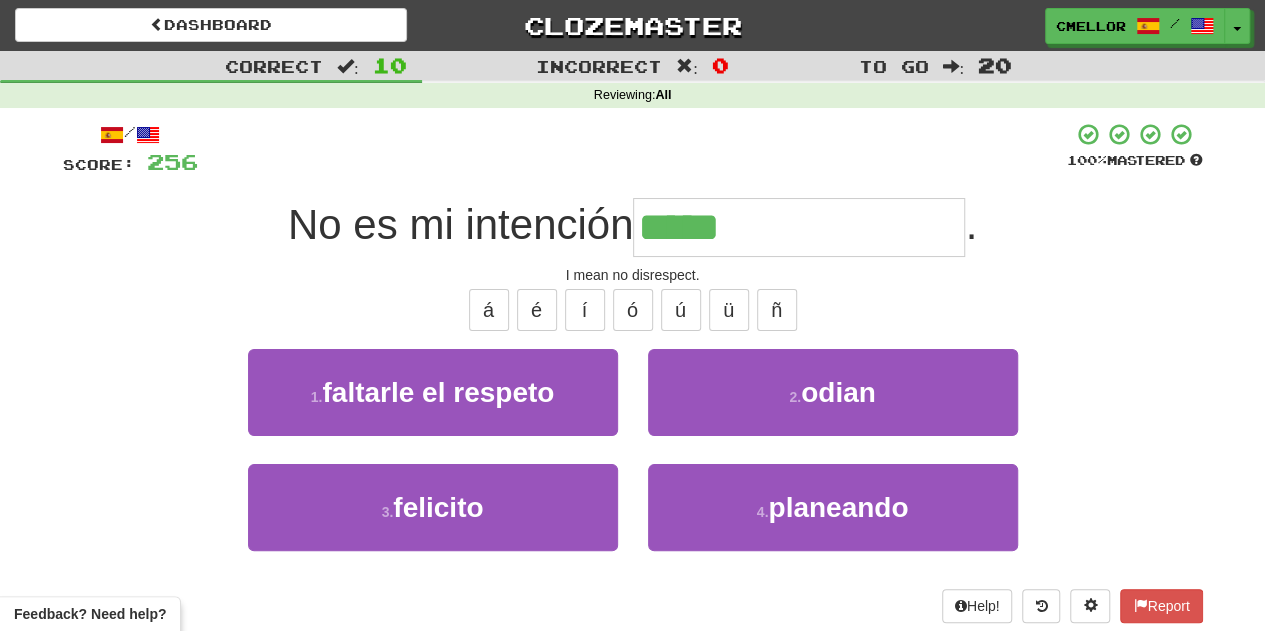 type on "**********" 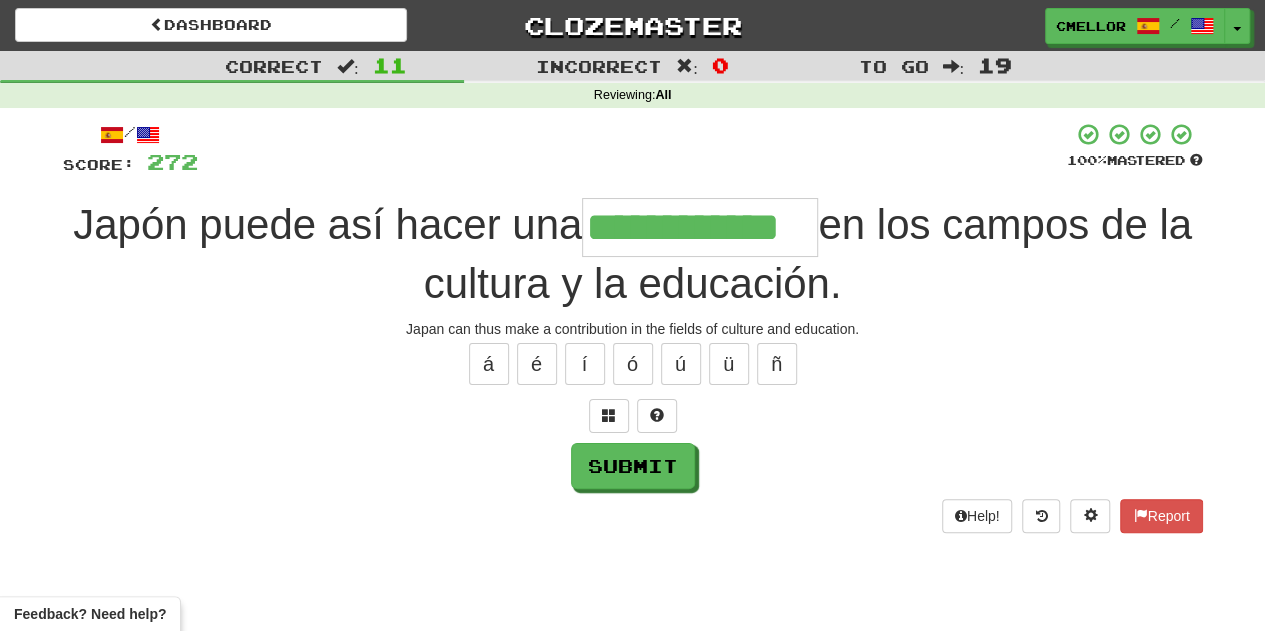 type on "**********" 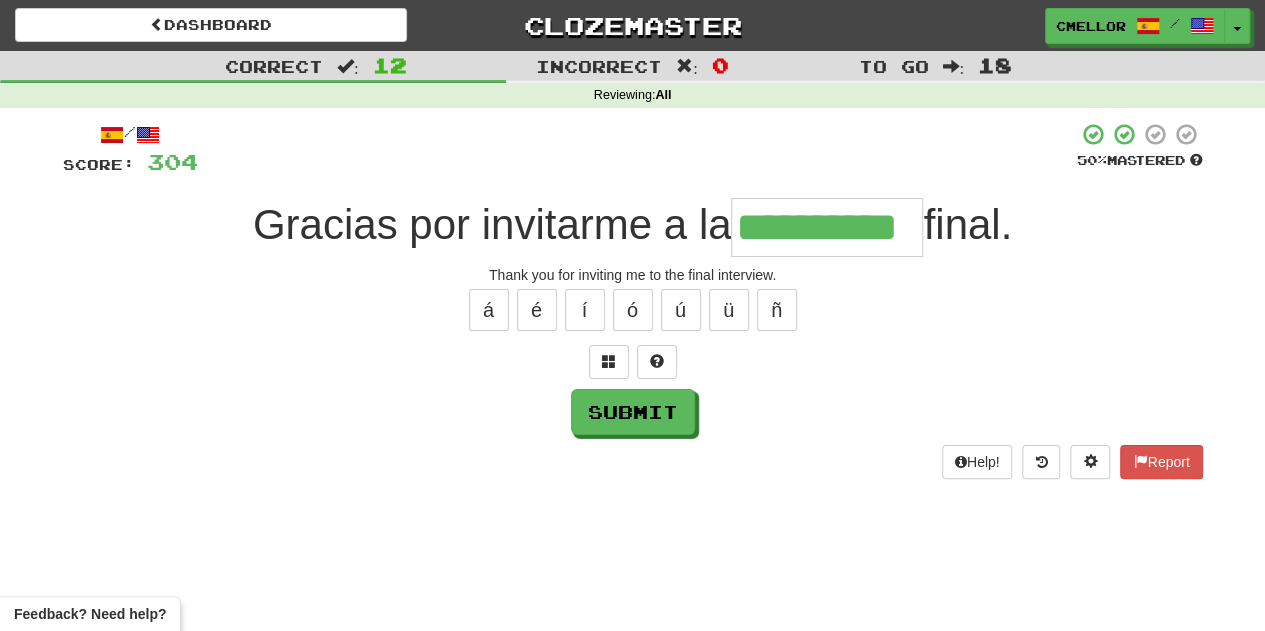 type on "**********" 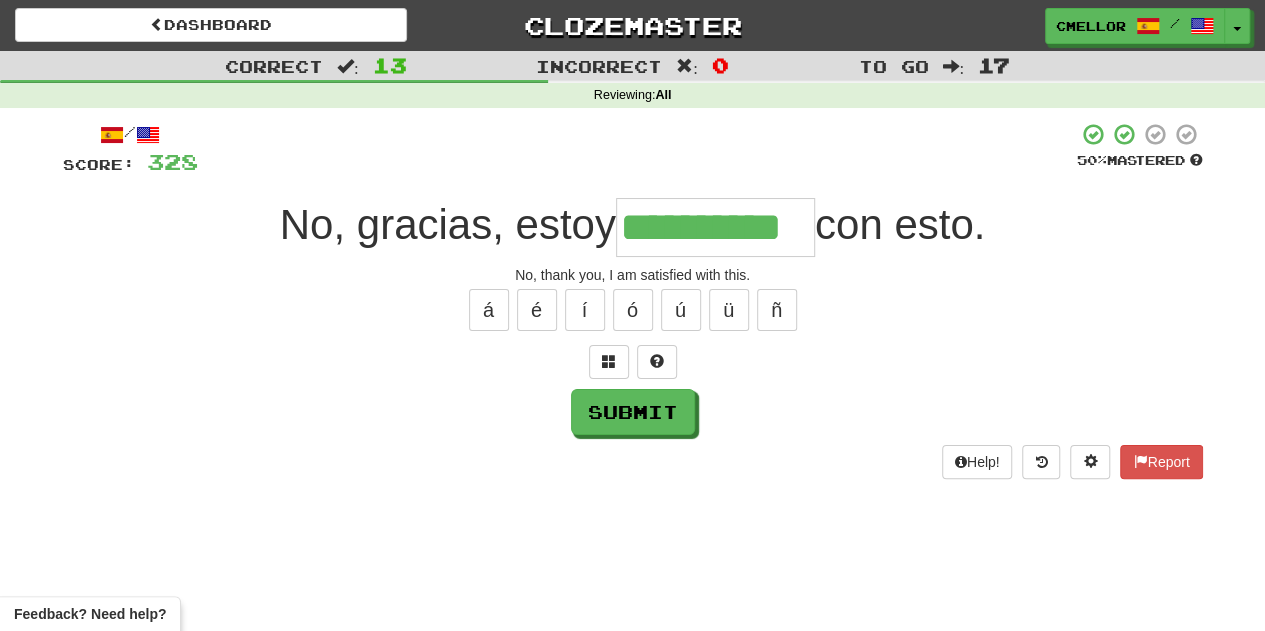 type on "**********" 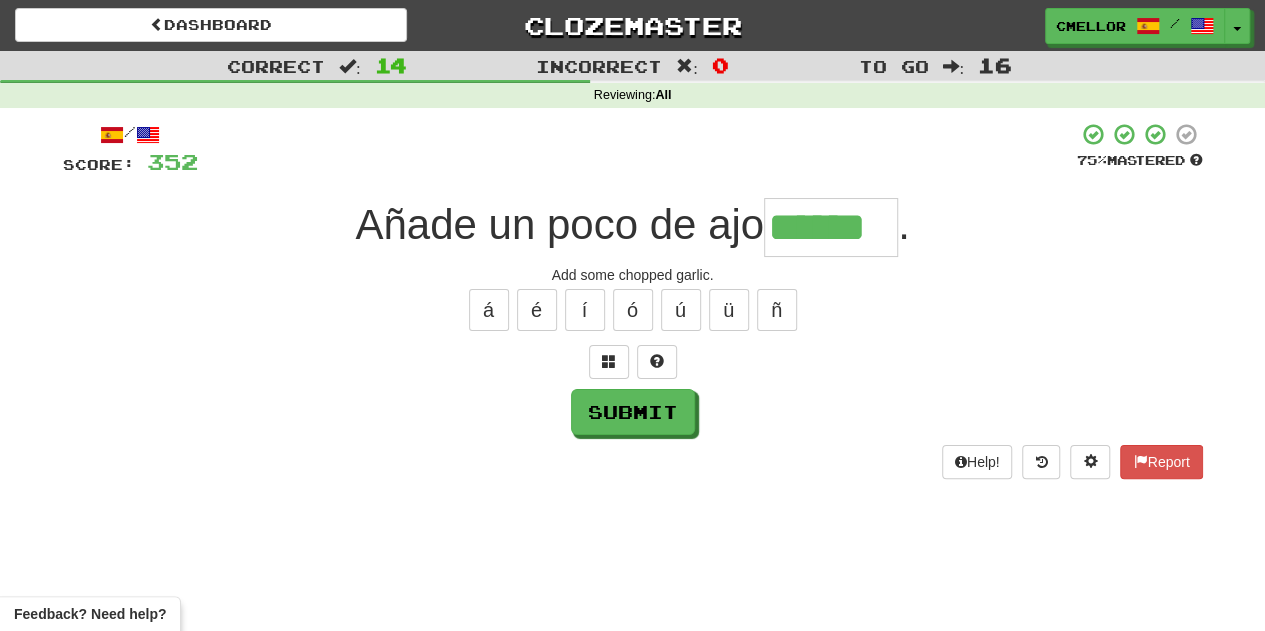 type on "******" 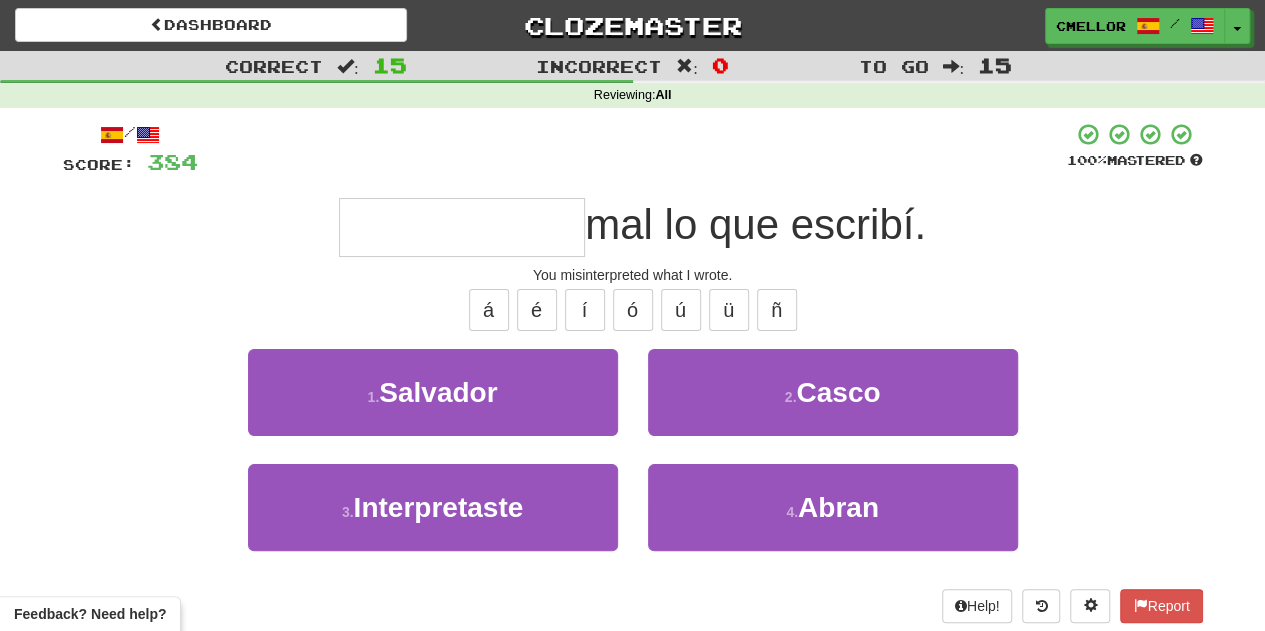 type on "**********" 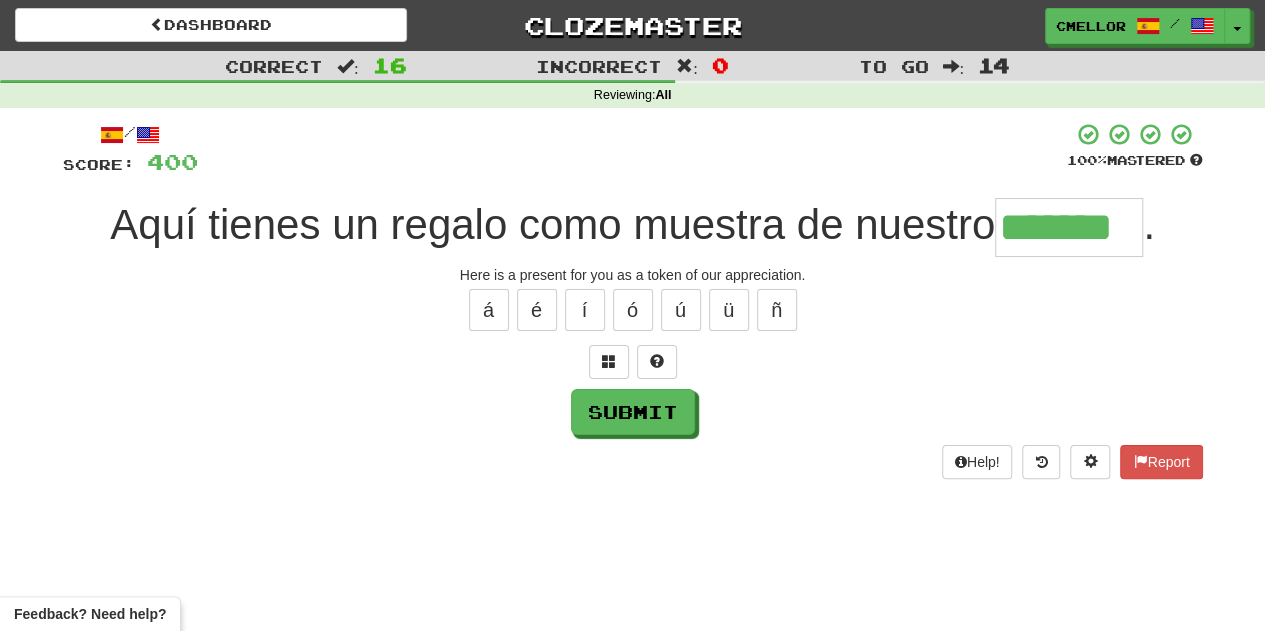 type on "*******" 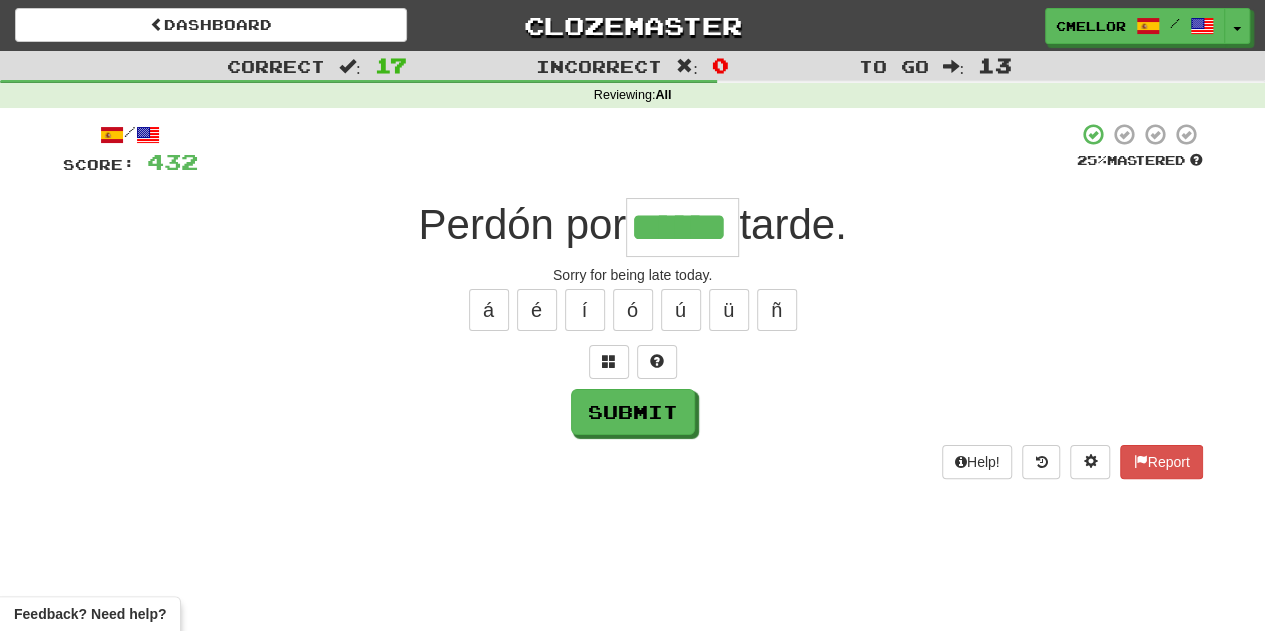 type on "******" 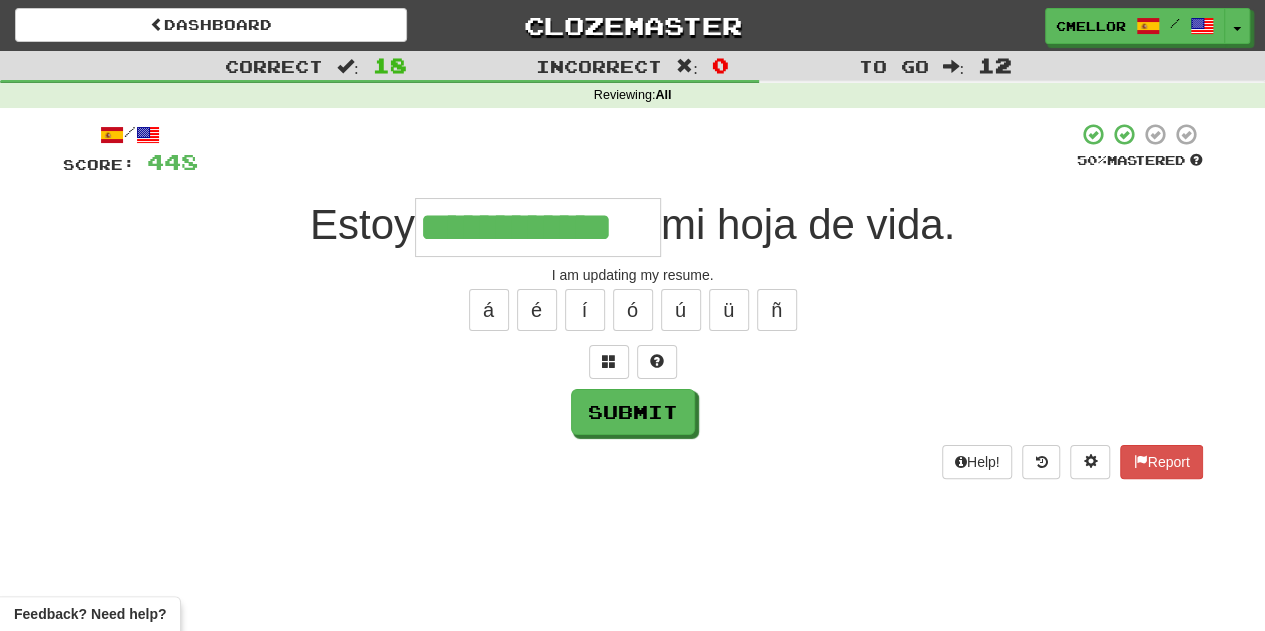 type on "**********" 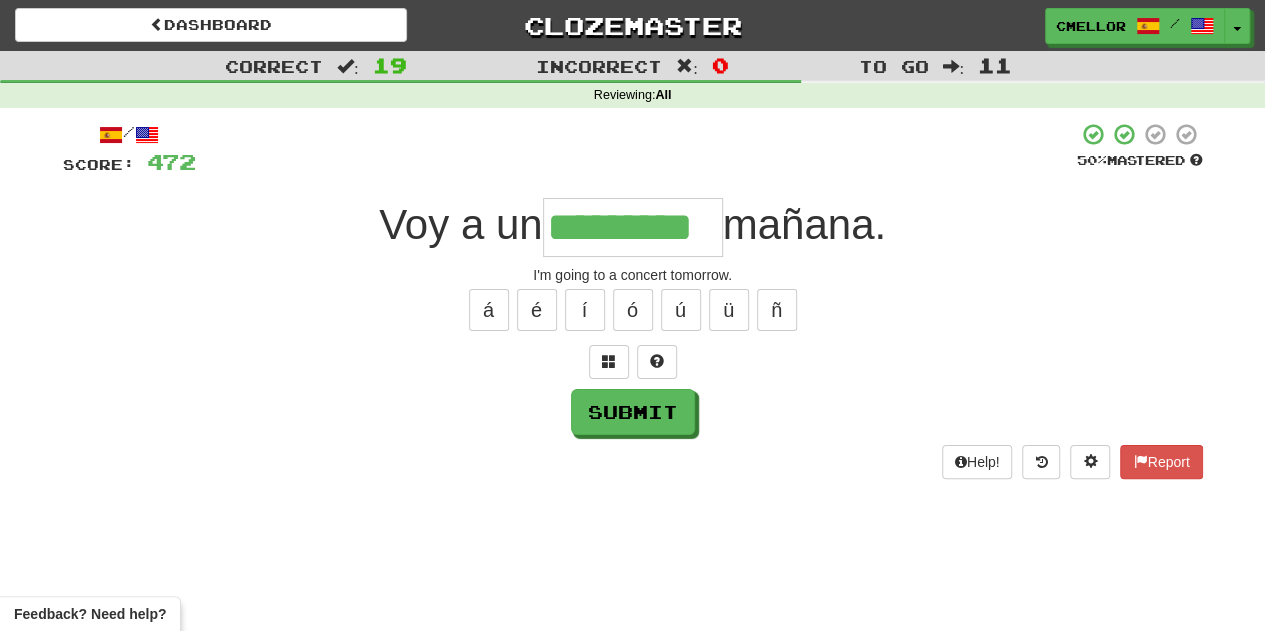 type on "*********" 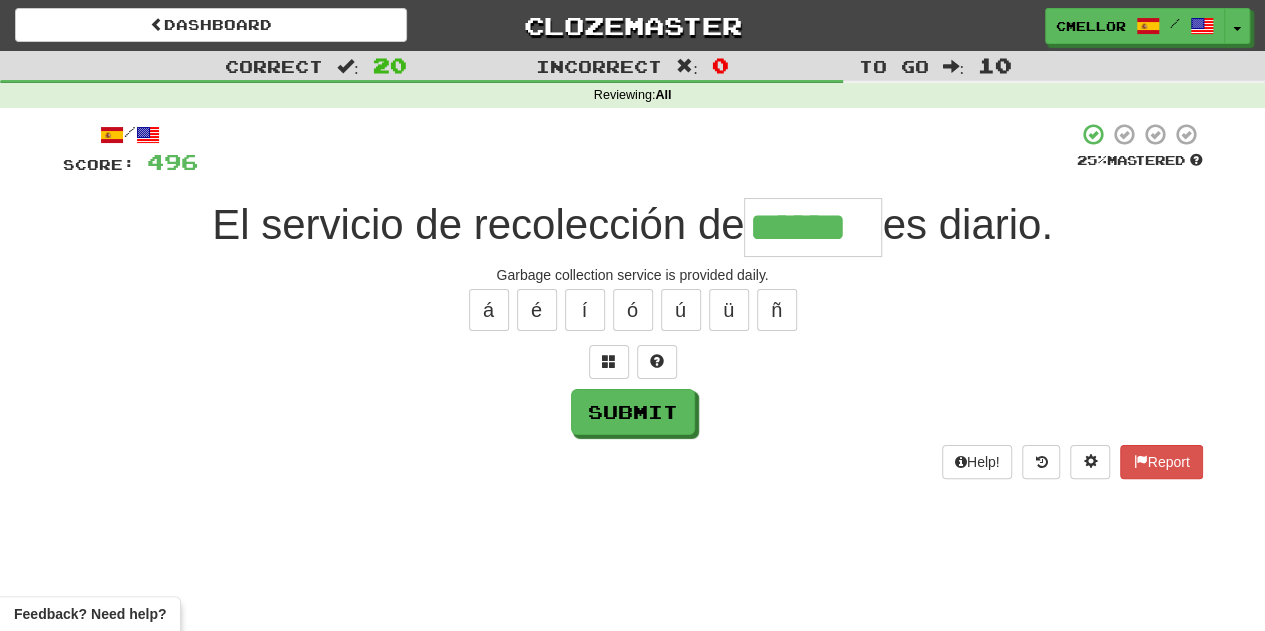 type on "******" 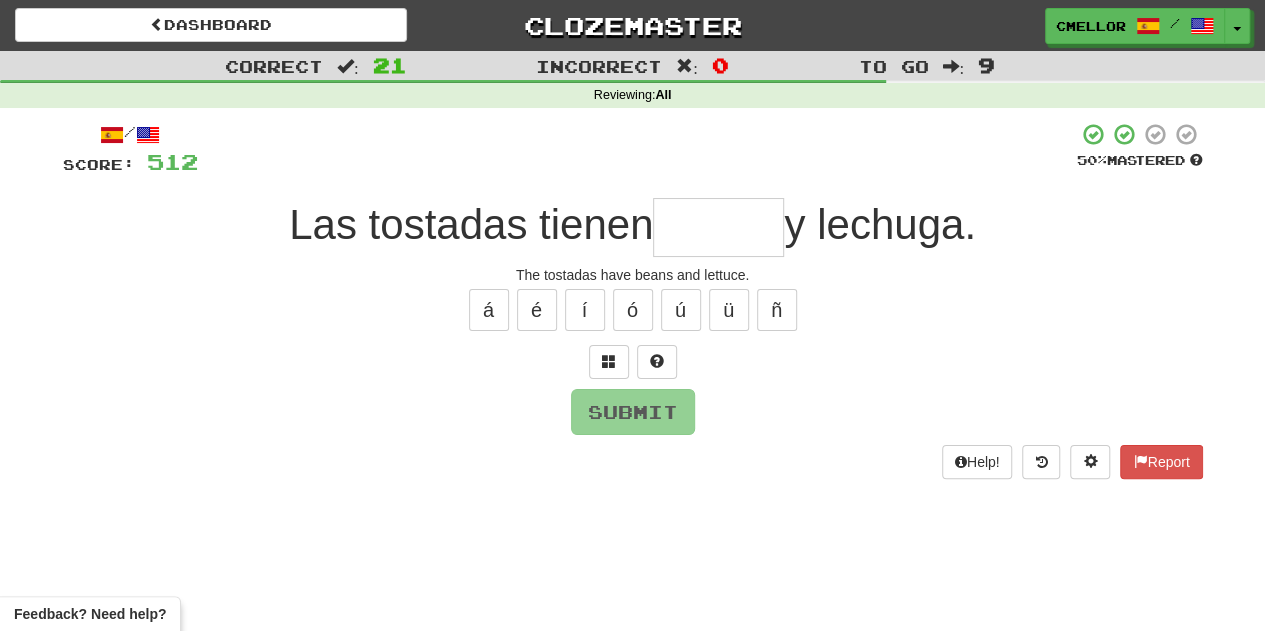 type on "*" 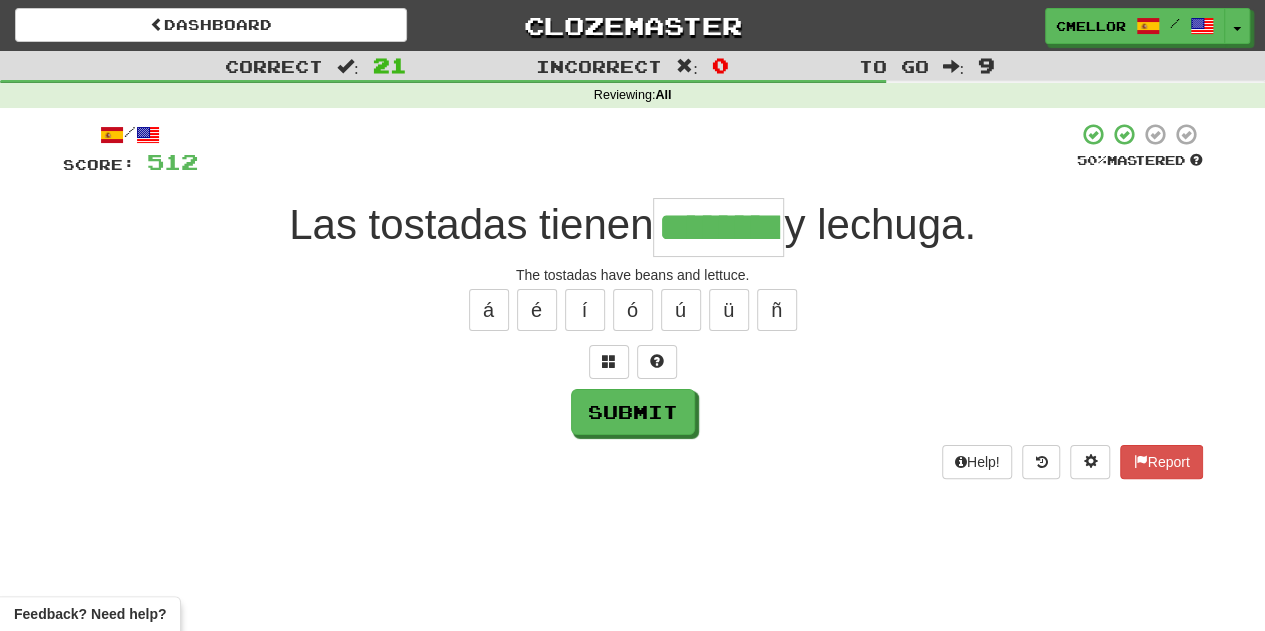 type on "********" 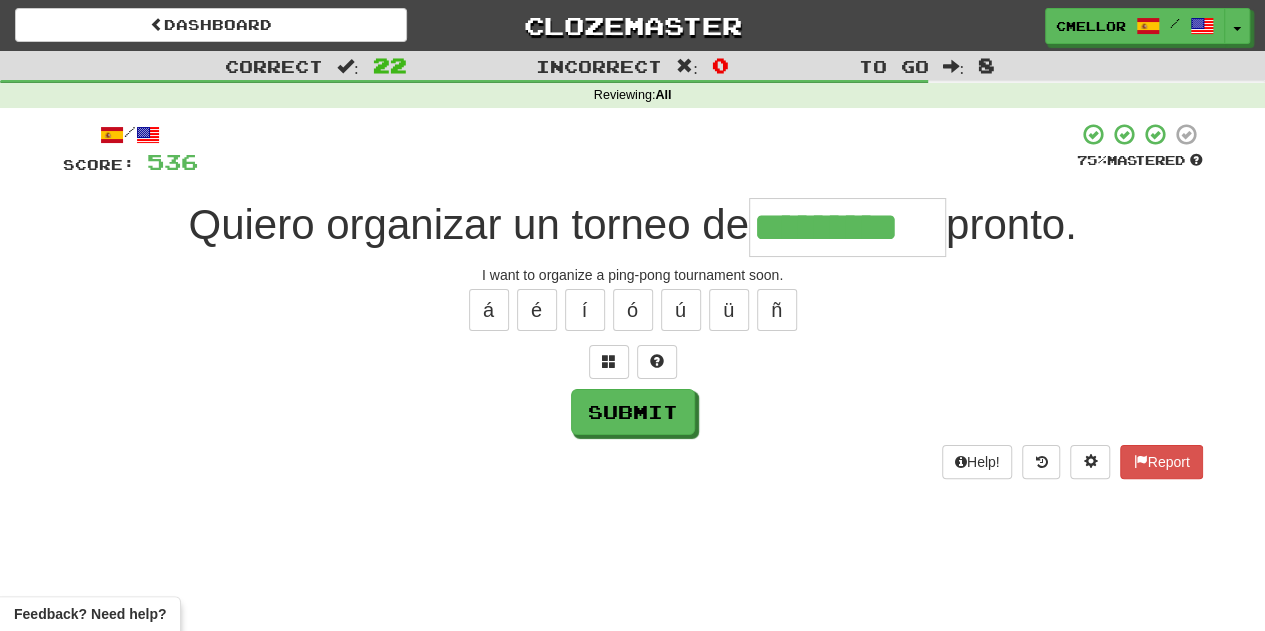 type on "*********" 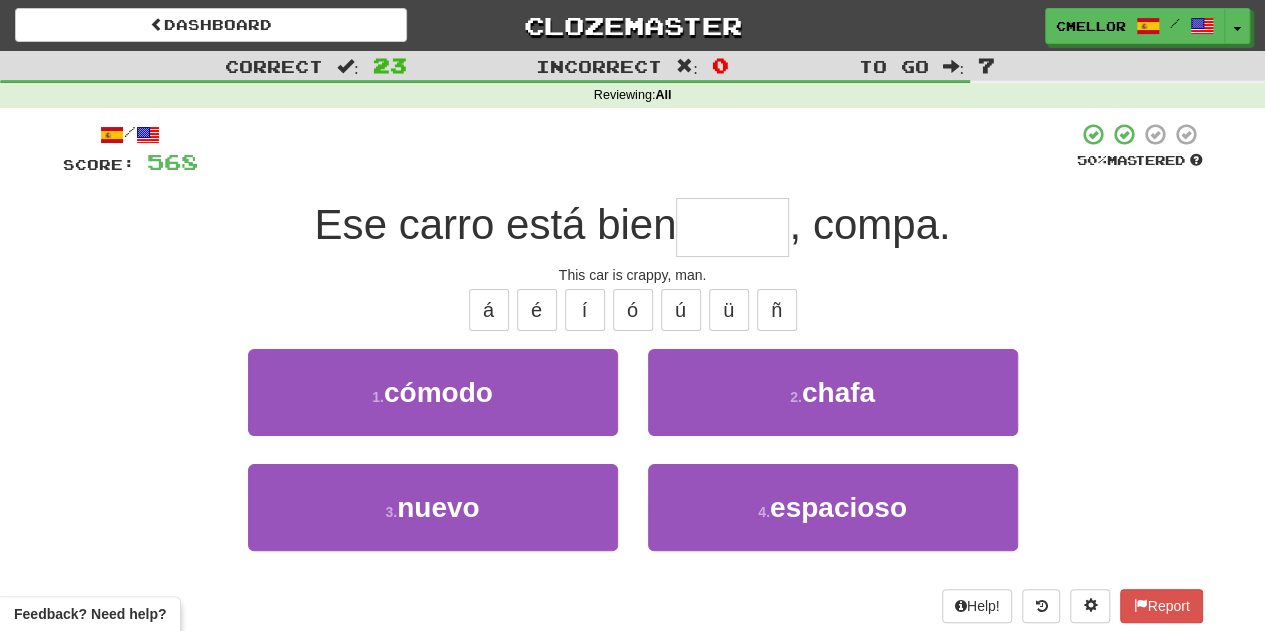 type on "*****" 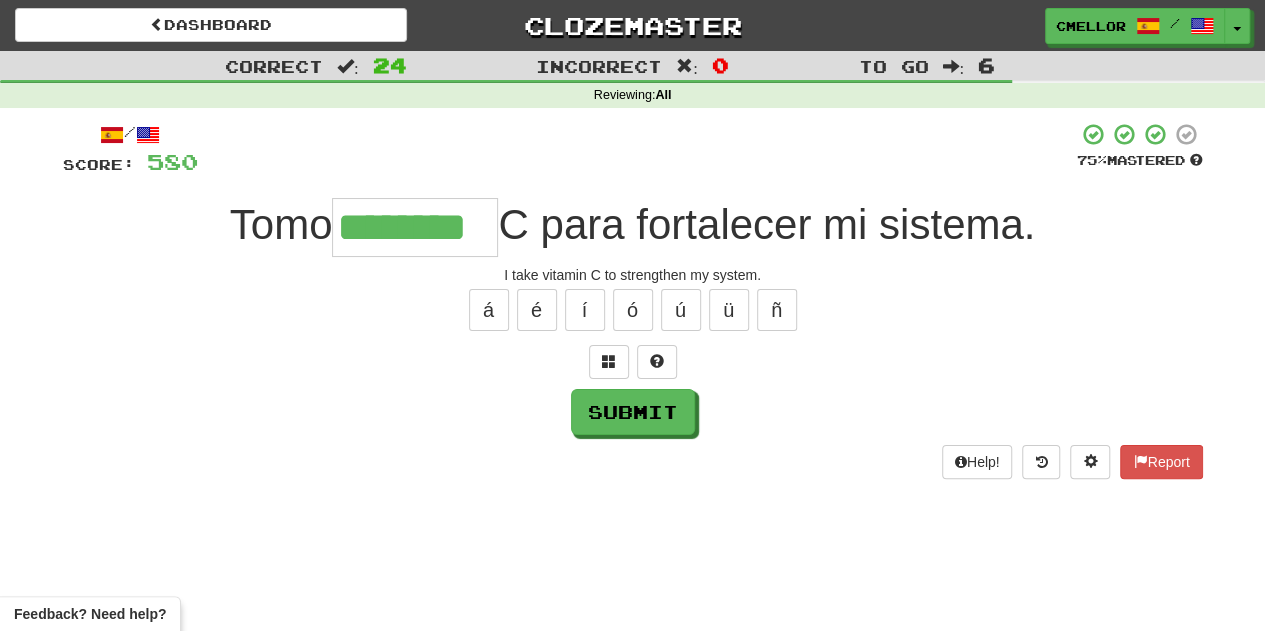 type on "********" 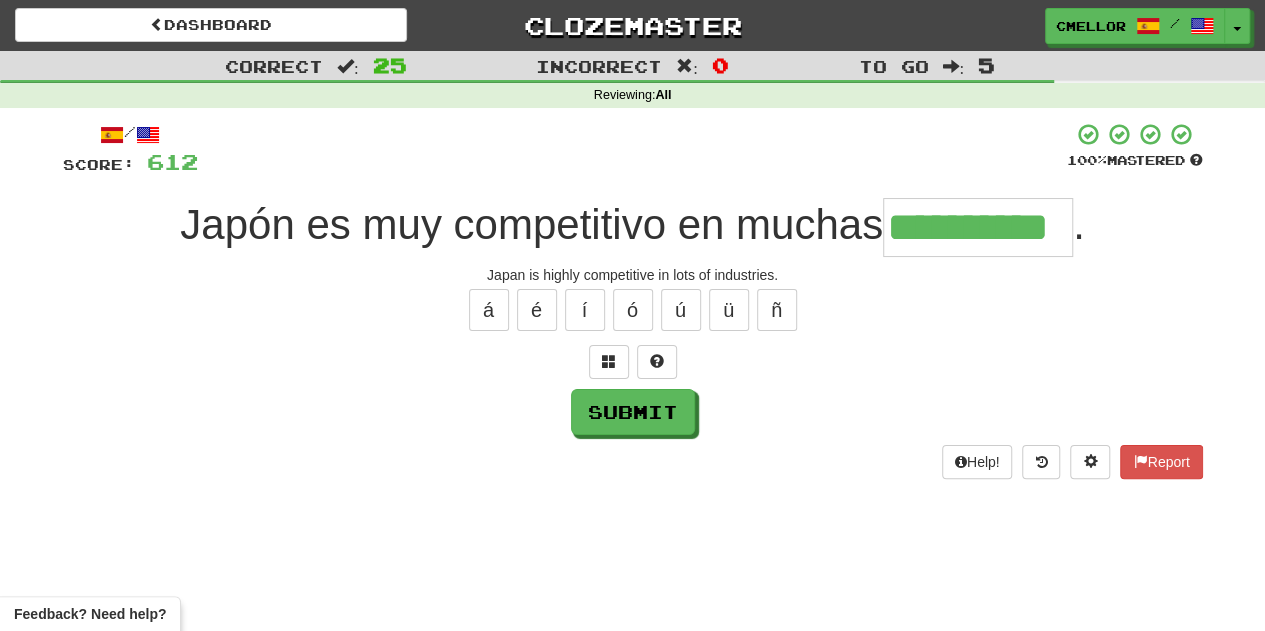 type on "**********" 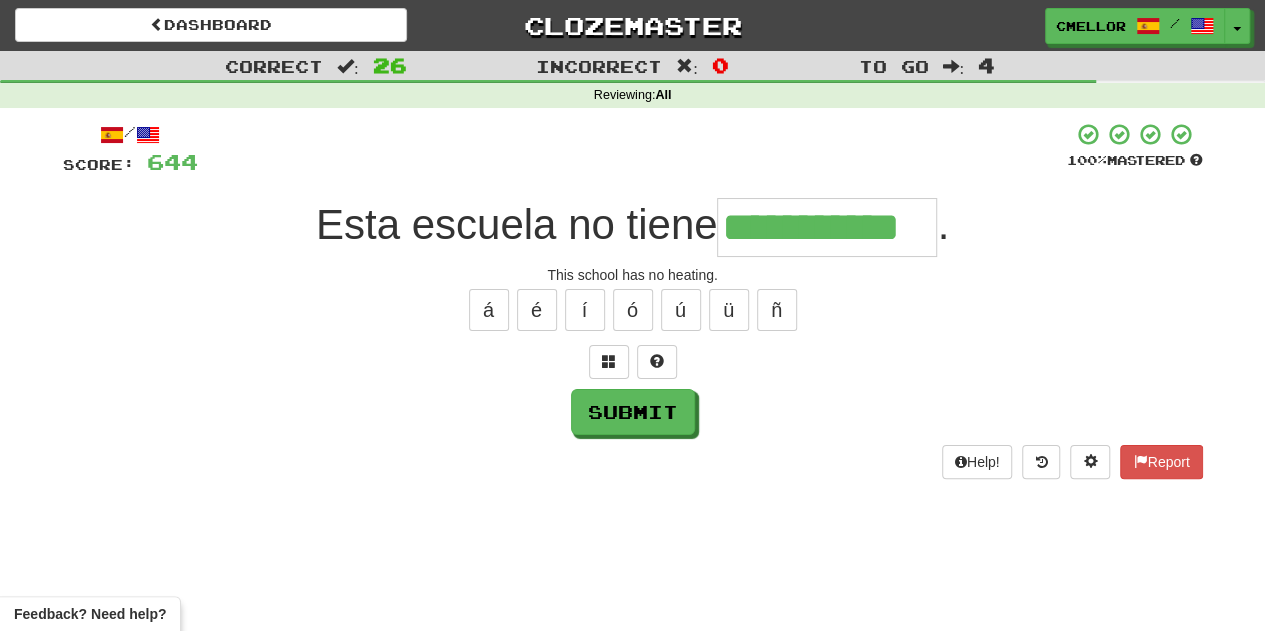 type on "**********" 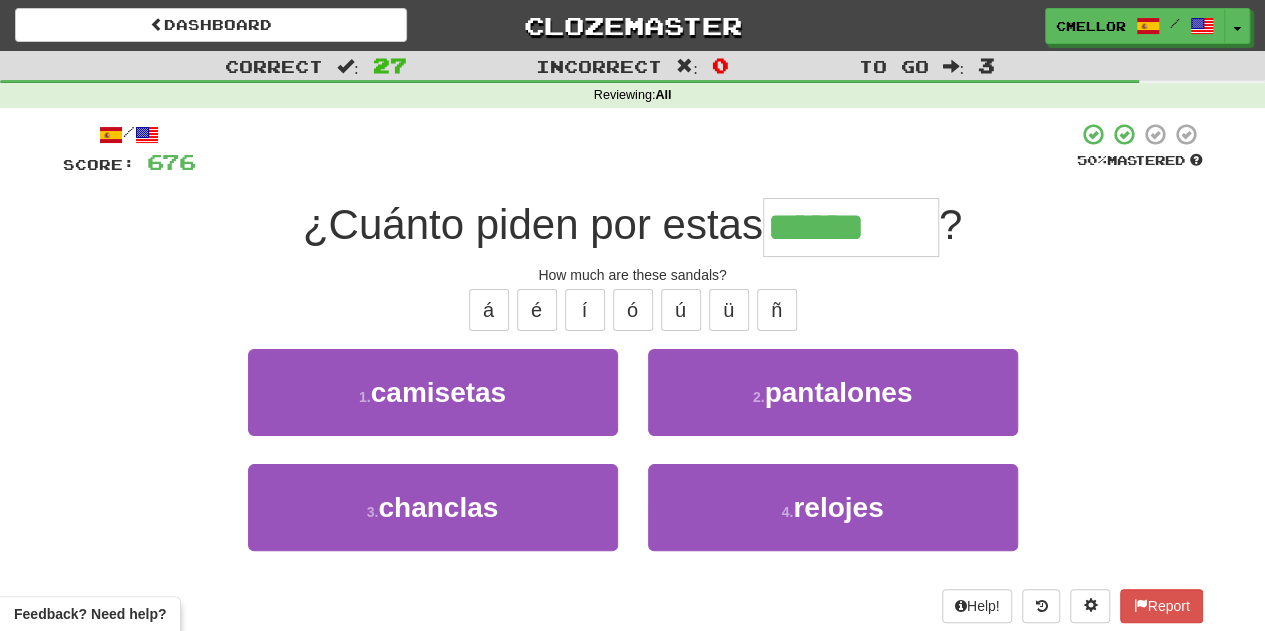 type on "********" 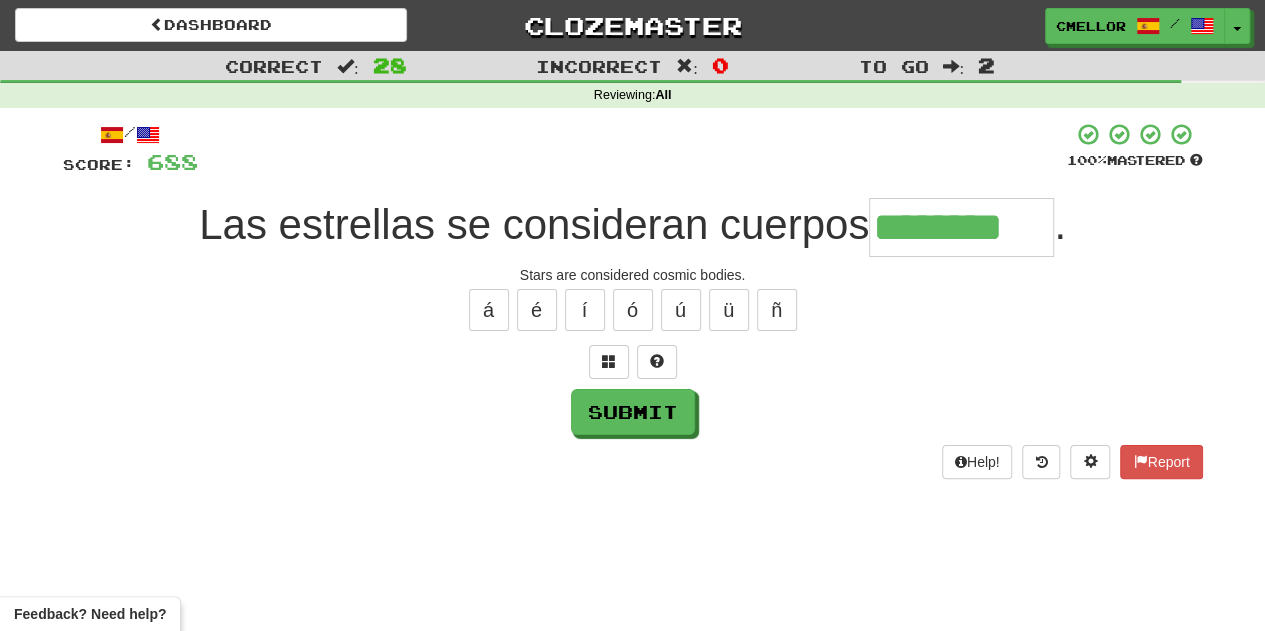 type on "********" 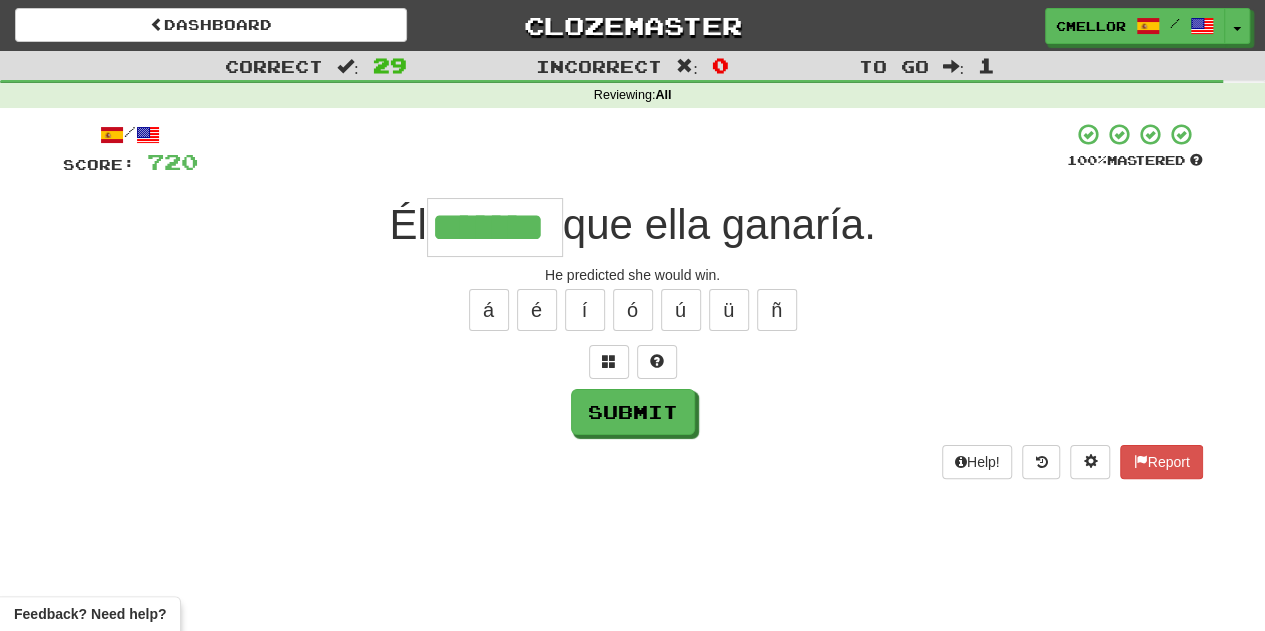 type on "*******" 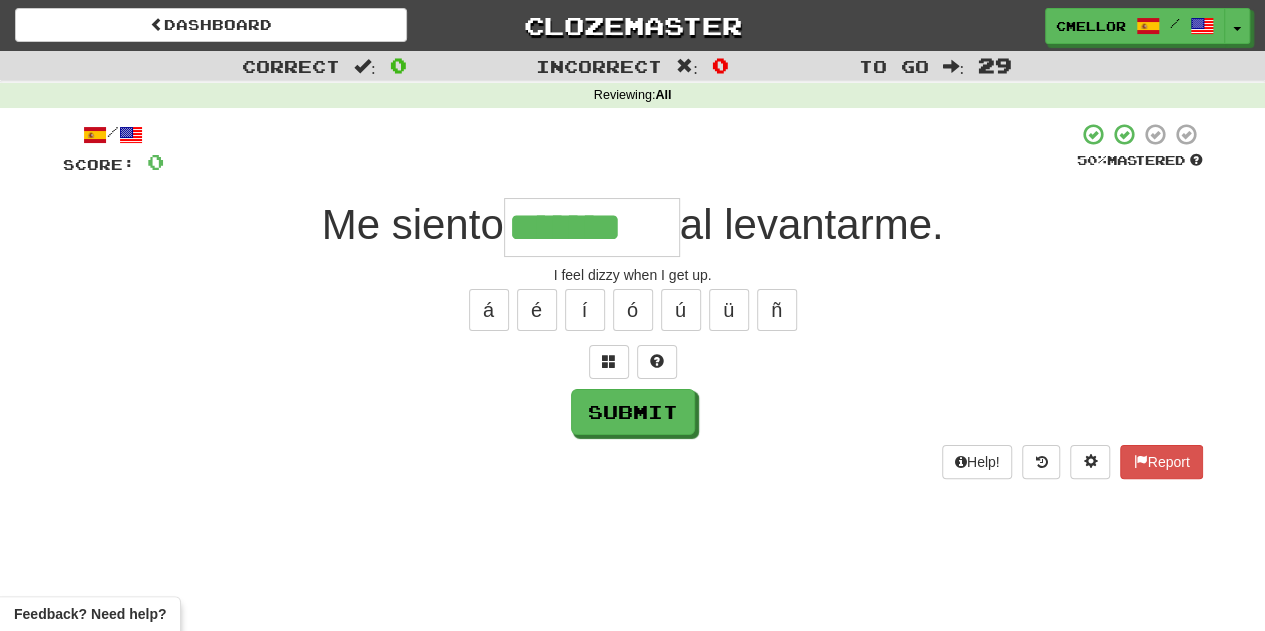 type on "*******" 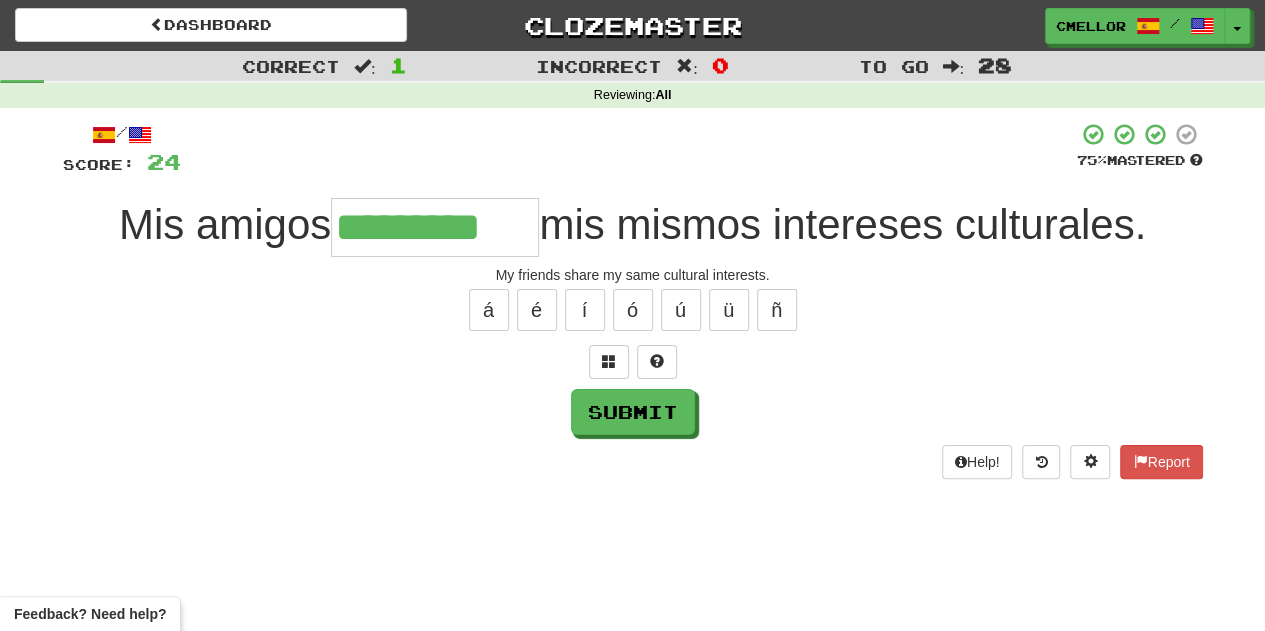 type on "*********" 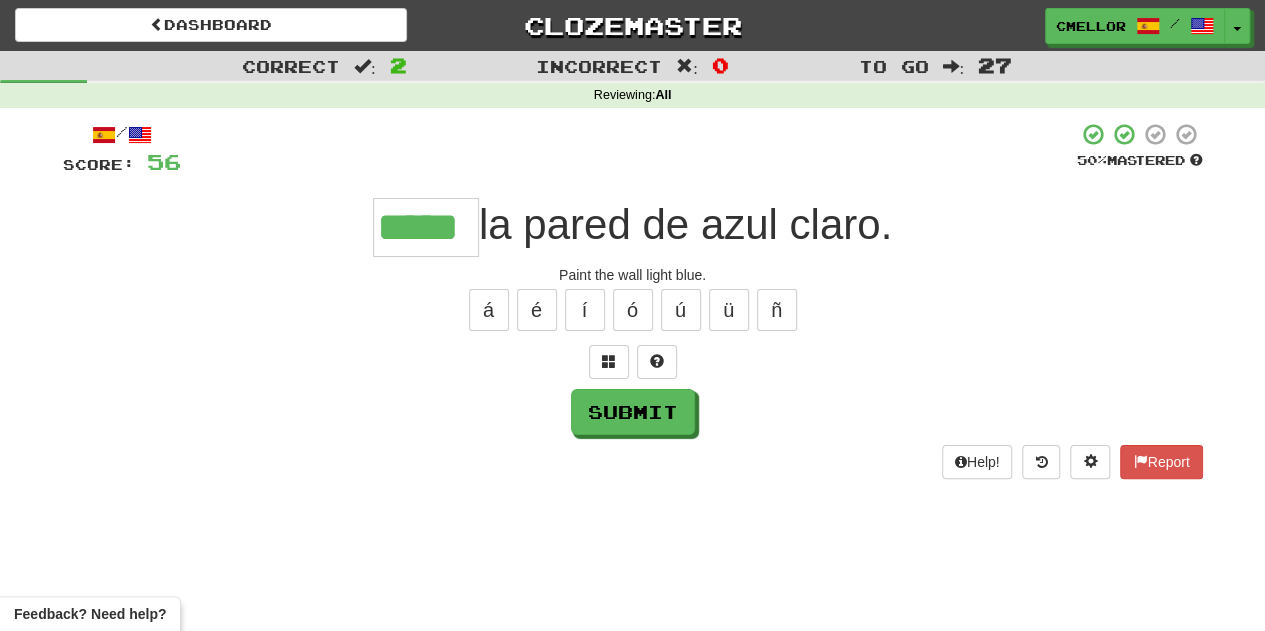 type on "*****" 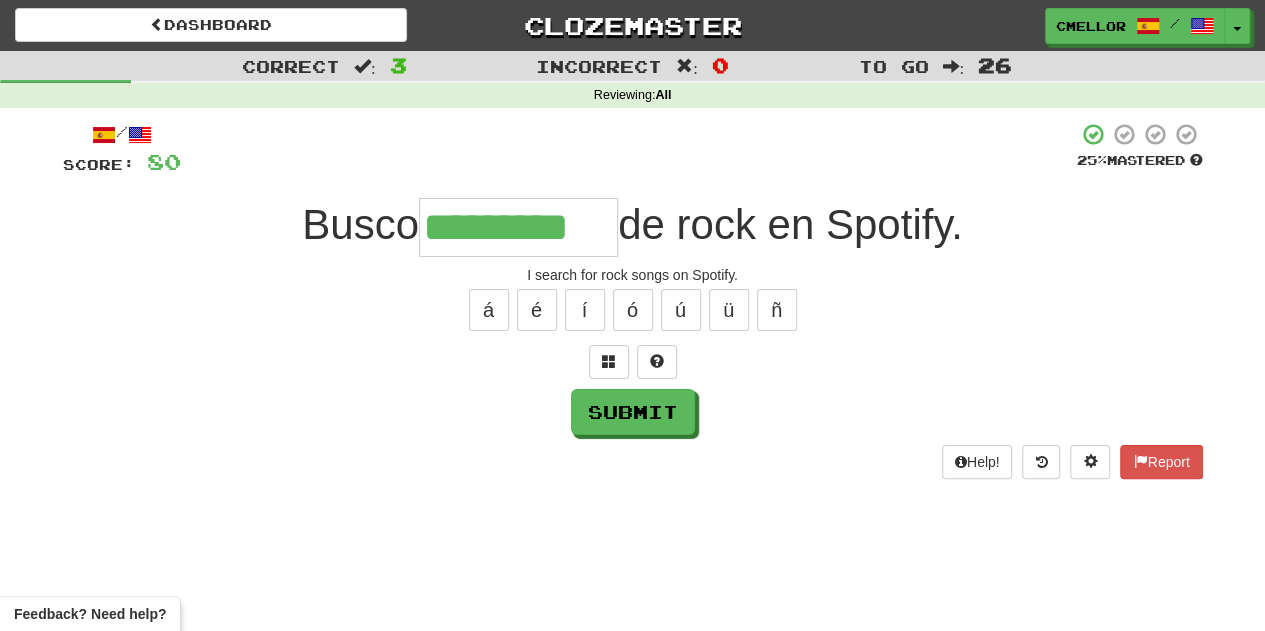 type on "*********" 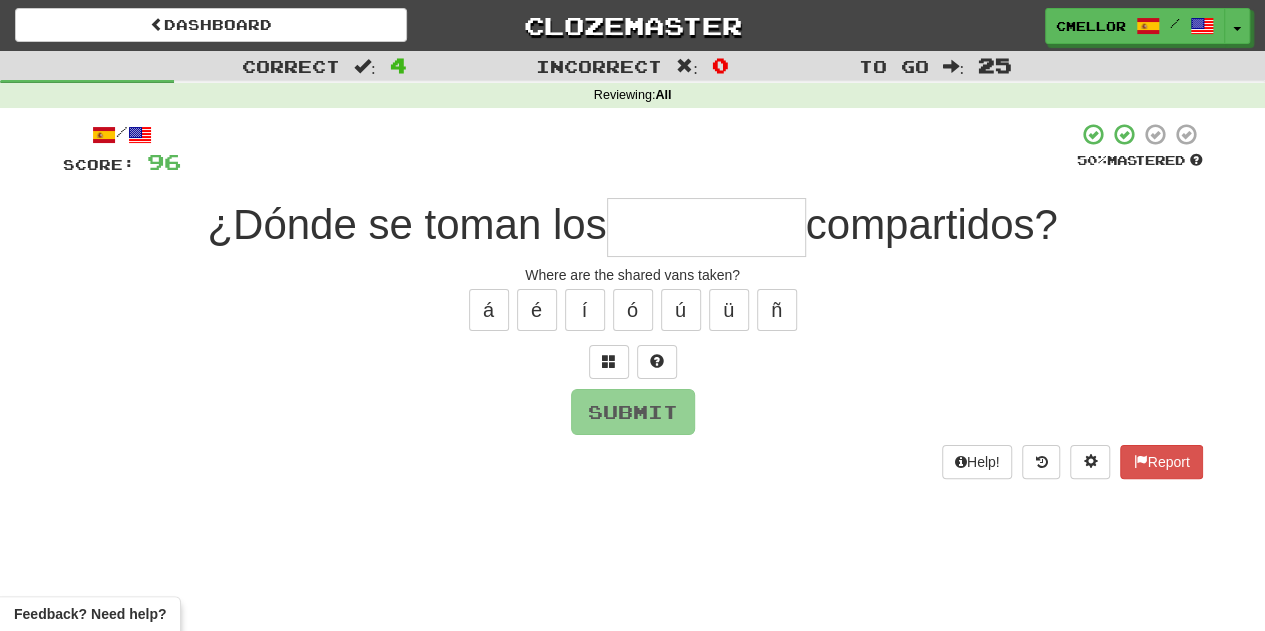 type on "*" 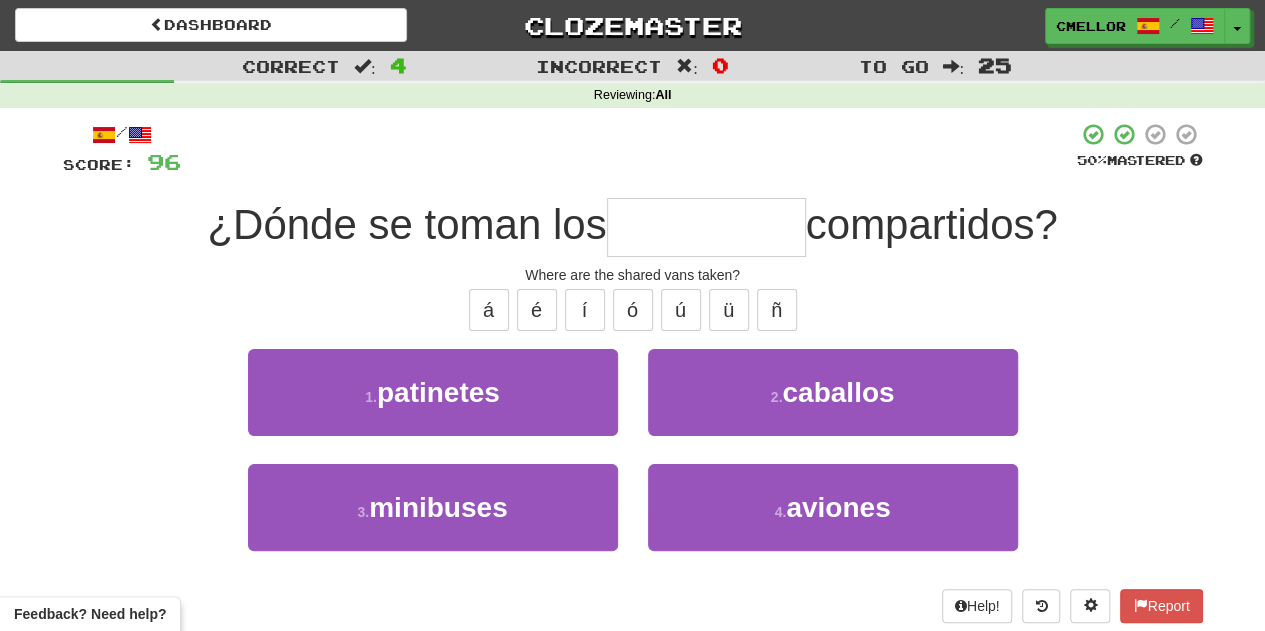 type on "*********" 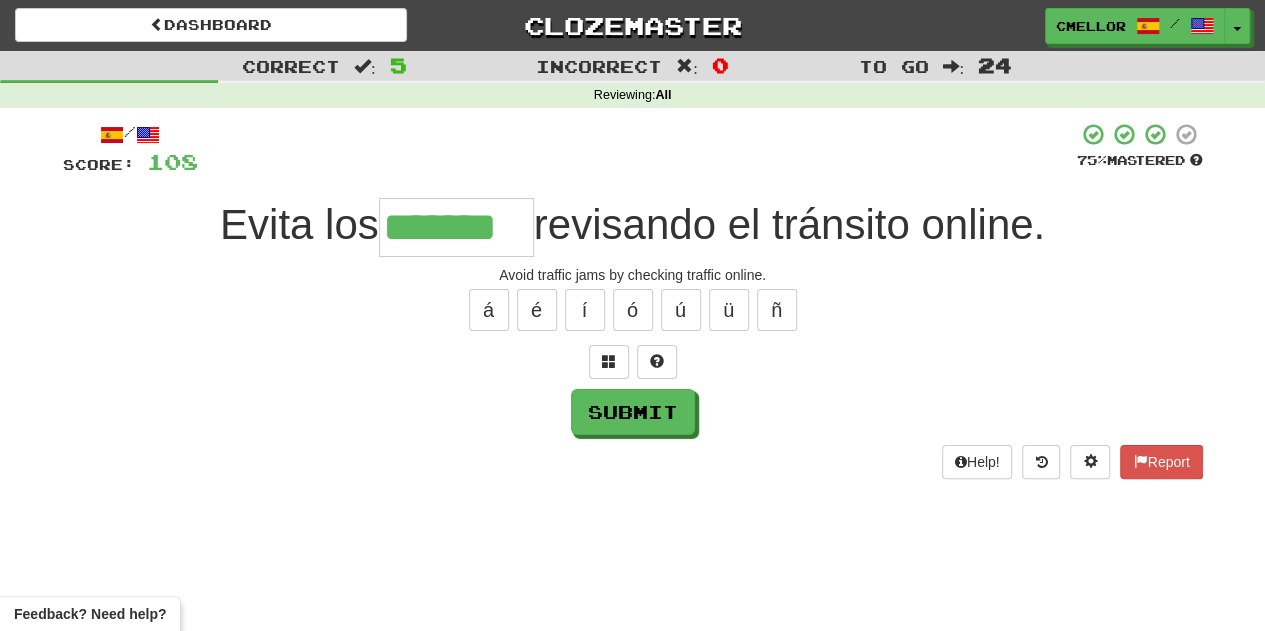 type on "*******" 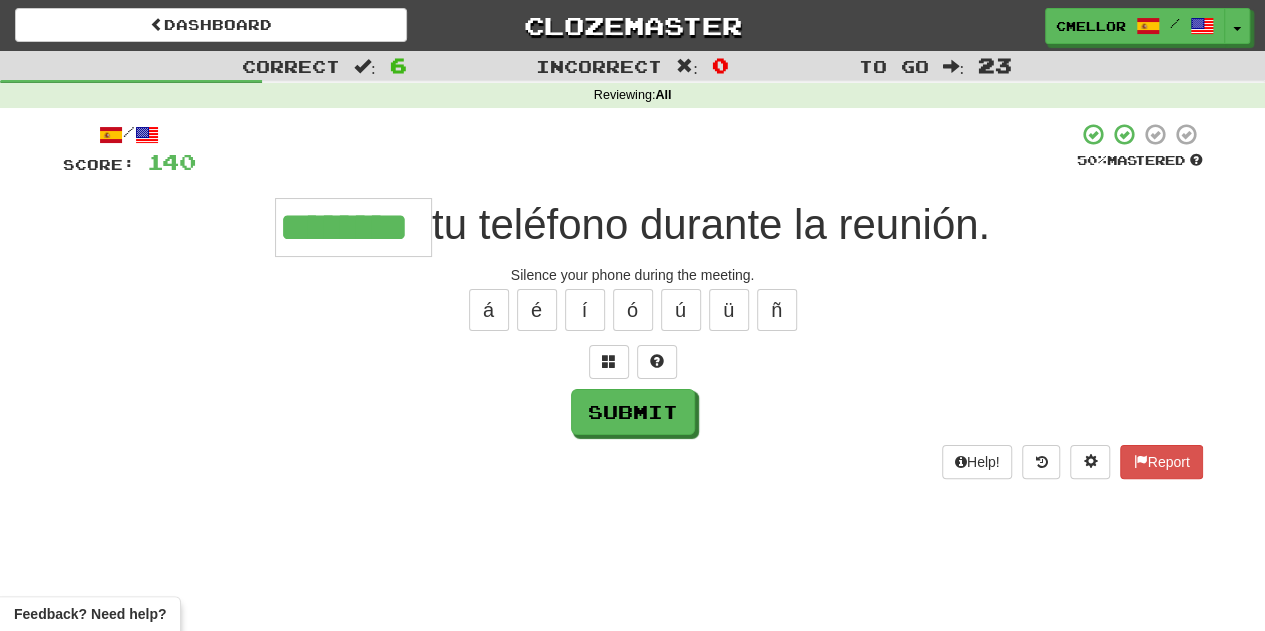 type on "********" 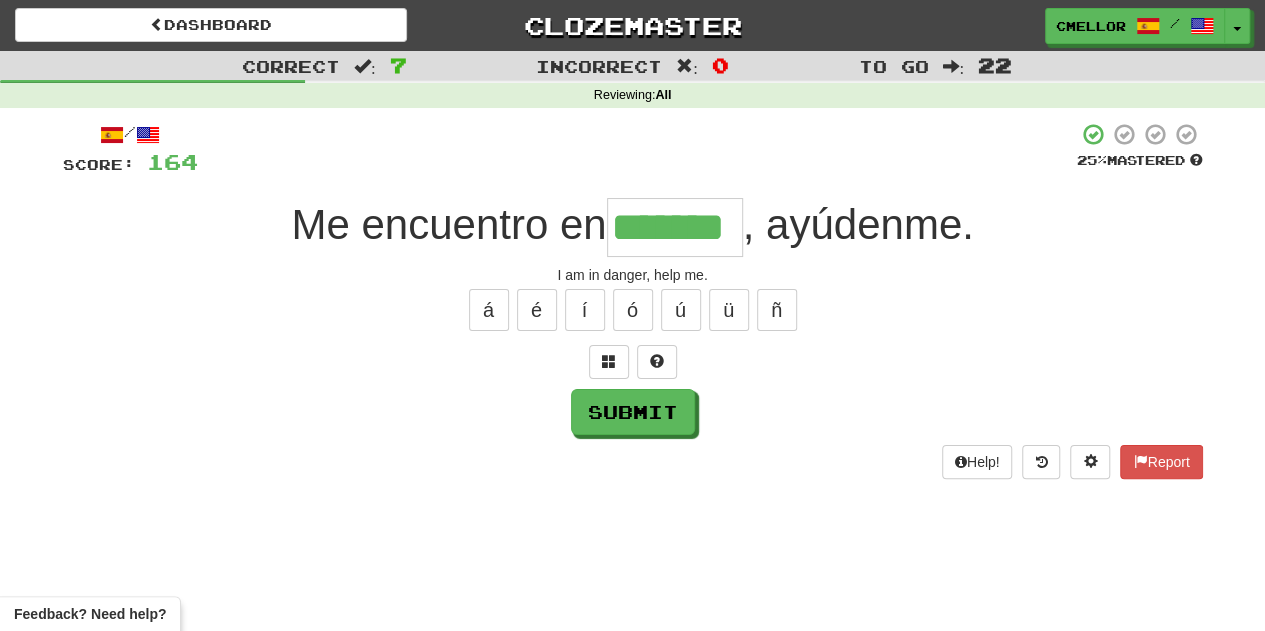 type on "*******" 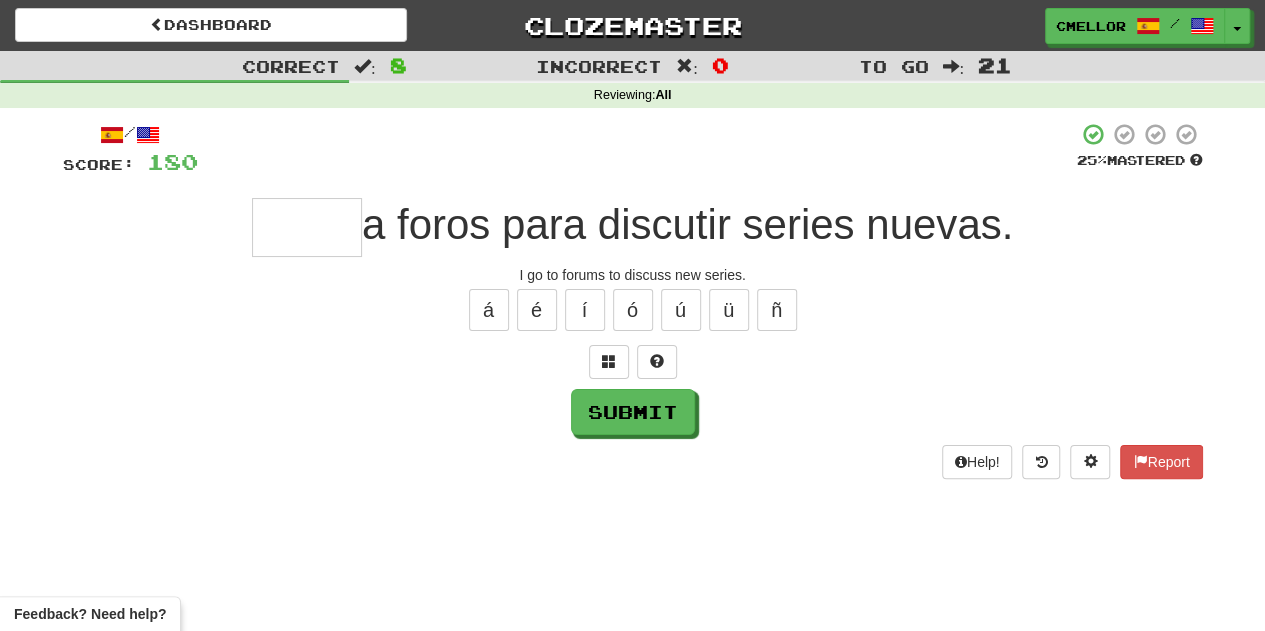type on "*" 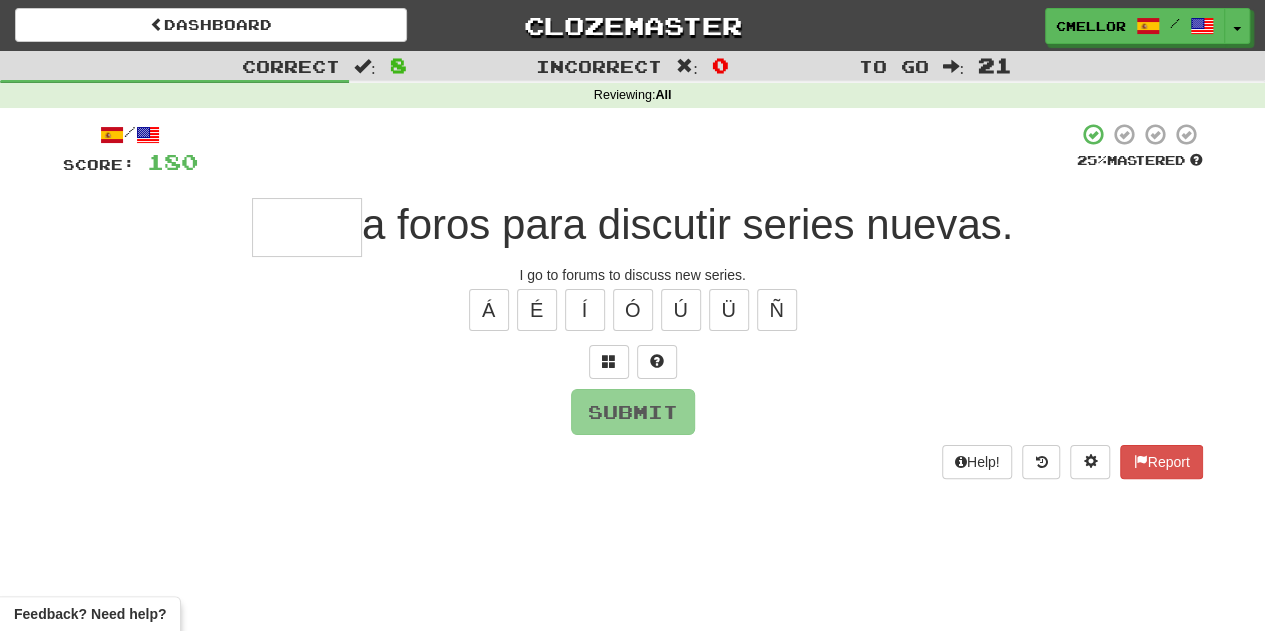 type on "*" 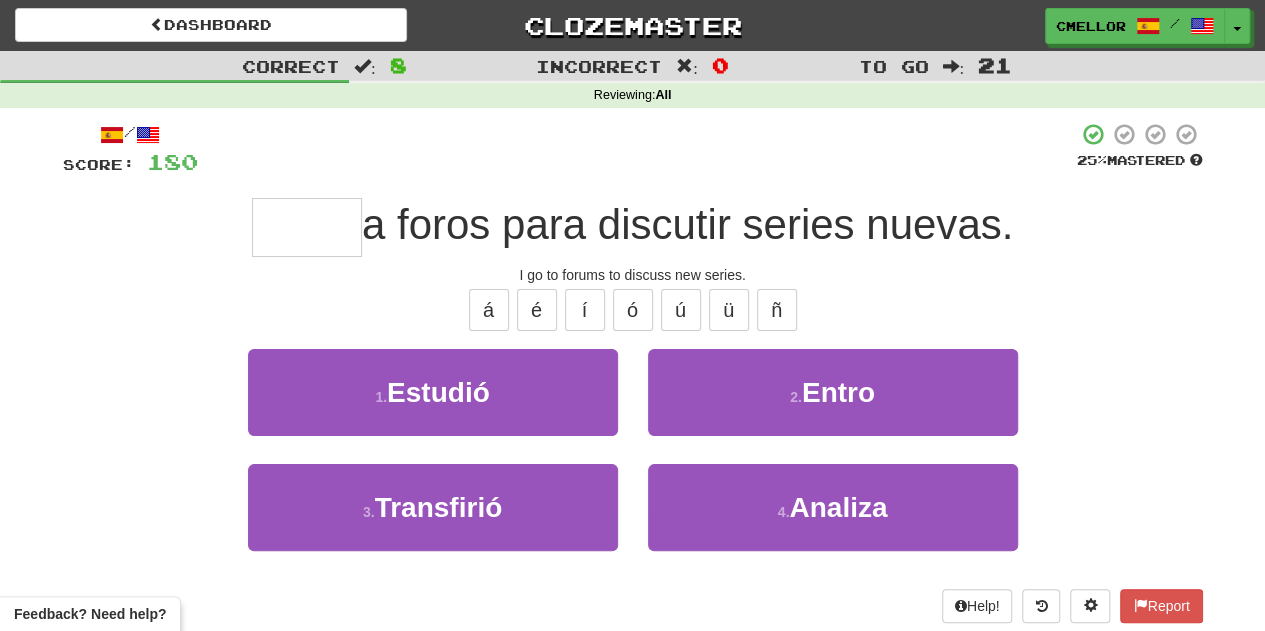 type on "*****" 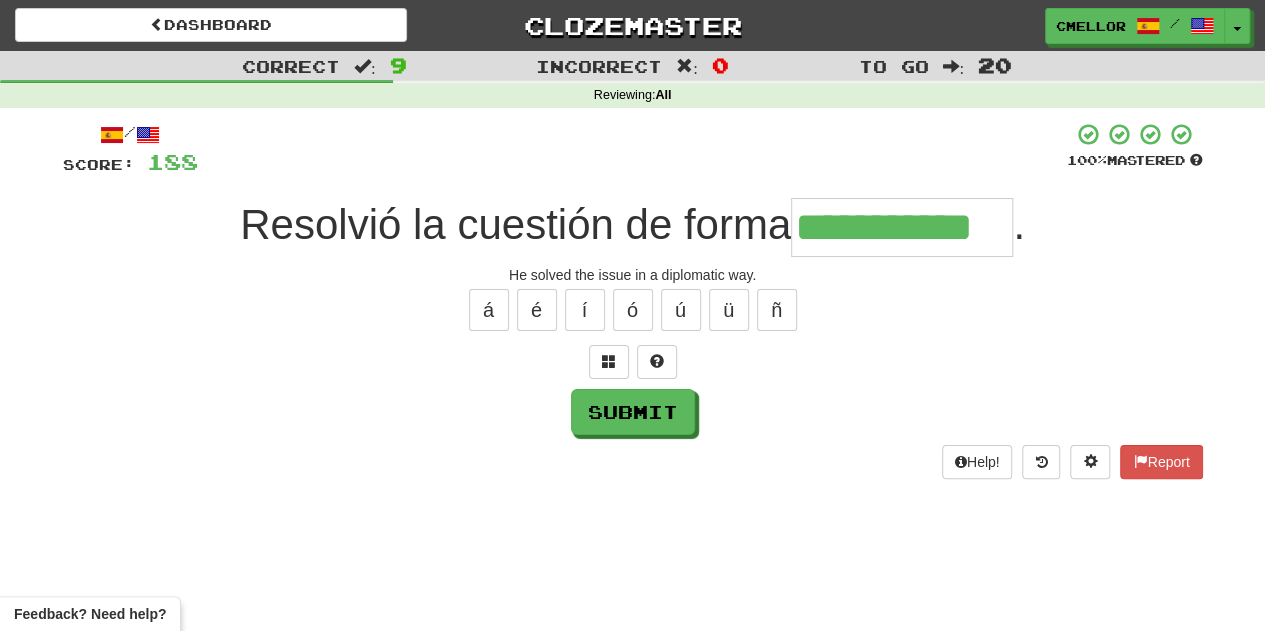 type on "**********" 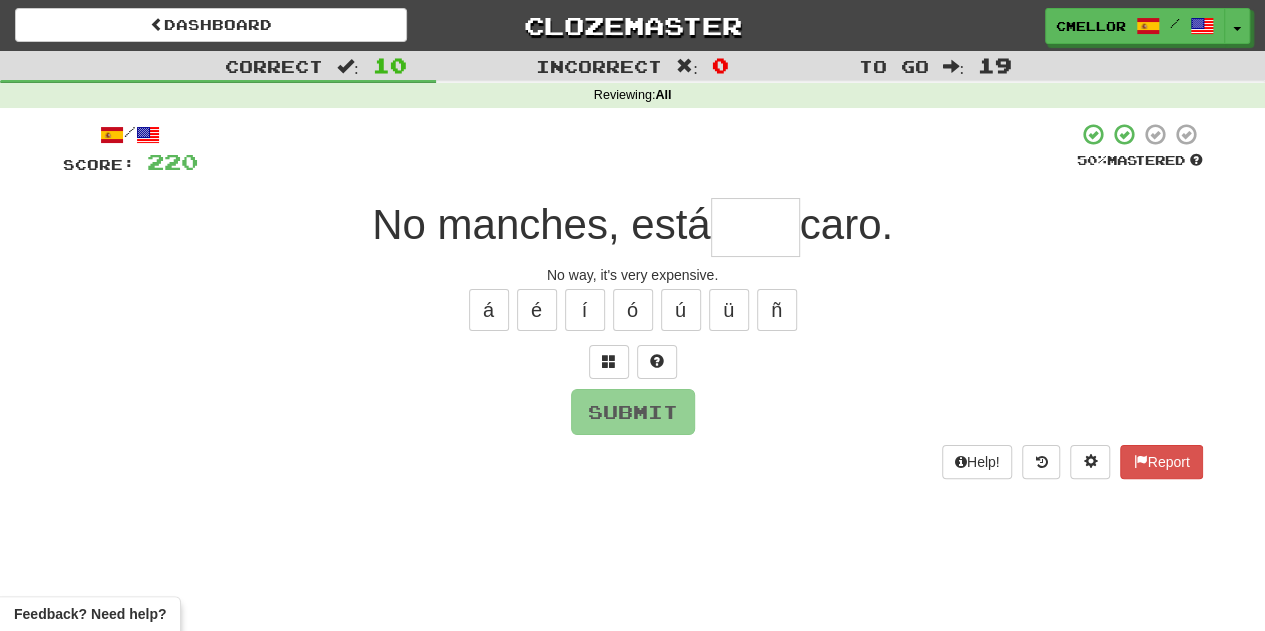 type on "*" 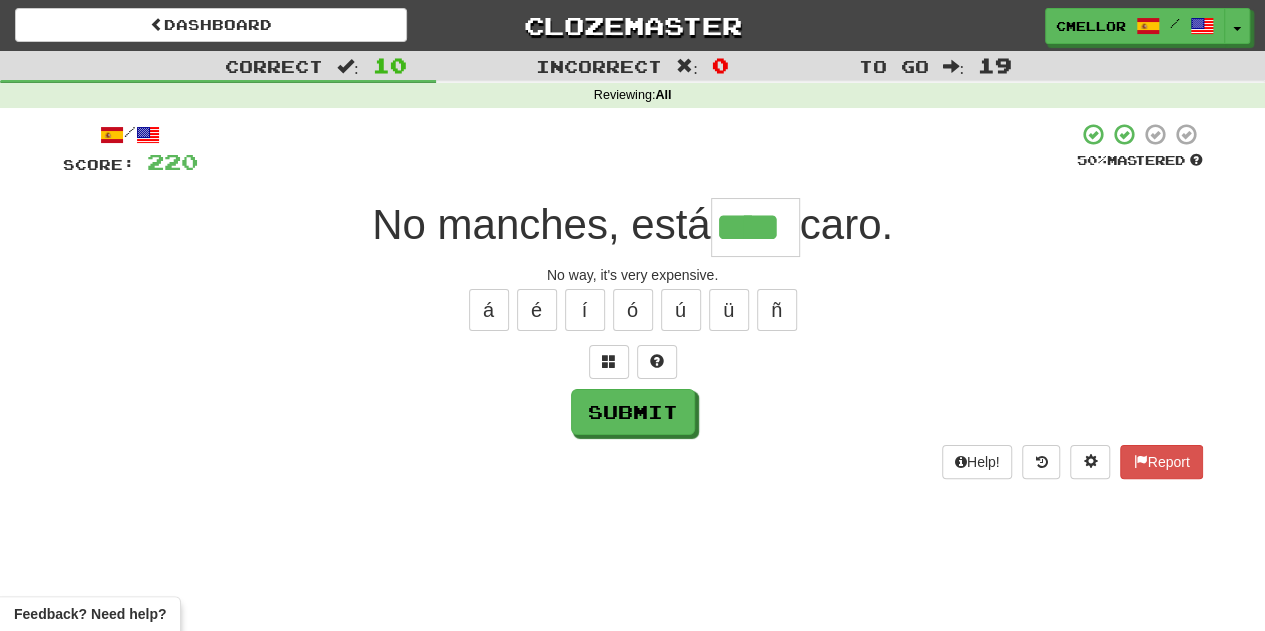type on "****" 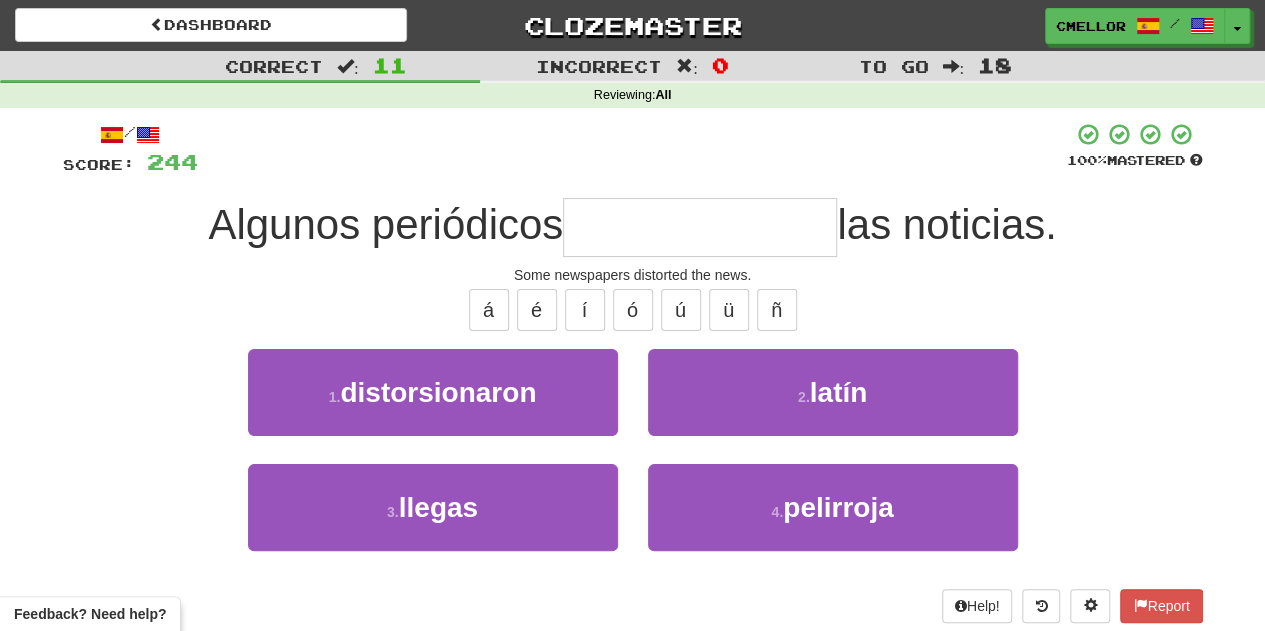 type on "**********" 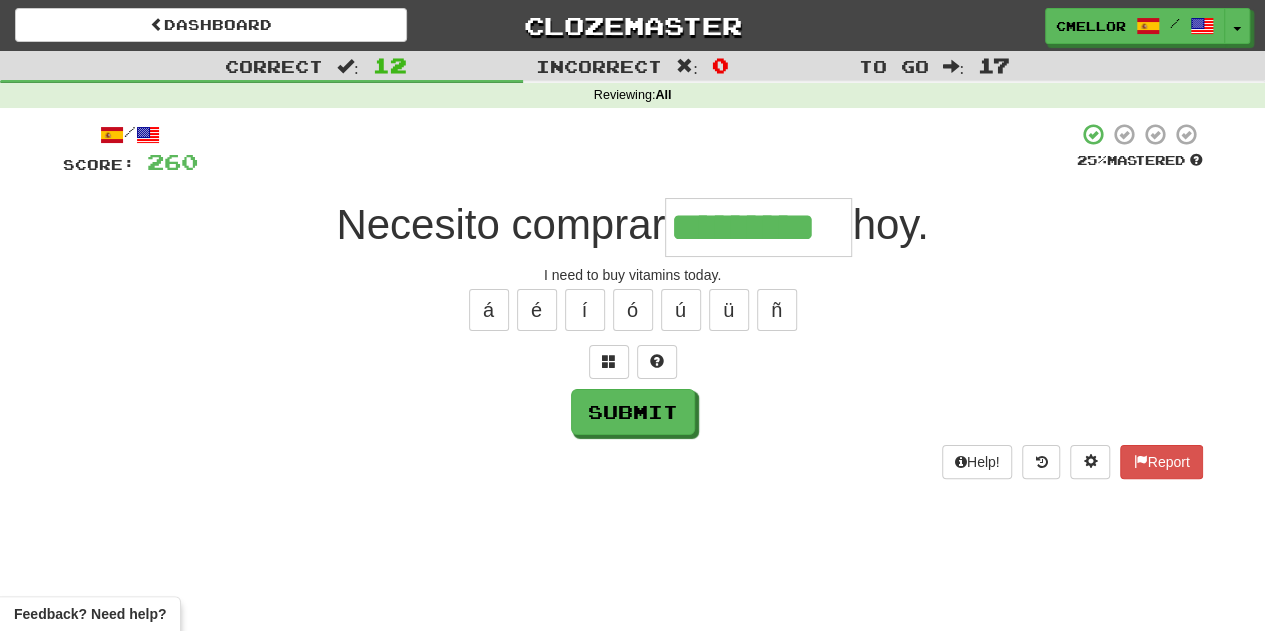 type on "*********" 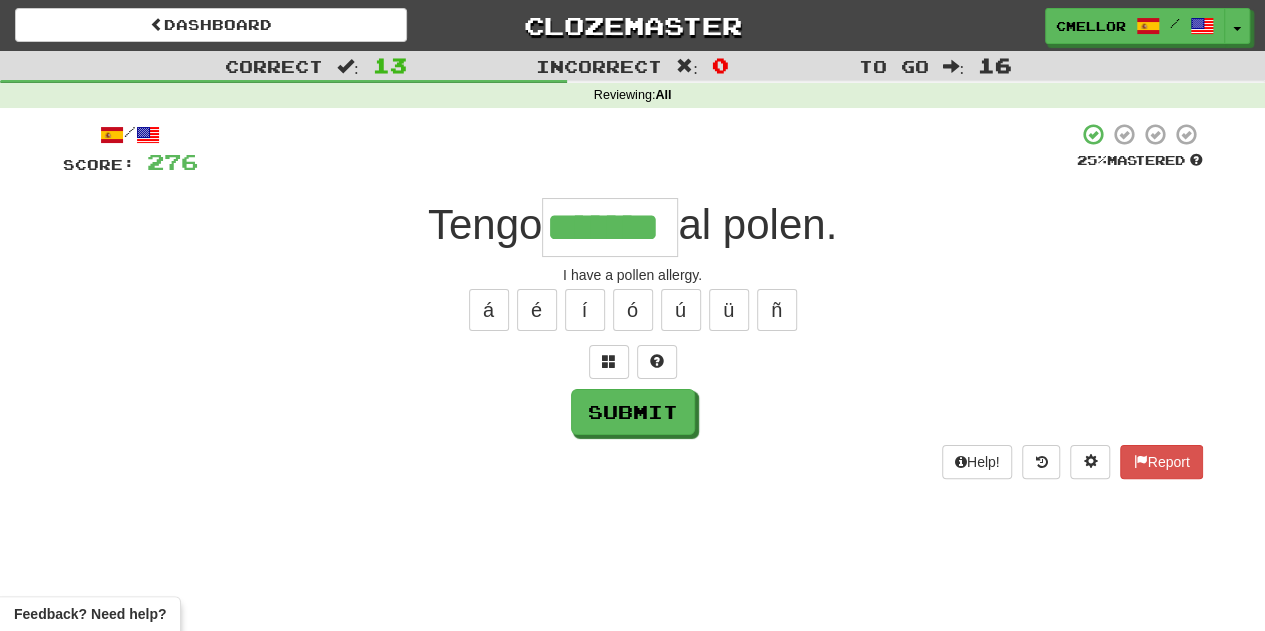 type on "*******" 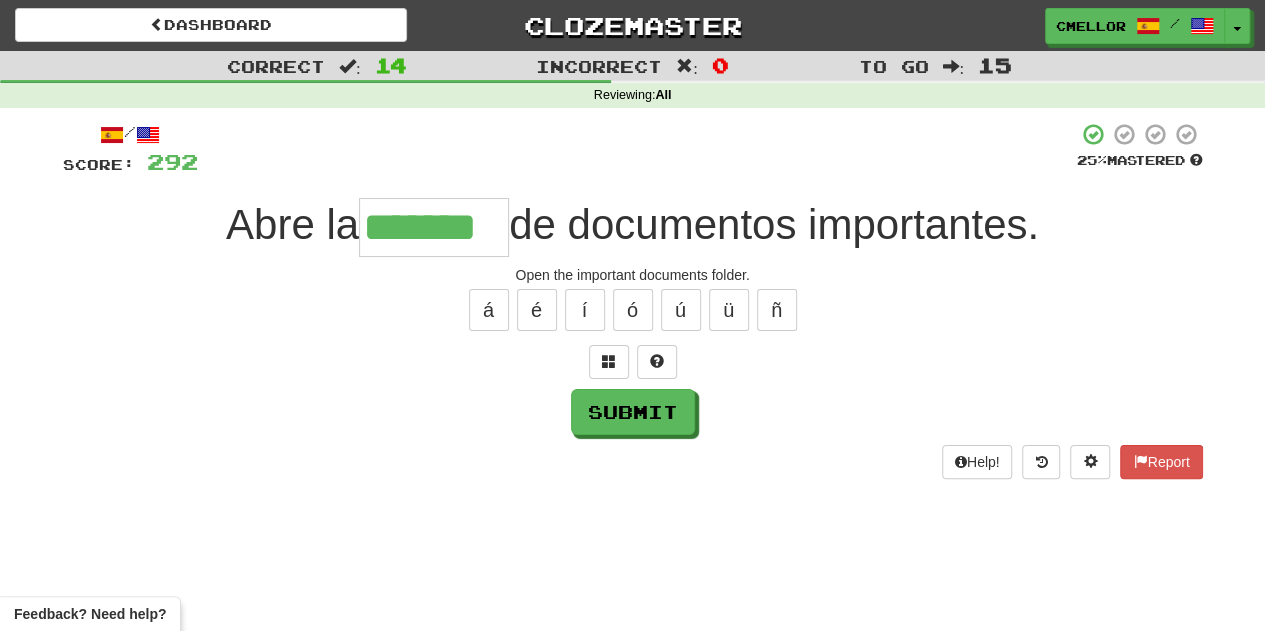 type on "*******" 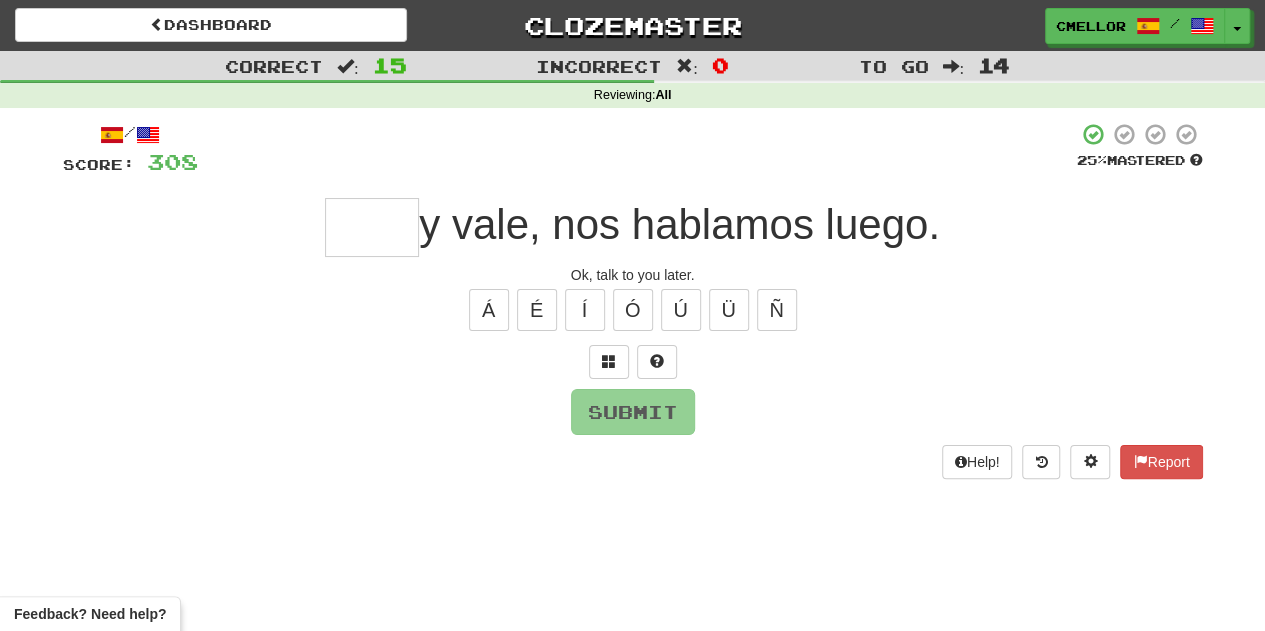 type on "*" 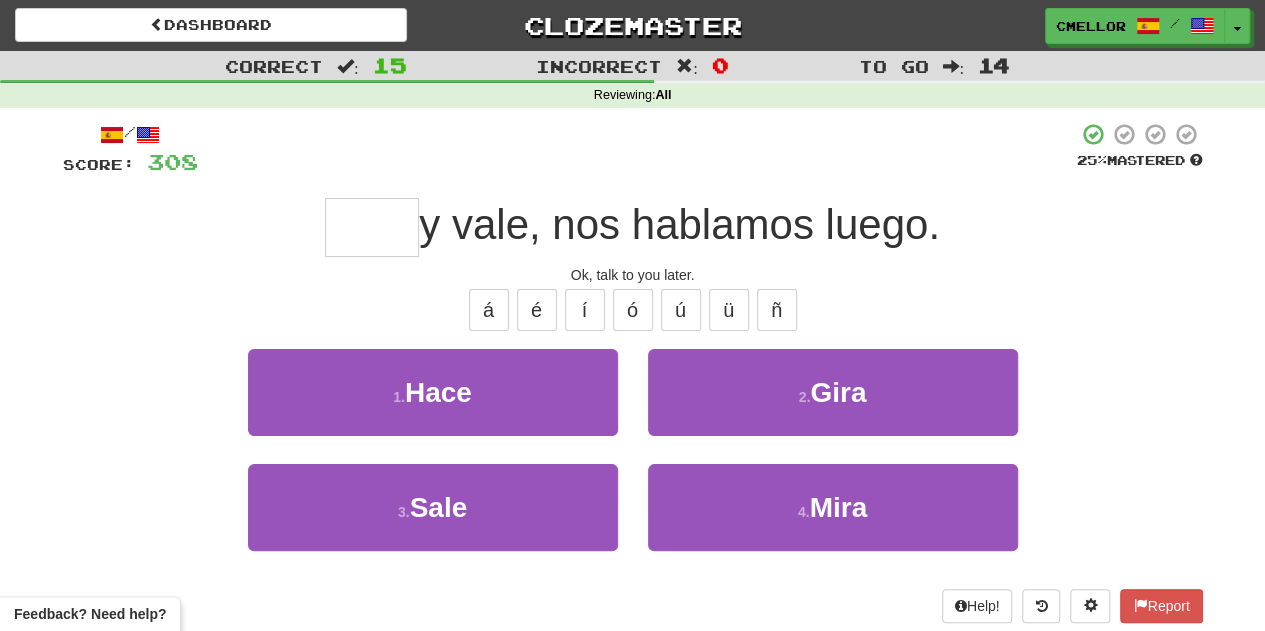 type on "****" 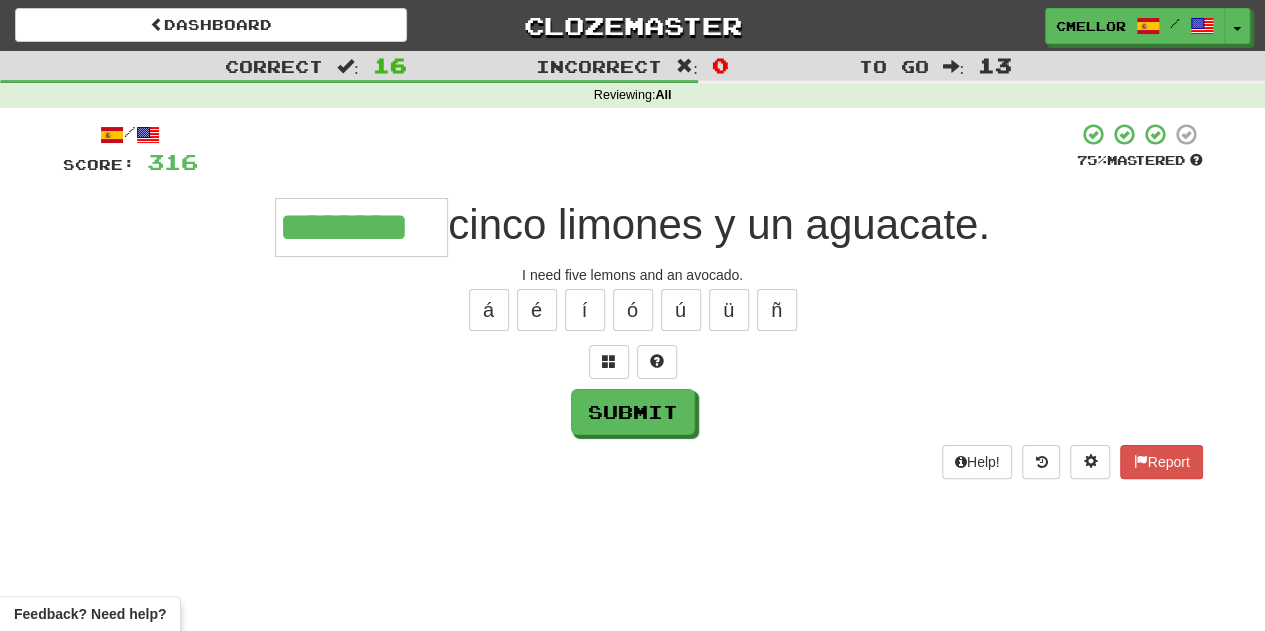 type on "********" 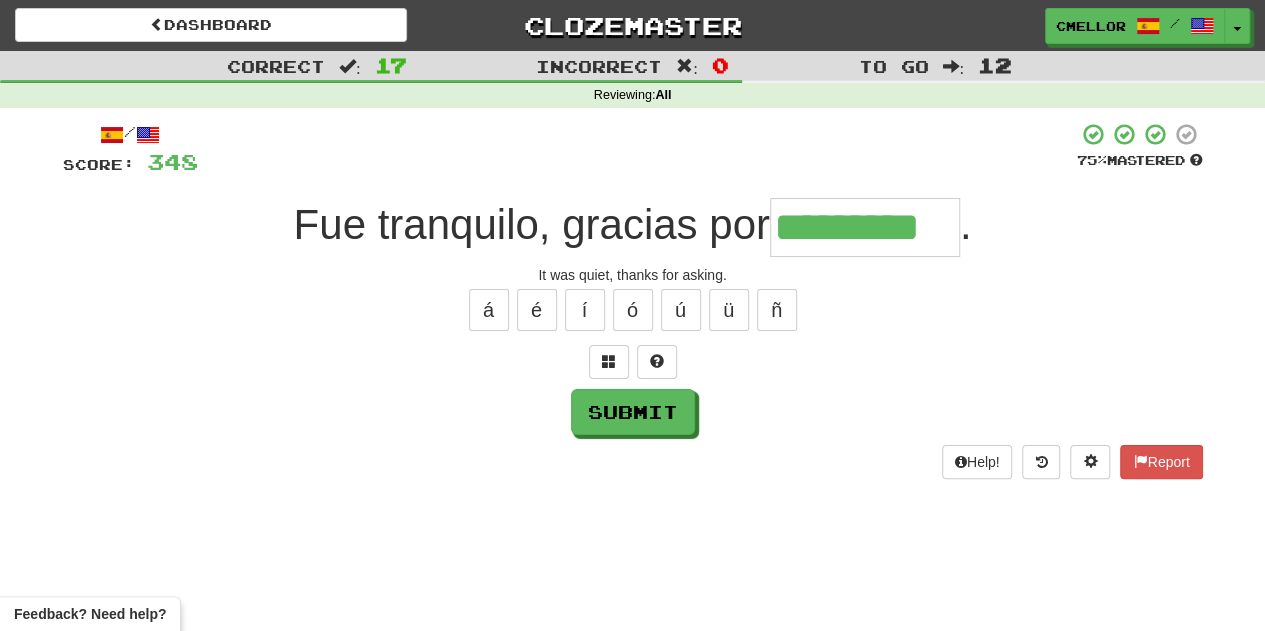 type on "*********" 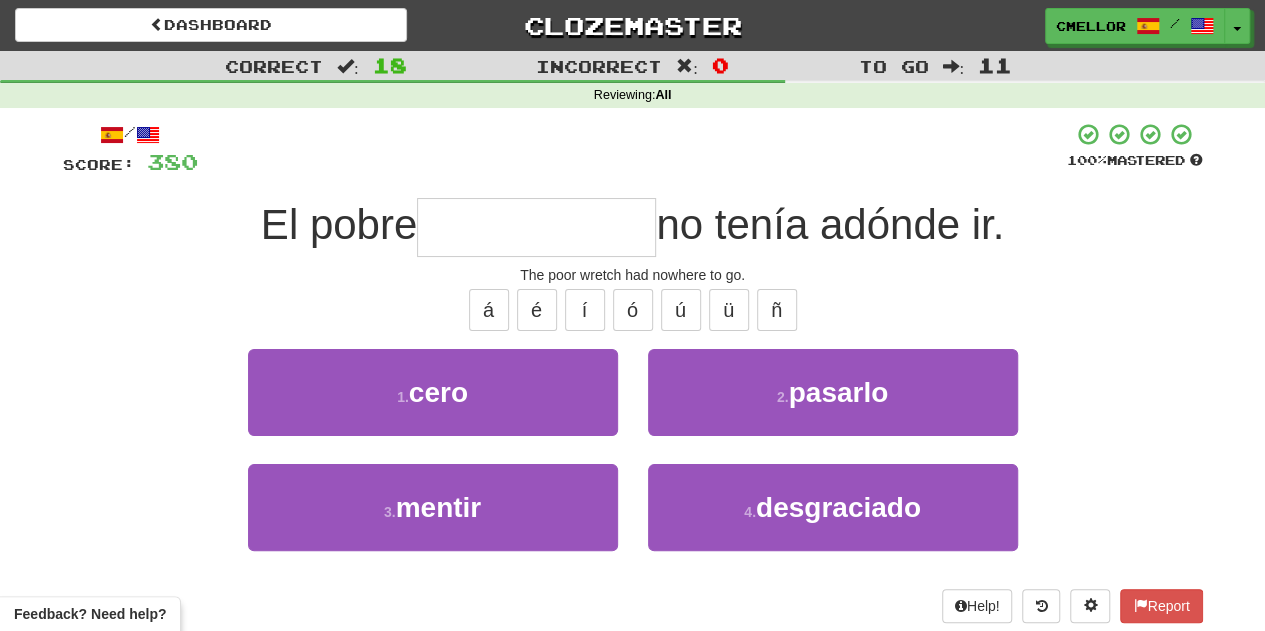 type on "**********" 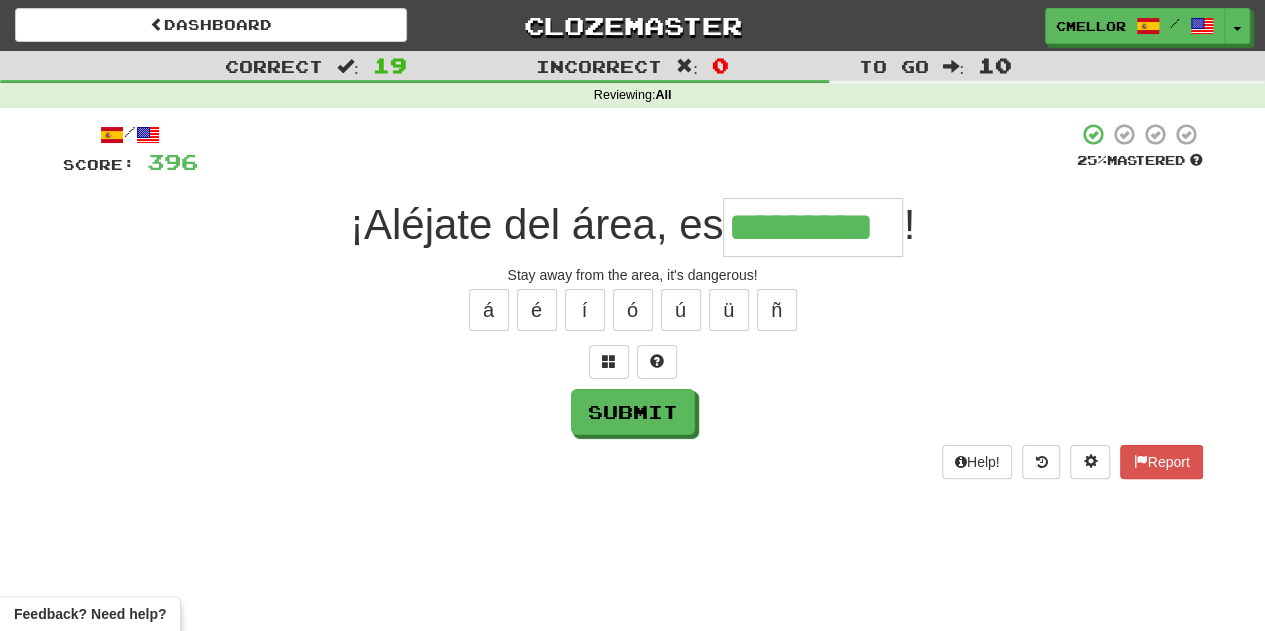 type on "*********" 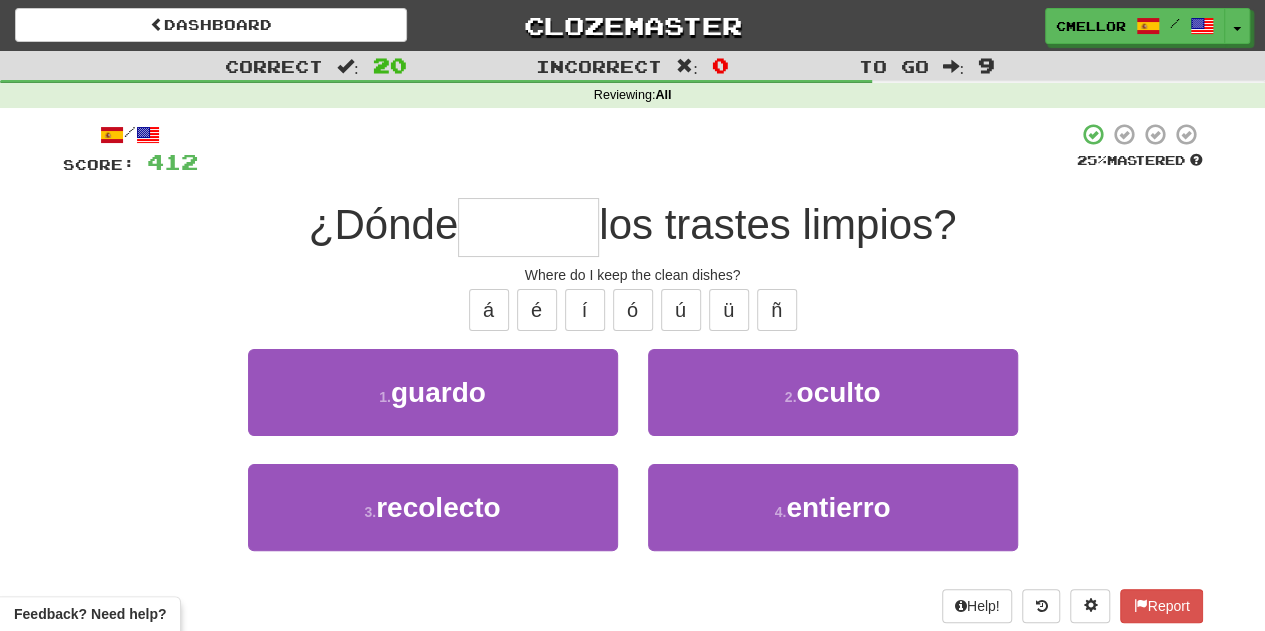 type on "******" 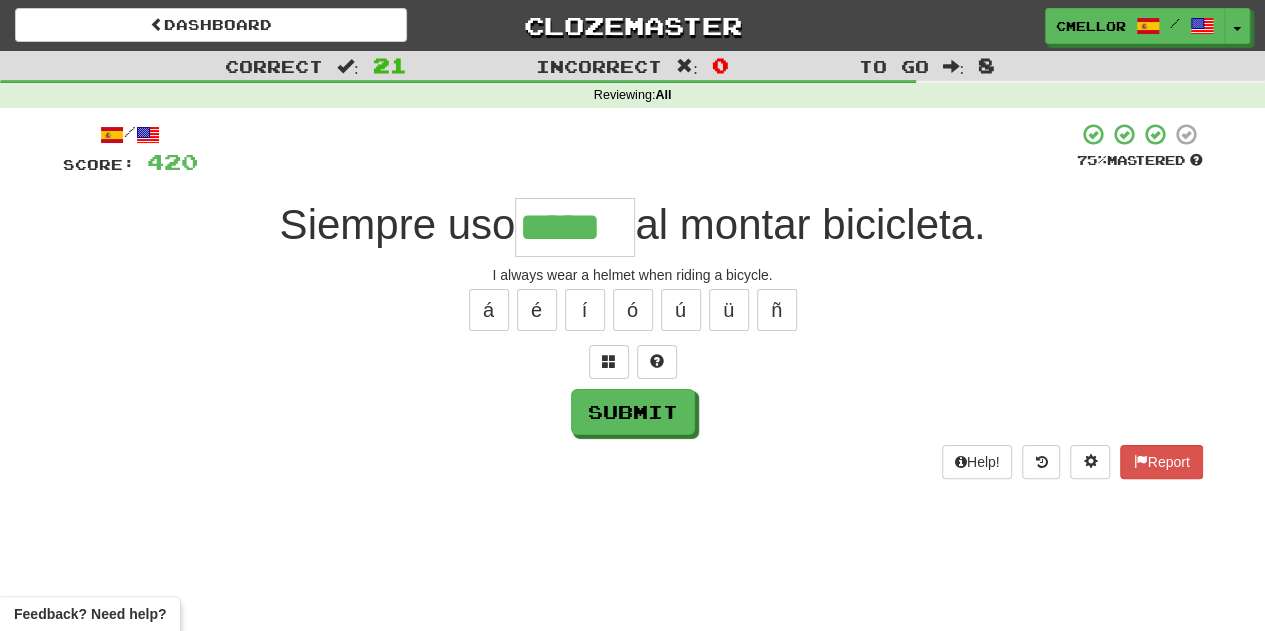 type on "*****" 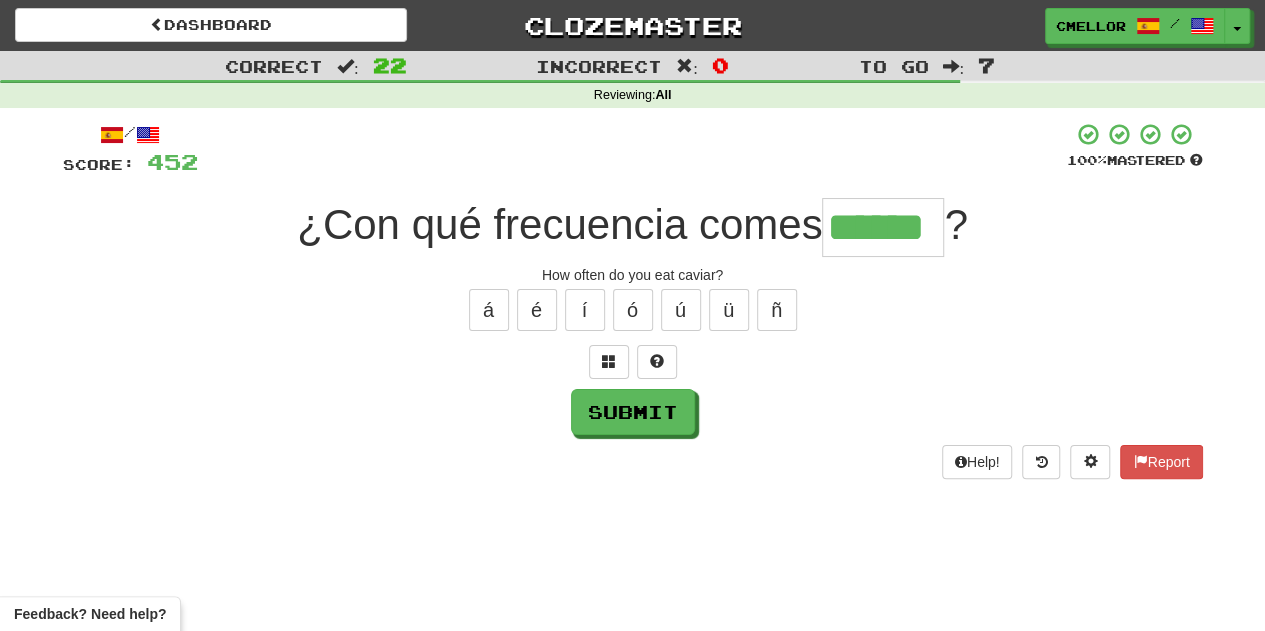 type on "******" 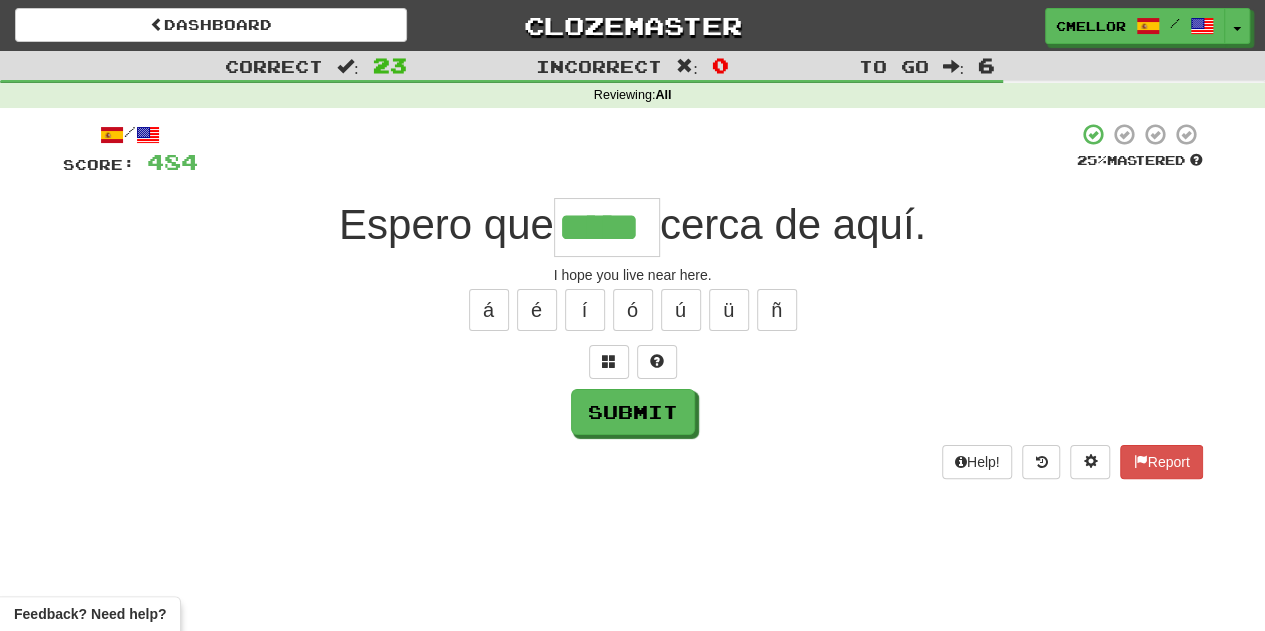 type on "*****" 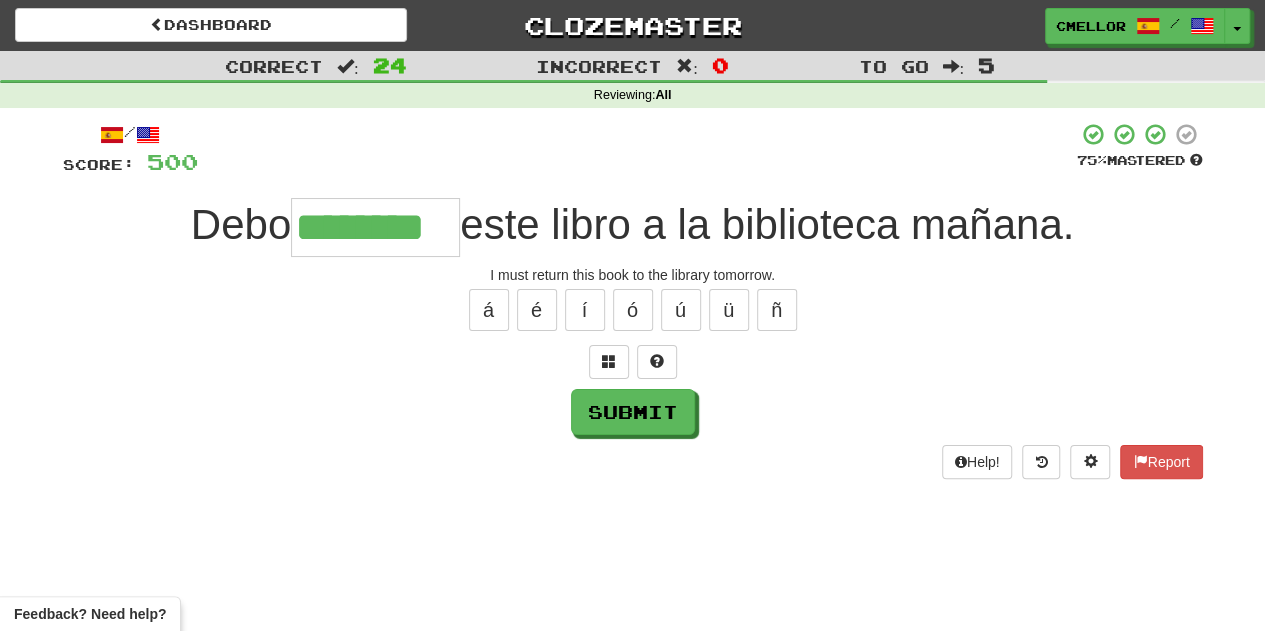 type on "********" 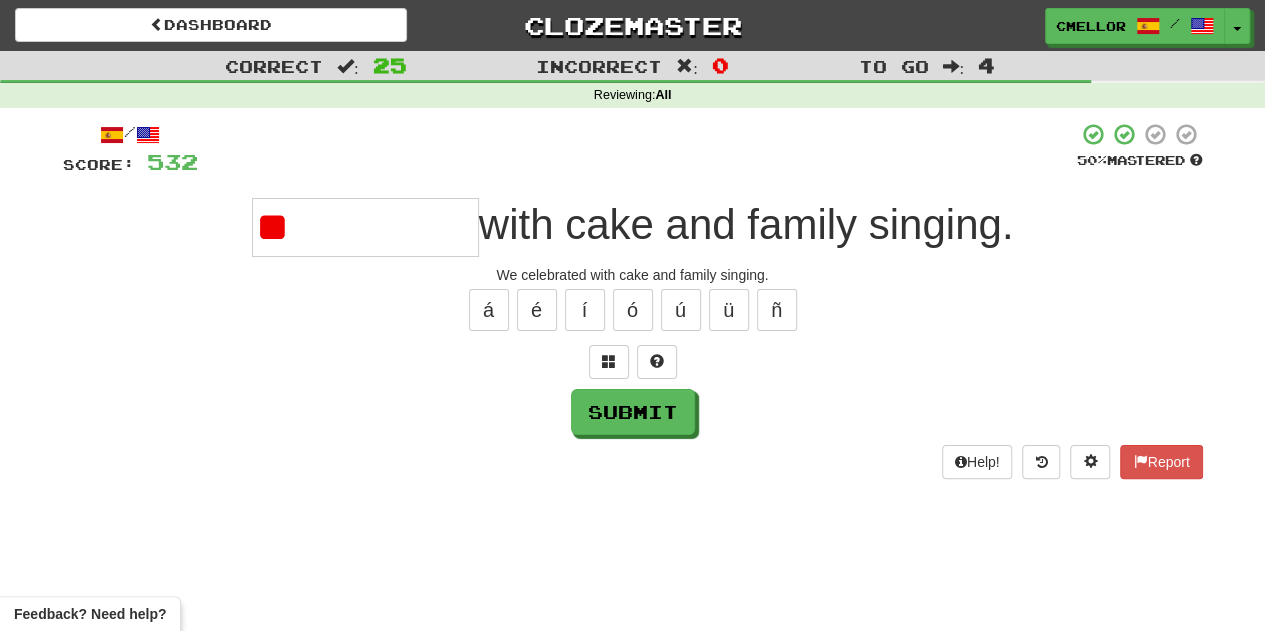 type on "*" 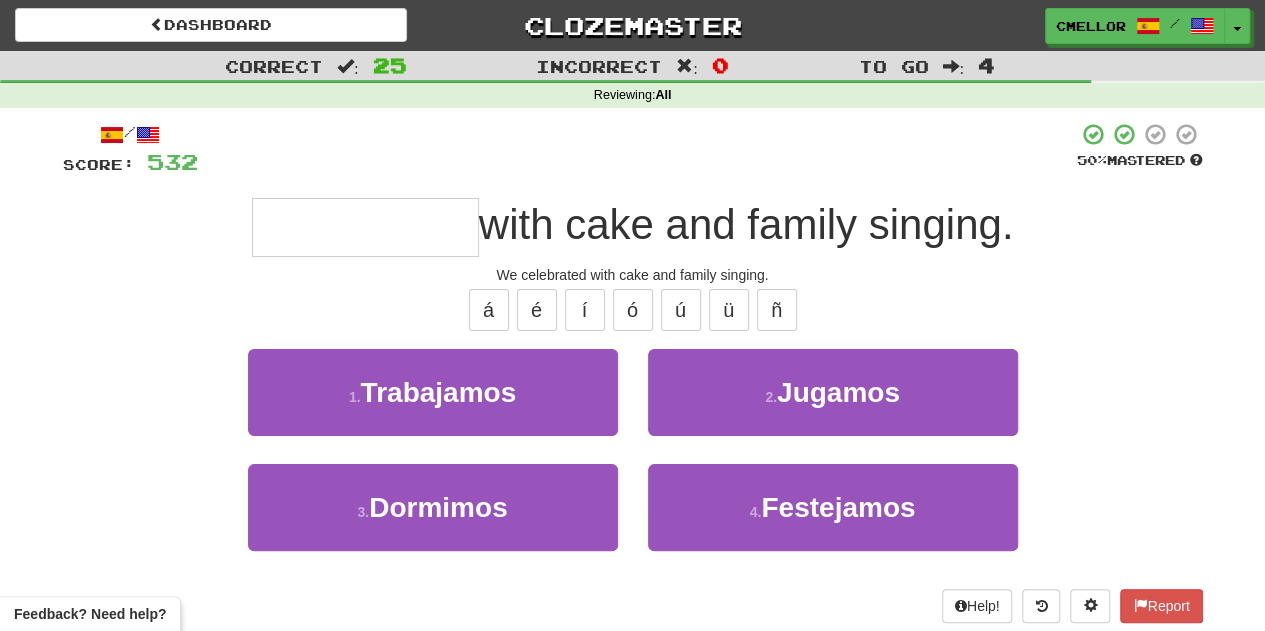 type on "**********" 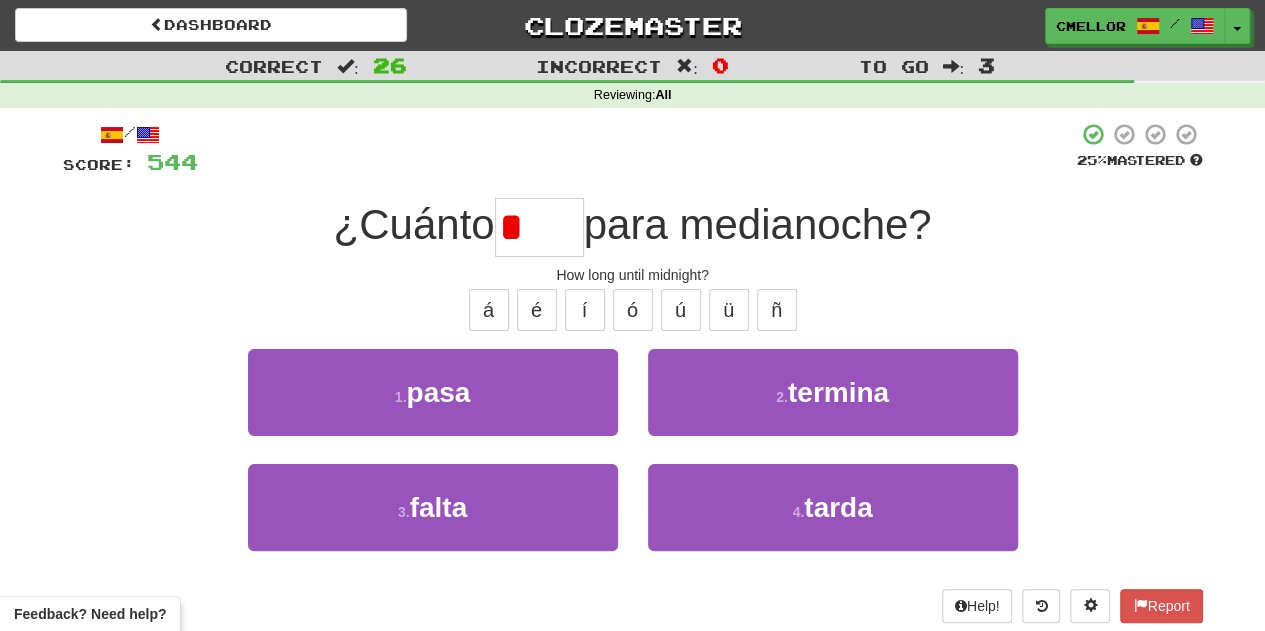 type on "*****" 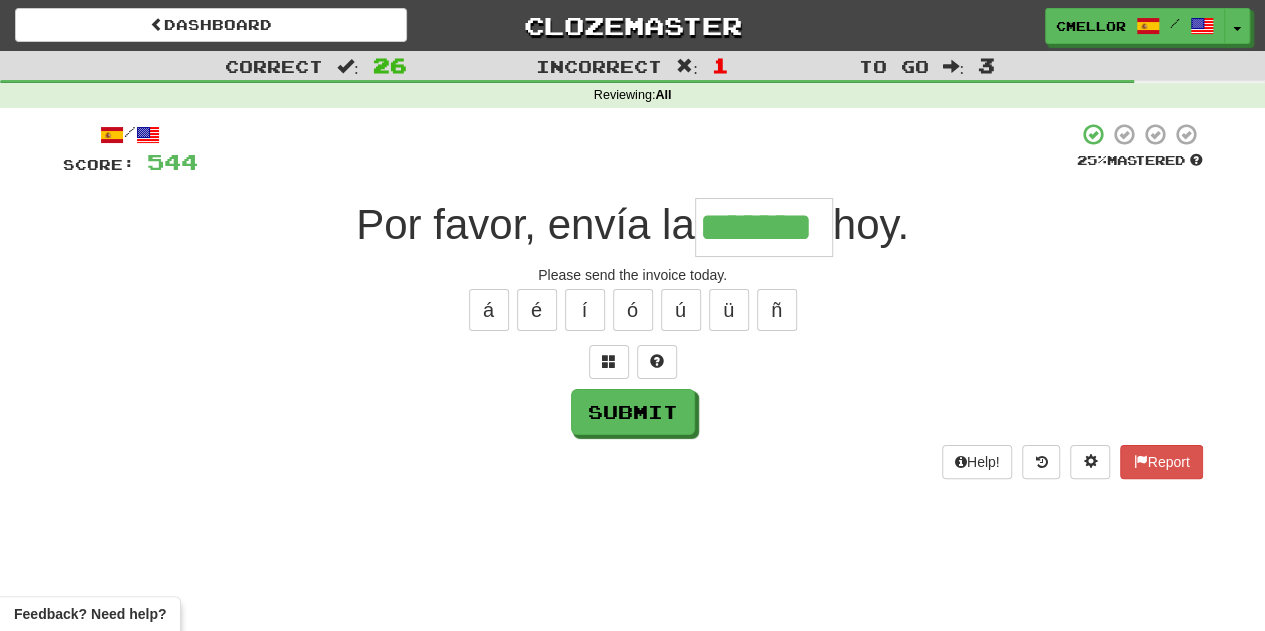 type on "*******" 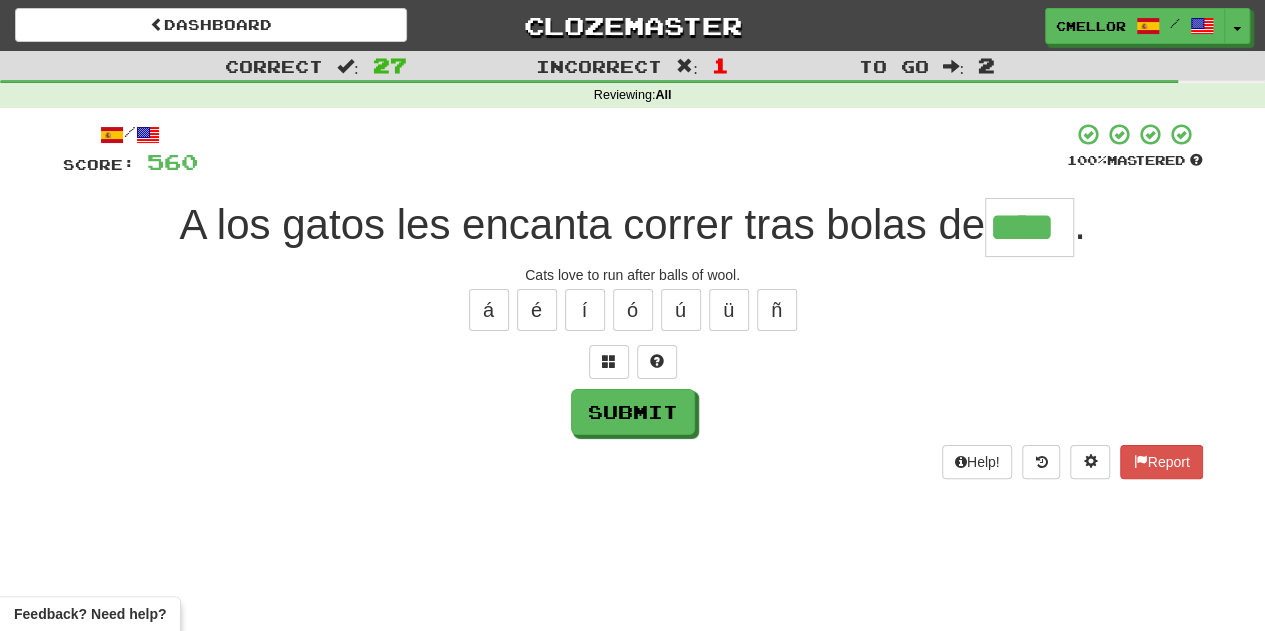 type on "****" 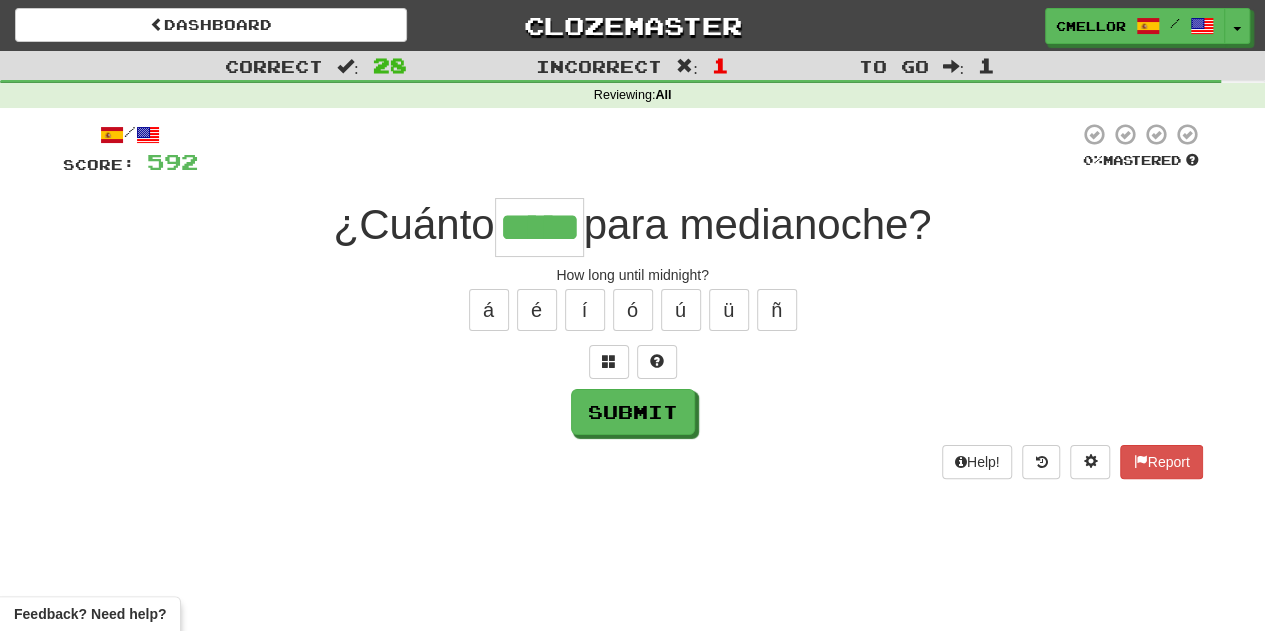 type on "*****" 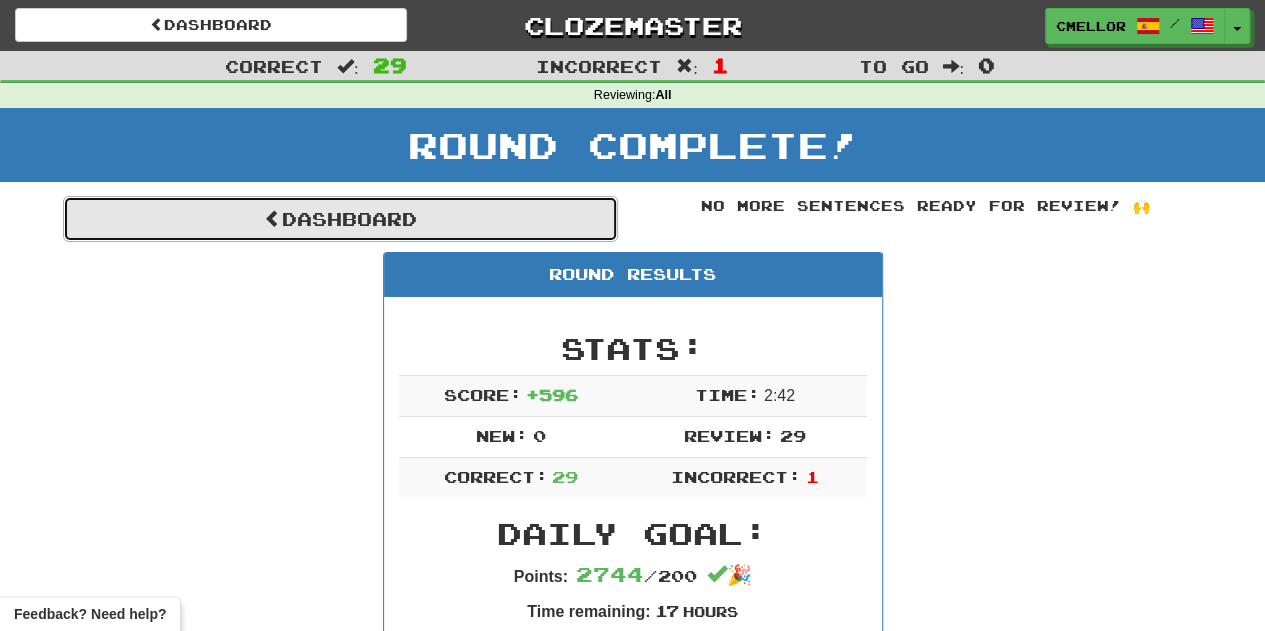 click on "Dashboard" at bounding box center (340, 219) 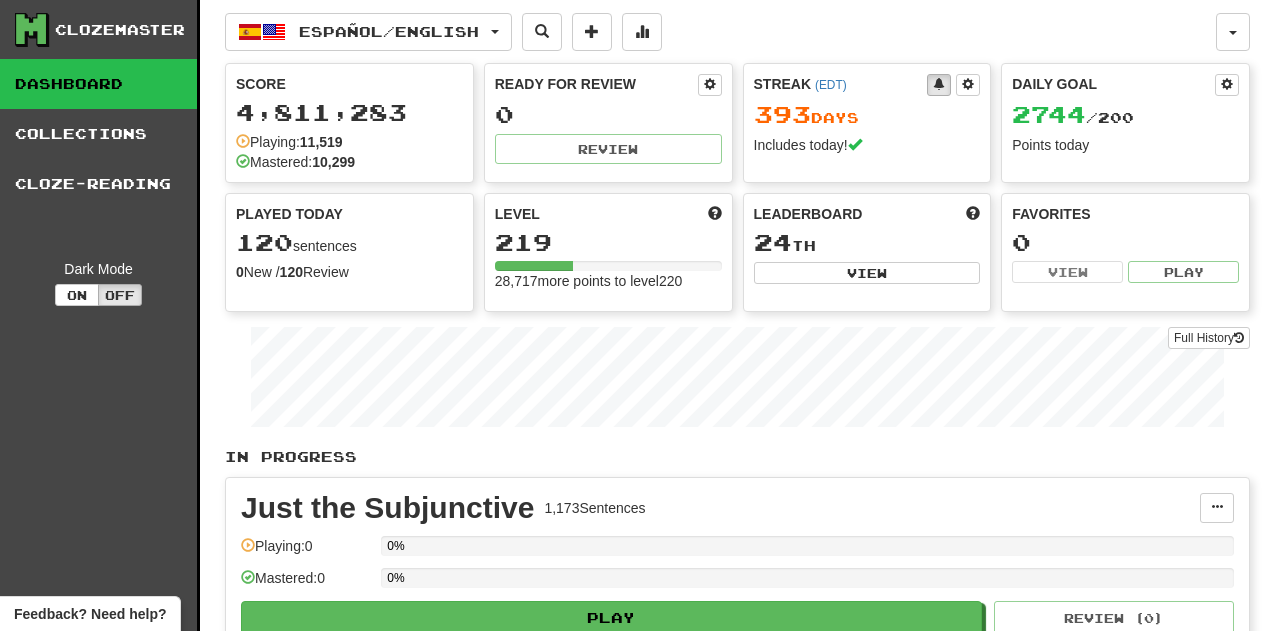scroll, scrollTop: 0, scrollLeft: 0, axis: both 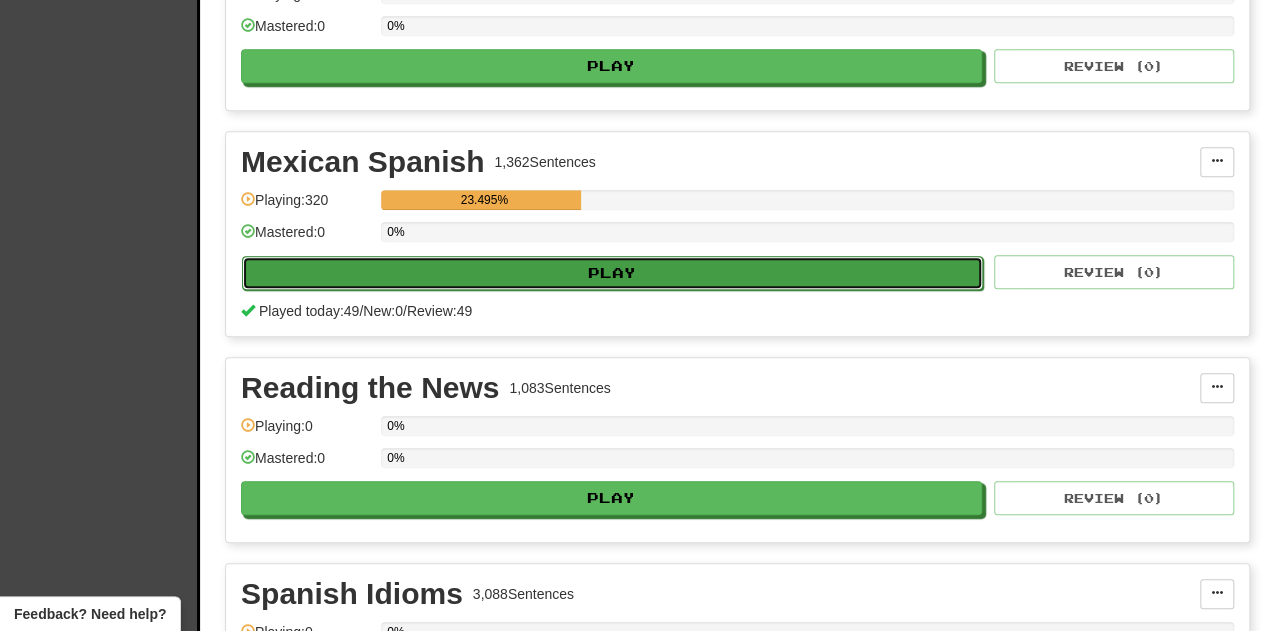 click on "Play" at bounding box center [612, 273] 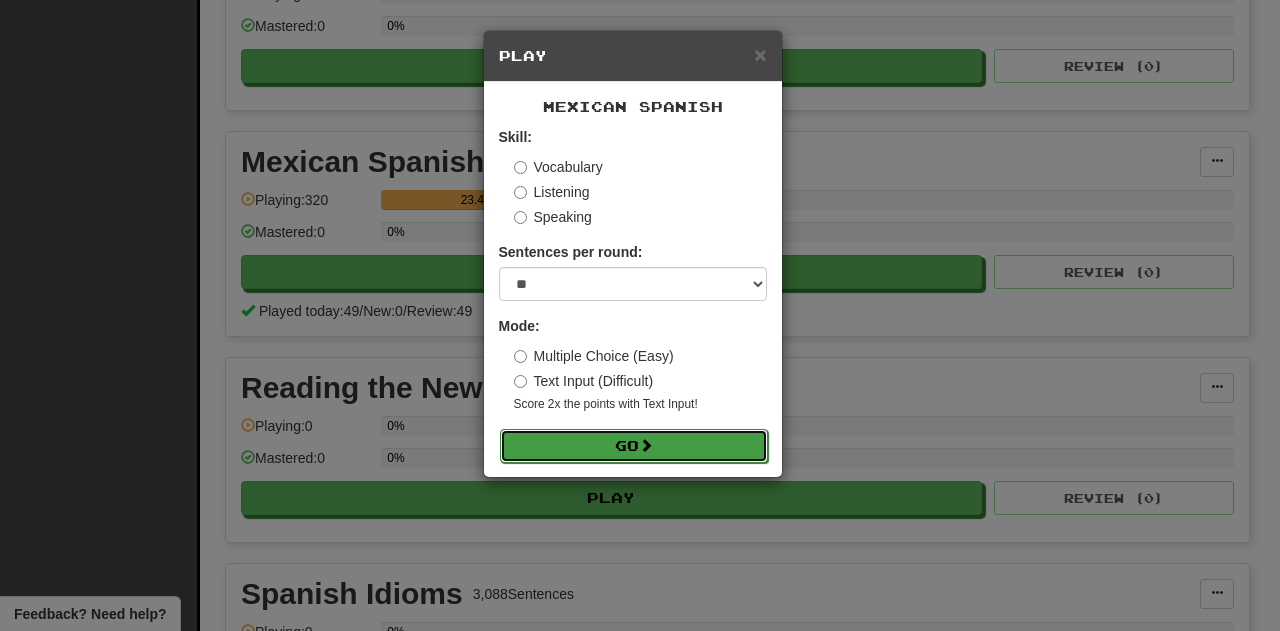 click on "Go" at bounding box center (634, 446) 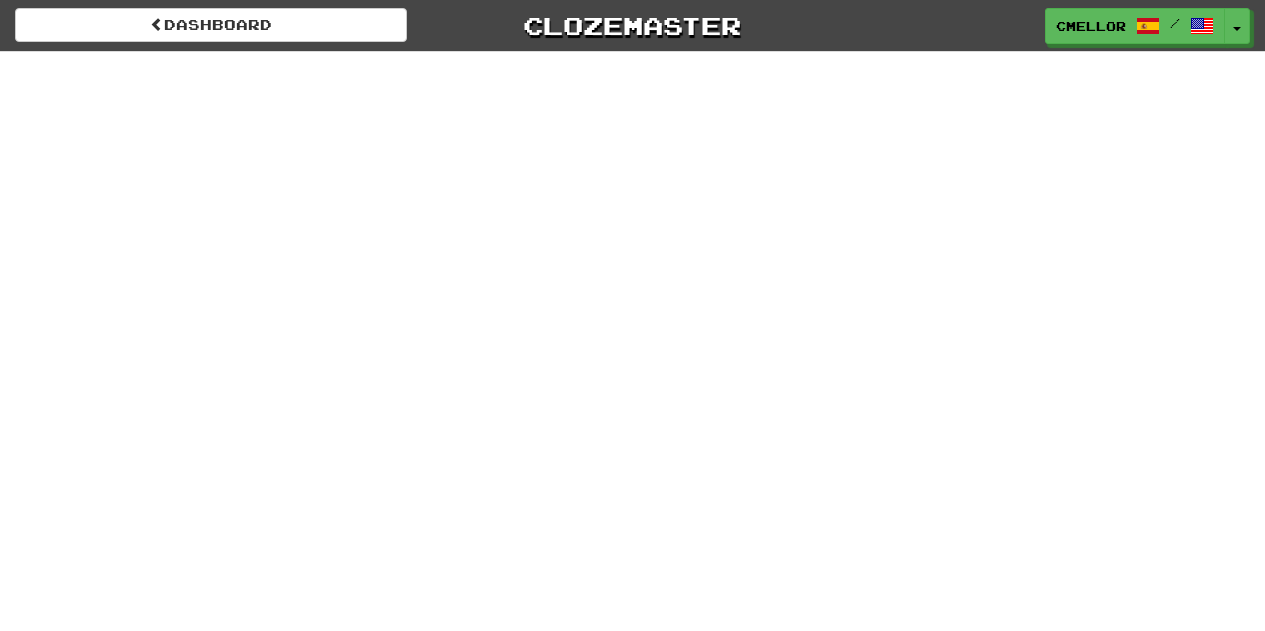 scroll, scrollTop: 0, scrollLeft: 0, axis: both 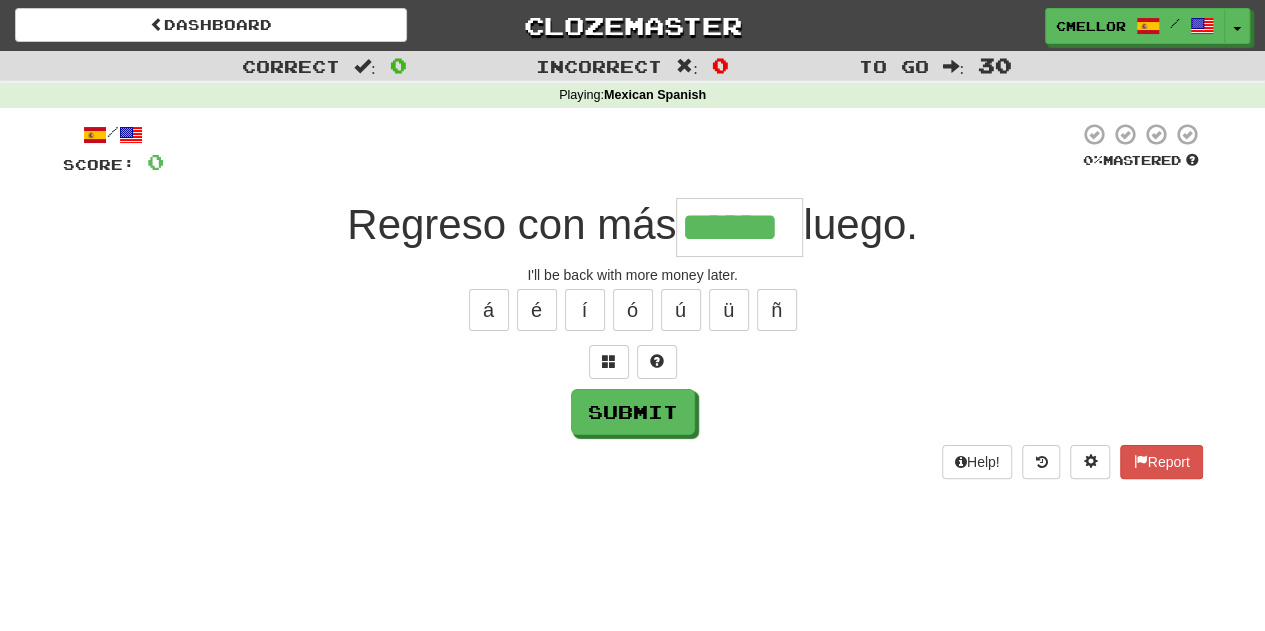 type on "******" 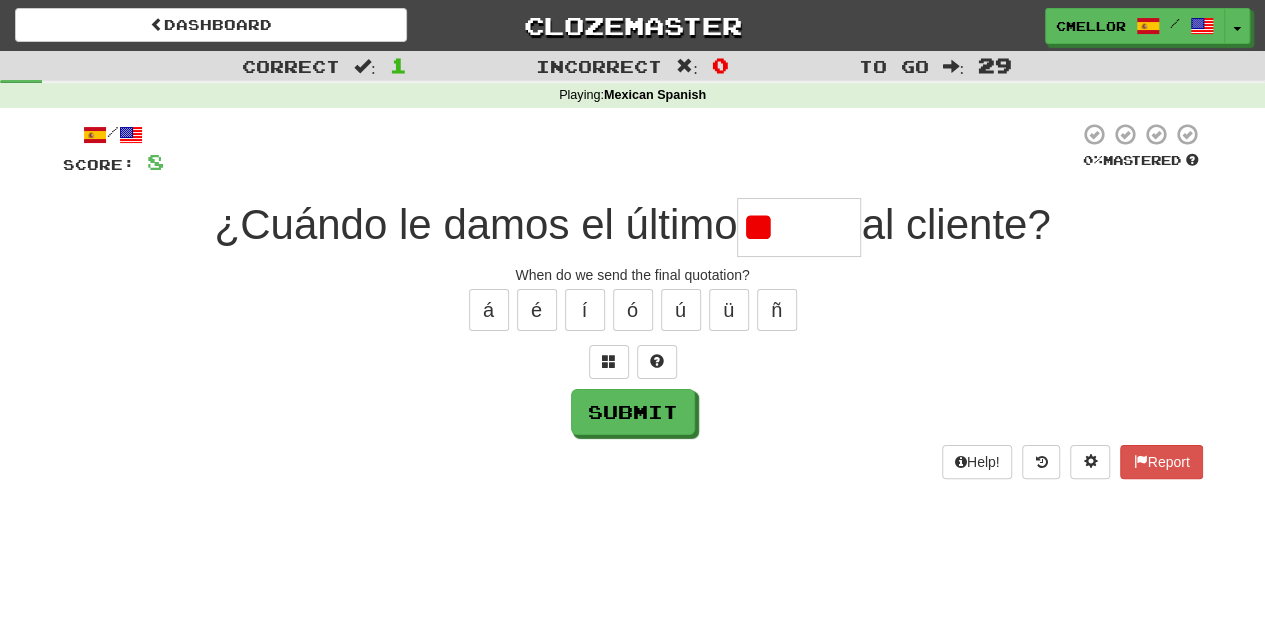 type on "*" 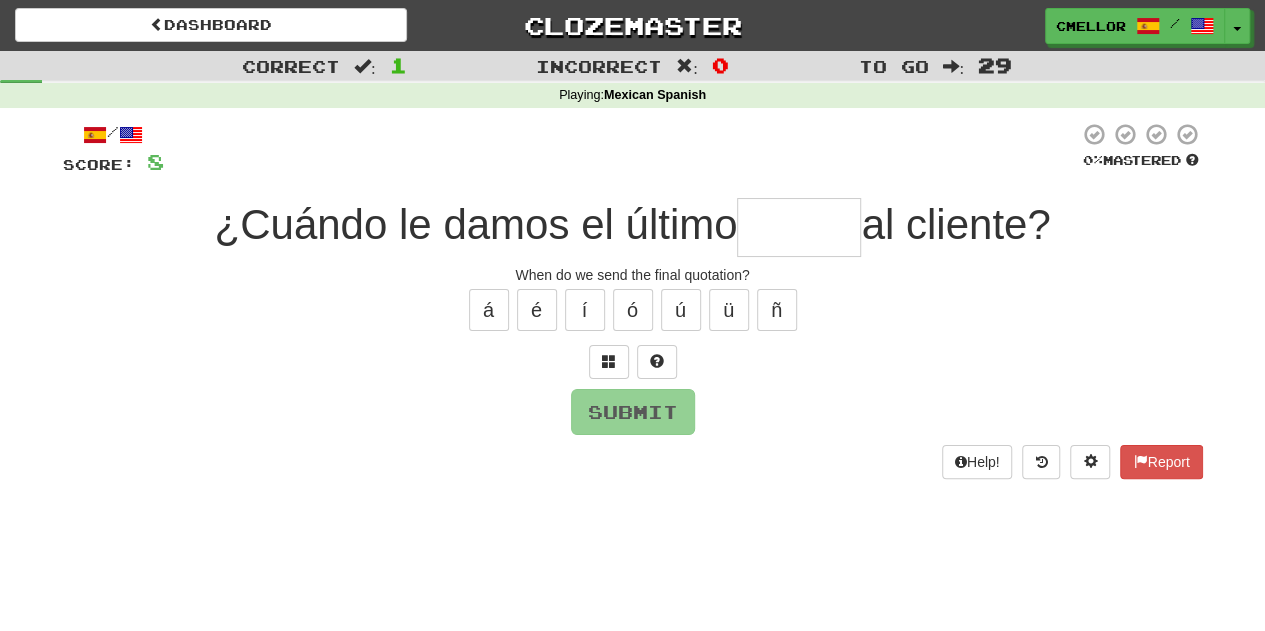 type on "*" 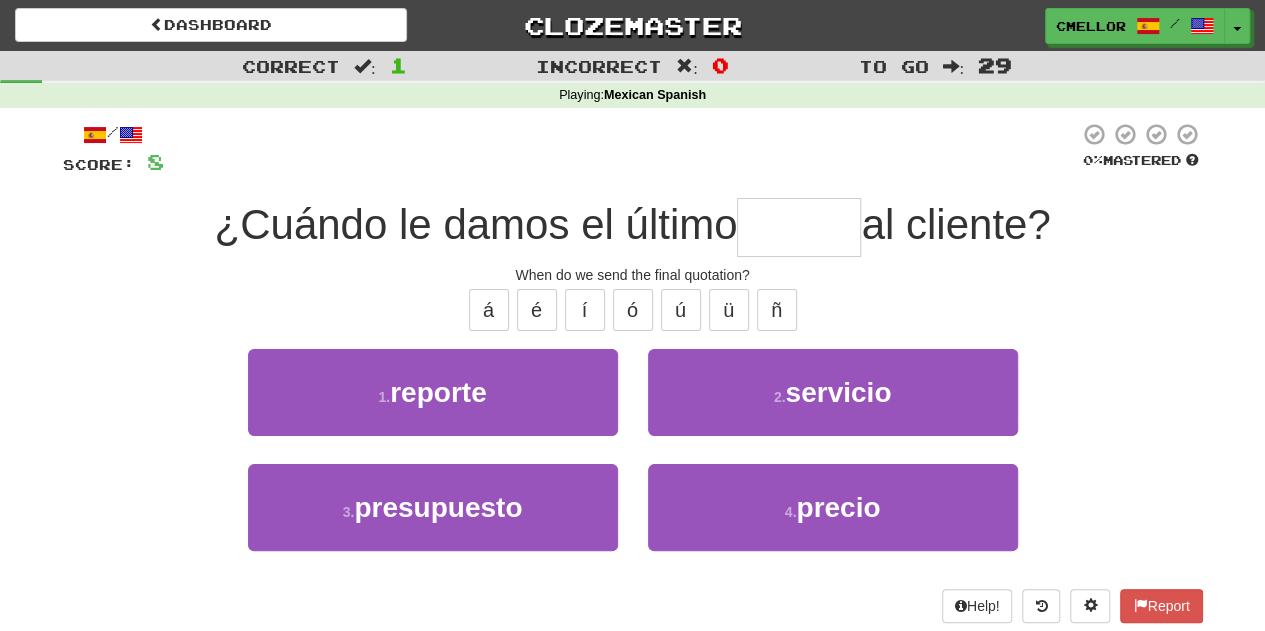 type on "******" 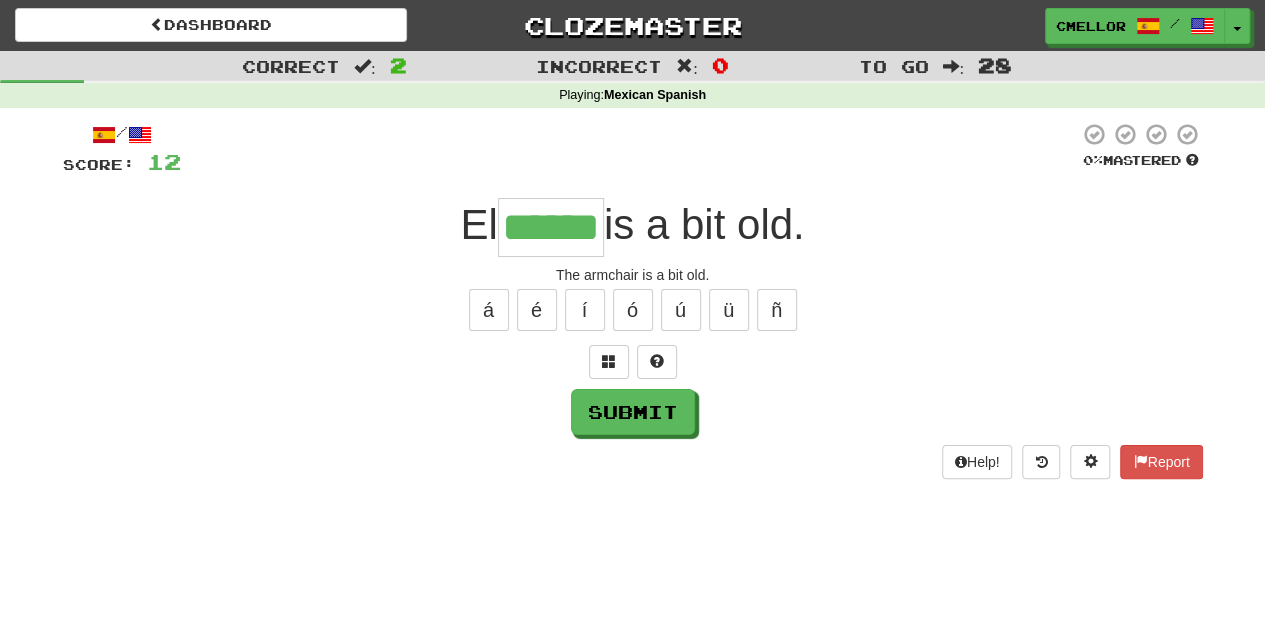 type on "******" 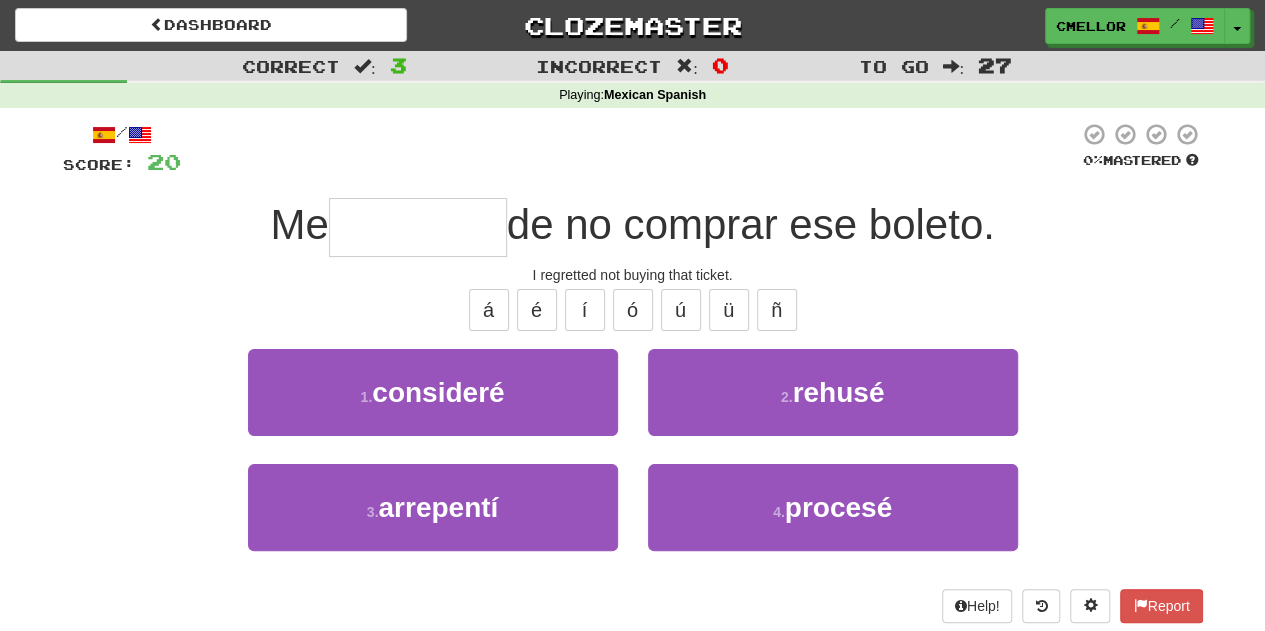 type on "*********" 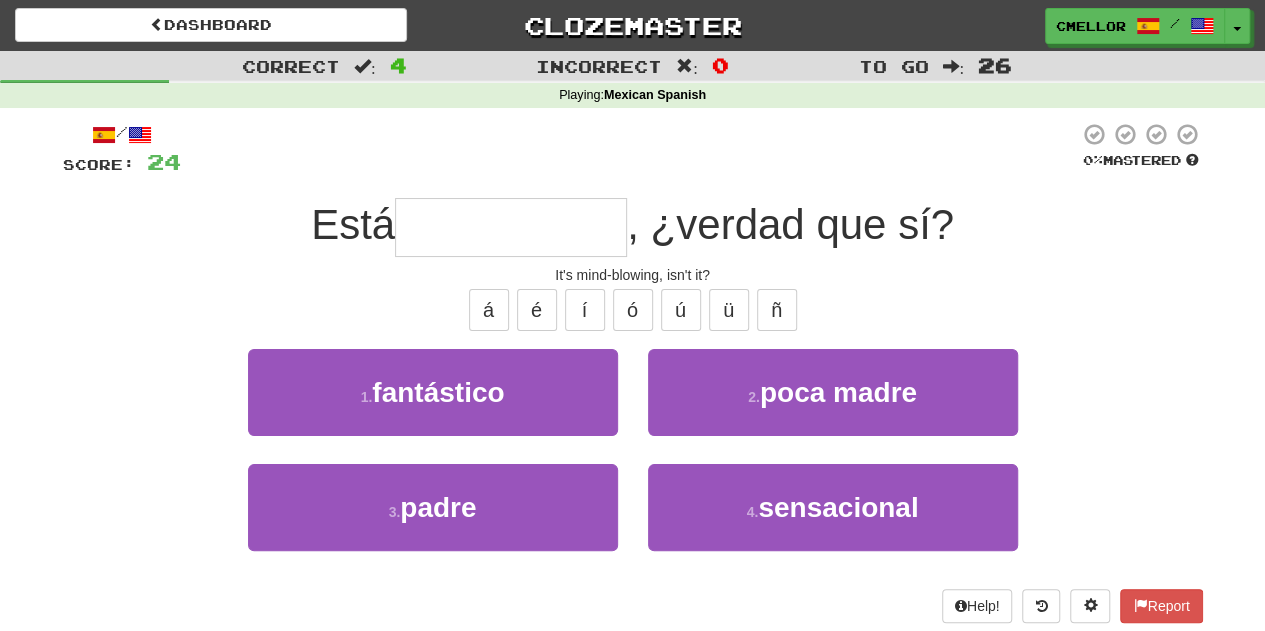 type on "**********" 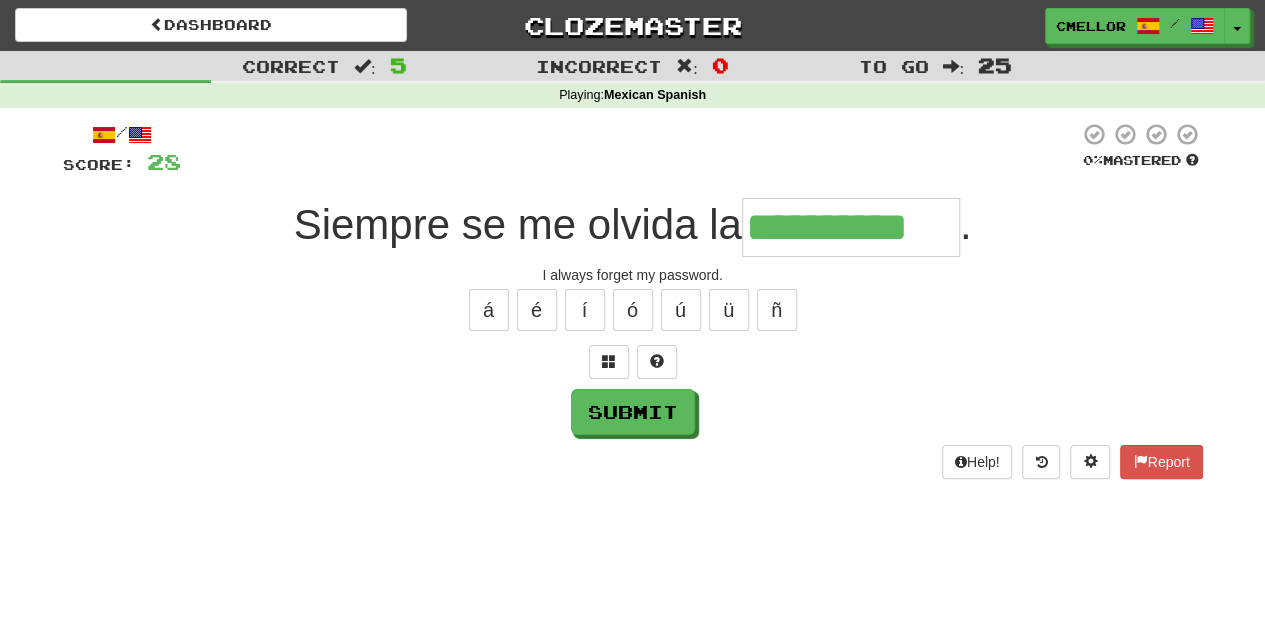 type on "**********" 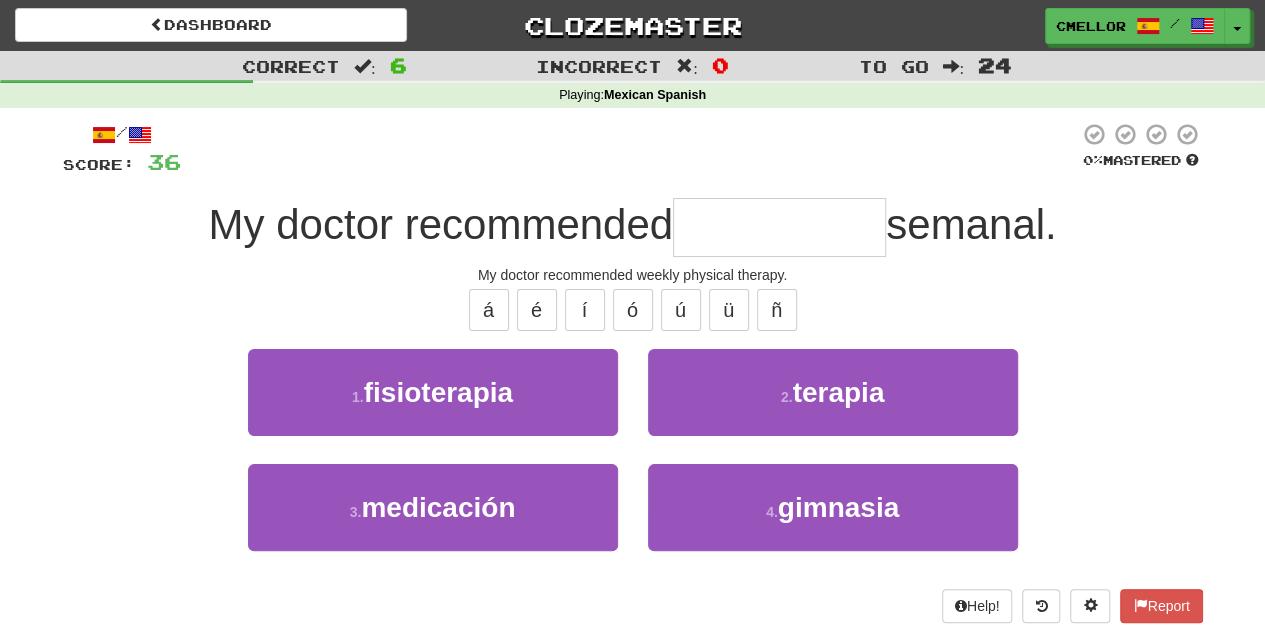 type on "**********" 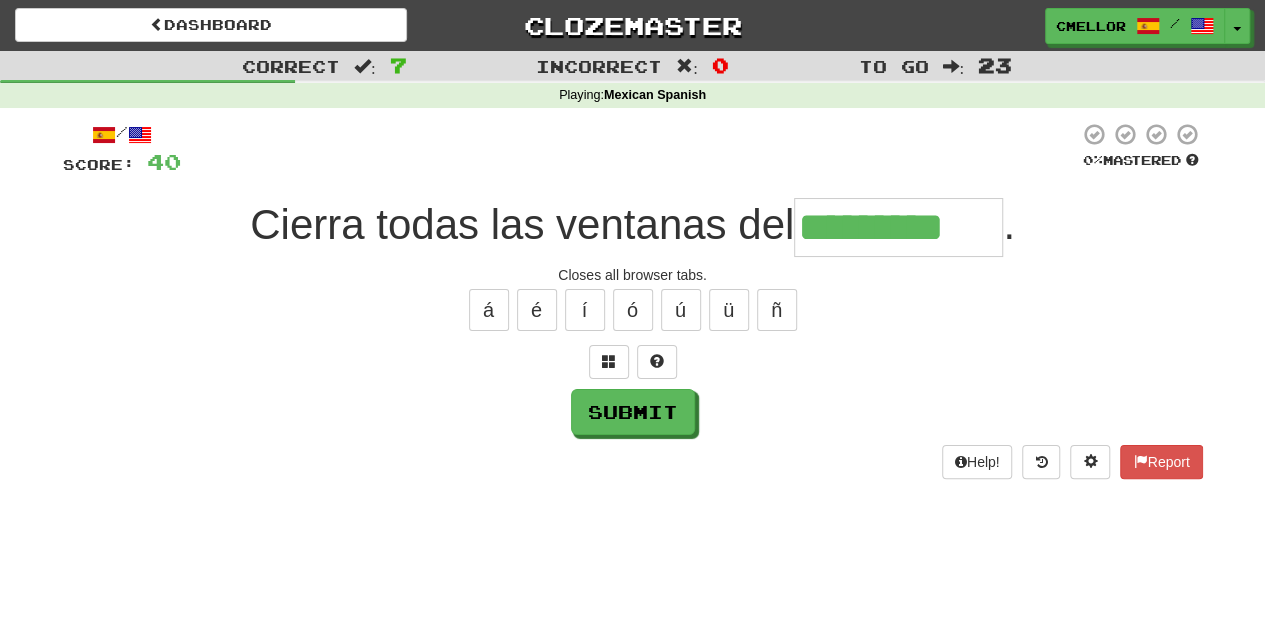 type on "*********" 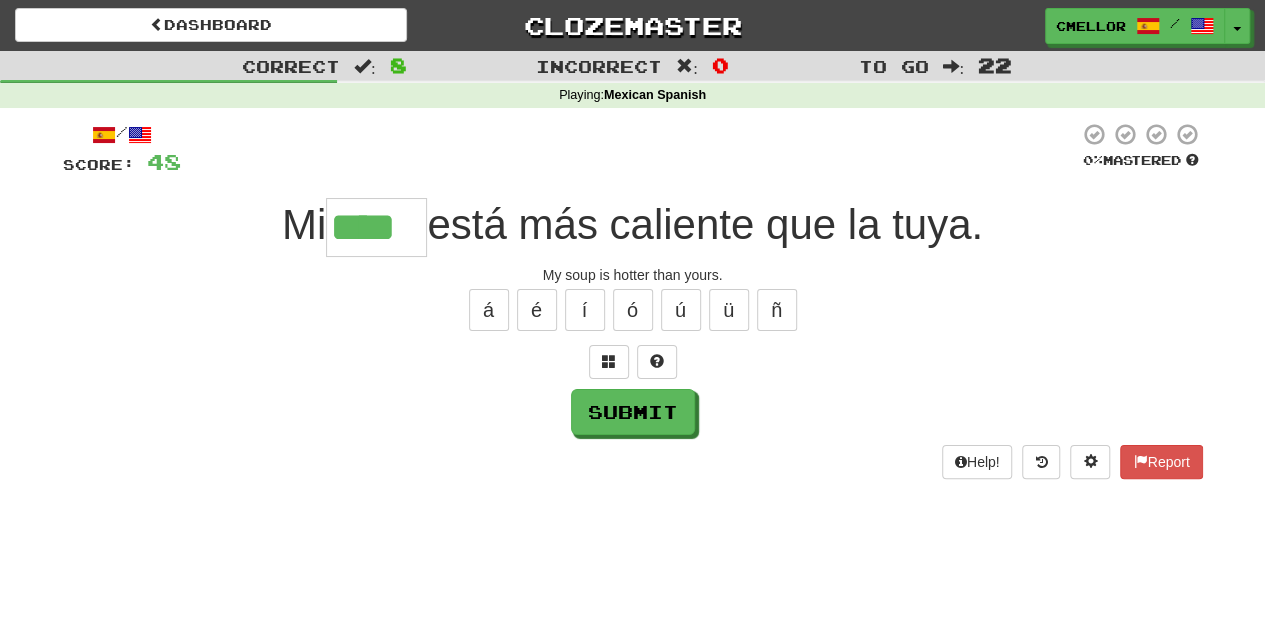 type on "****" 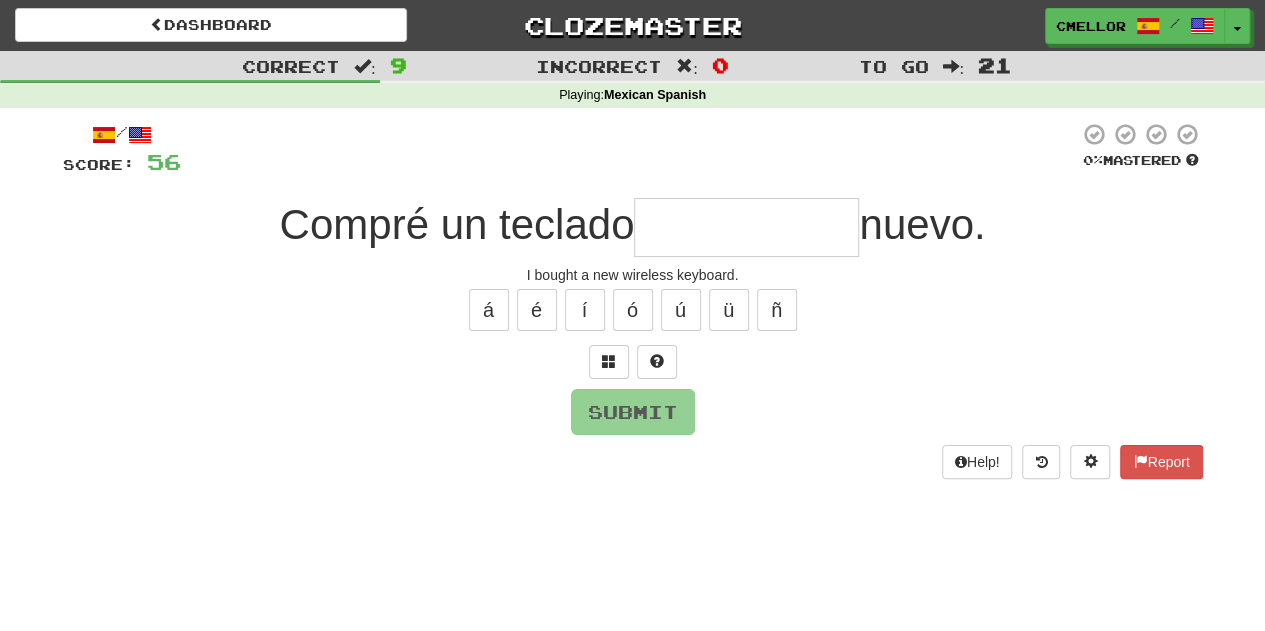 type on "*" 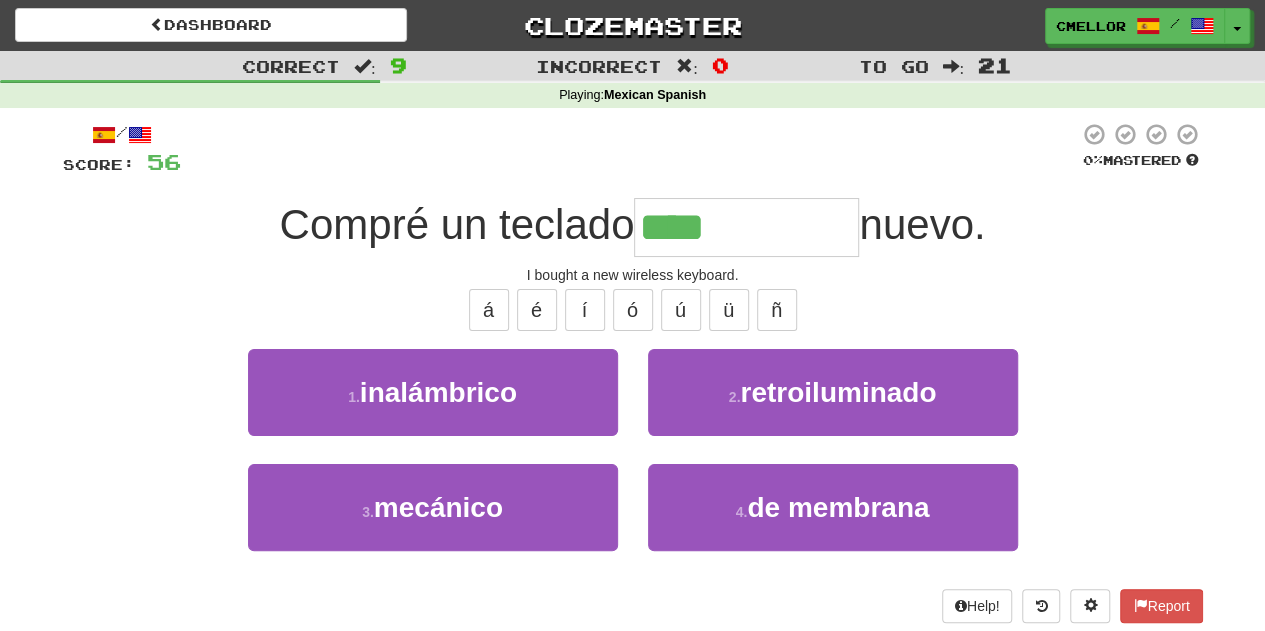 type on "**********" 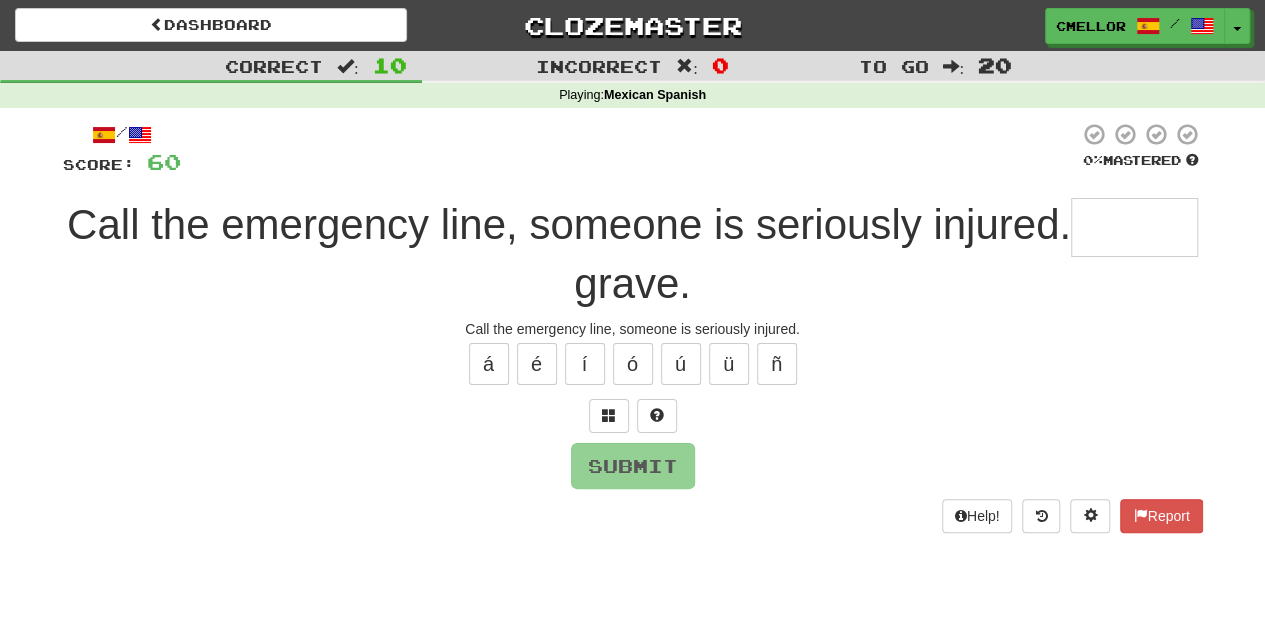 type on "*" 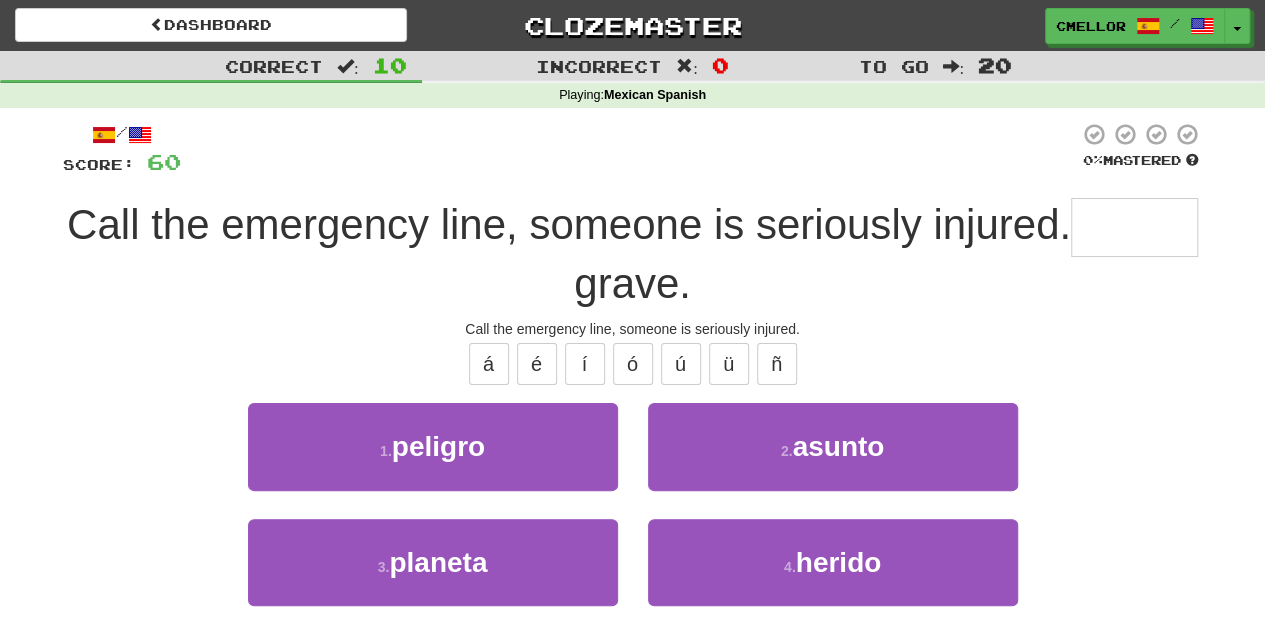 type on "******" 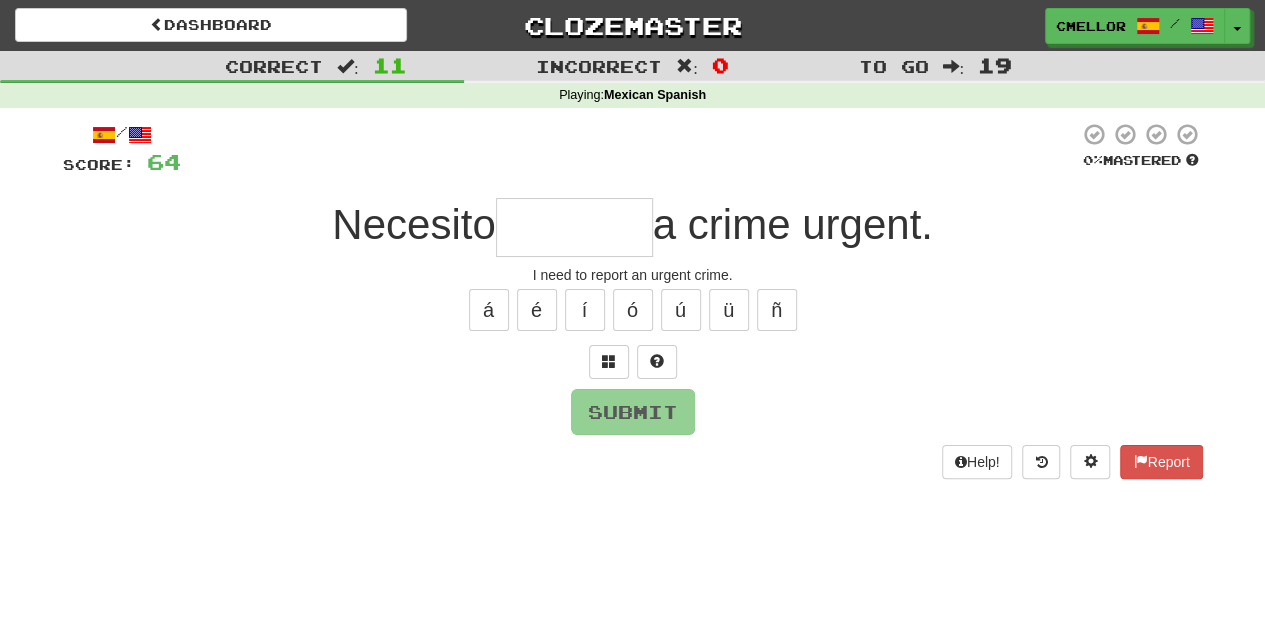 type on "*" 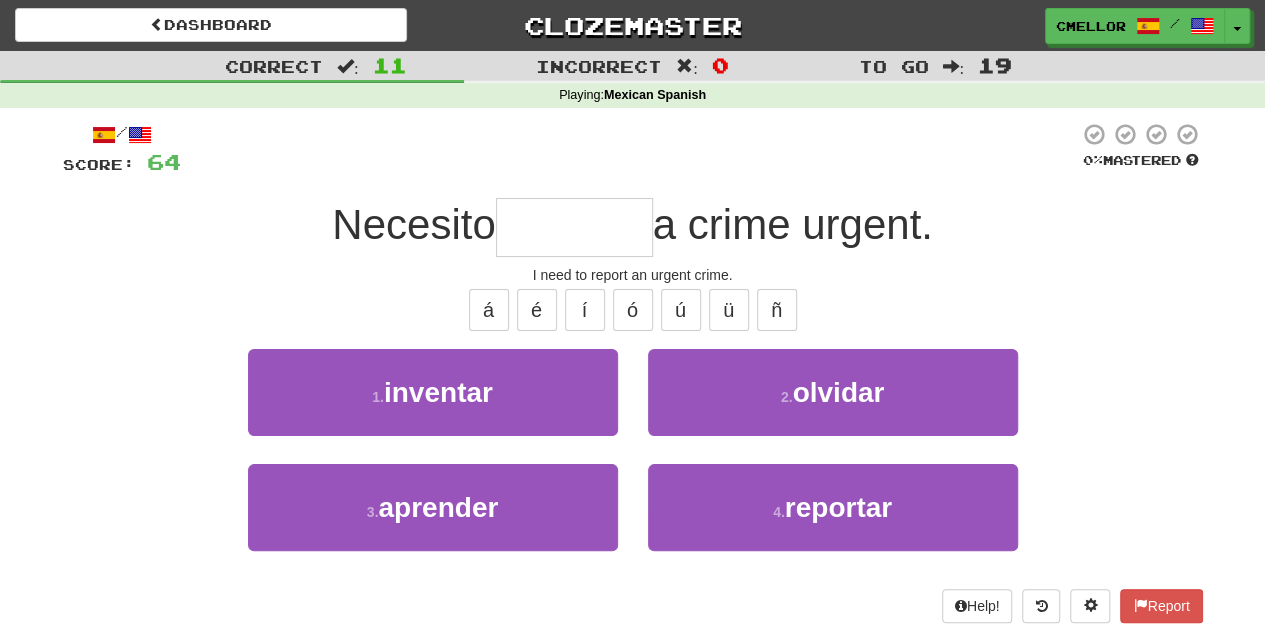 type on "********" 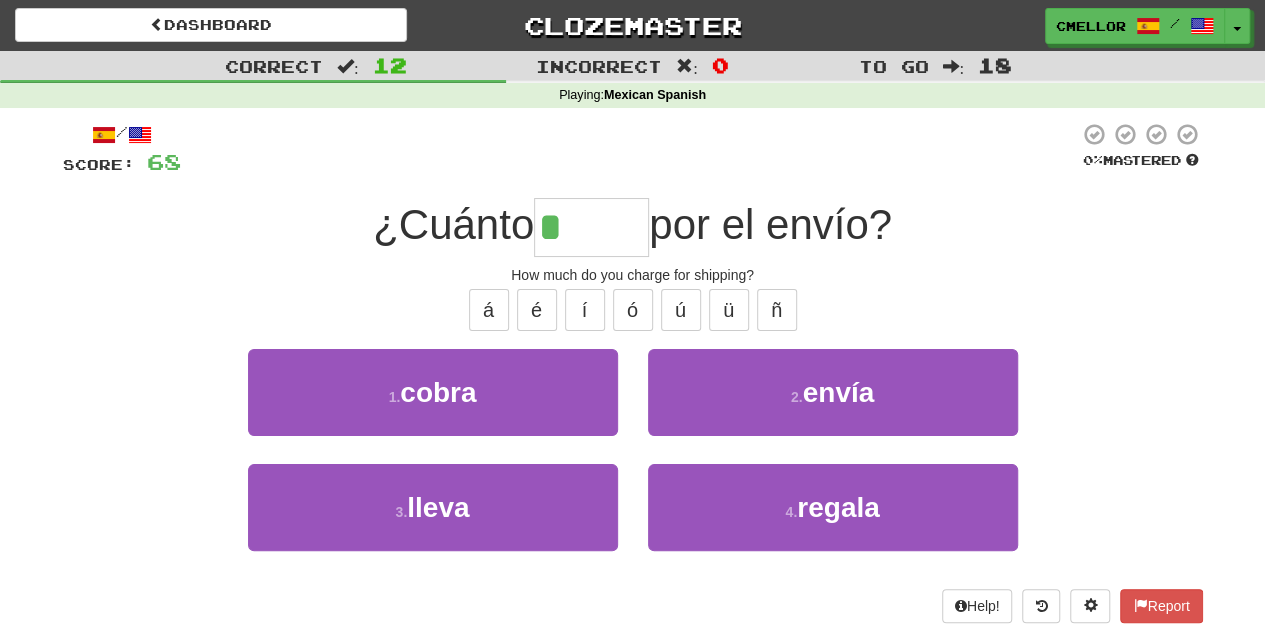 type on "*****" 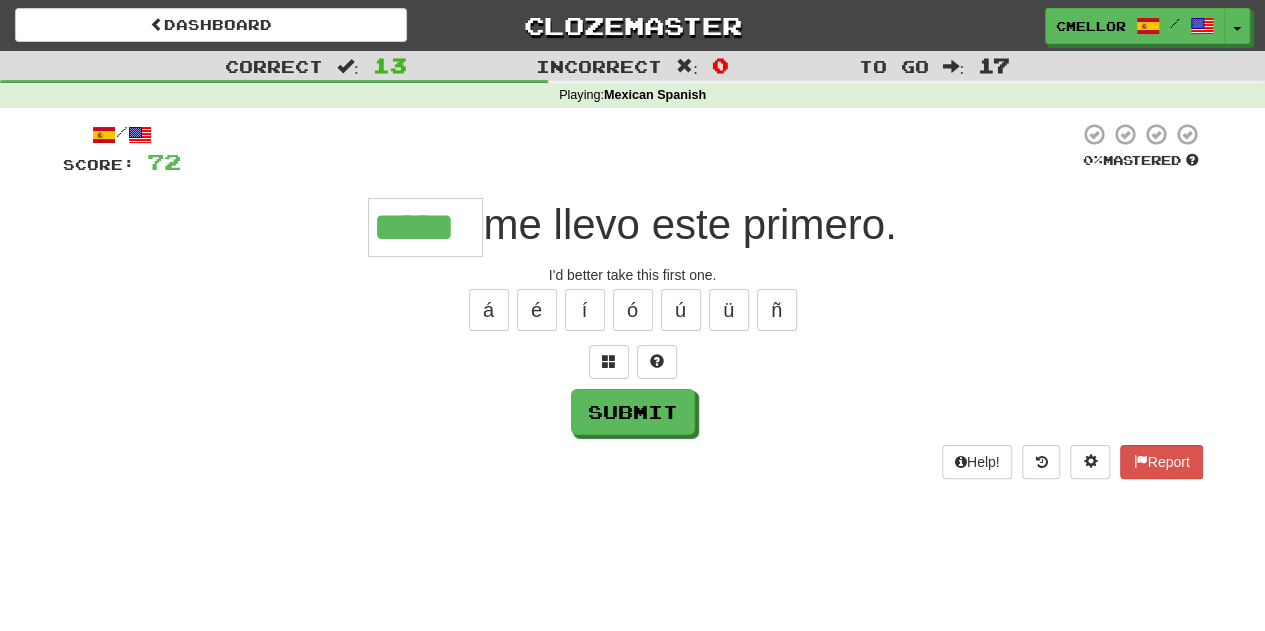 type on "*****" 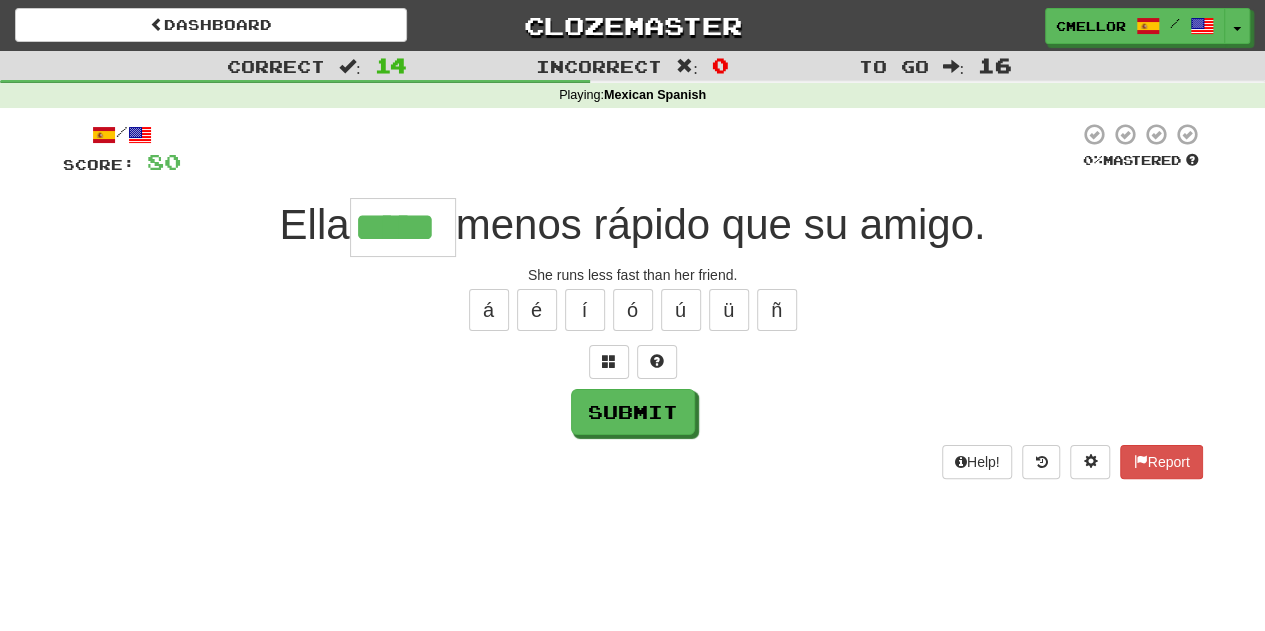 type on "*****" 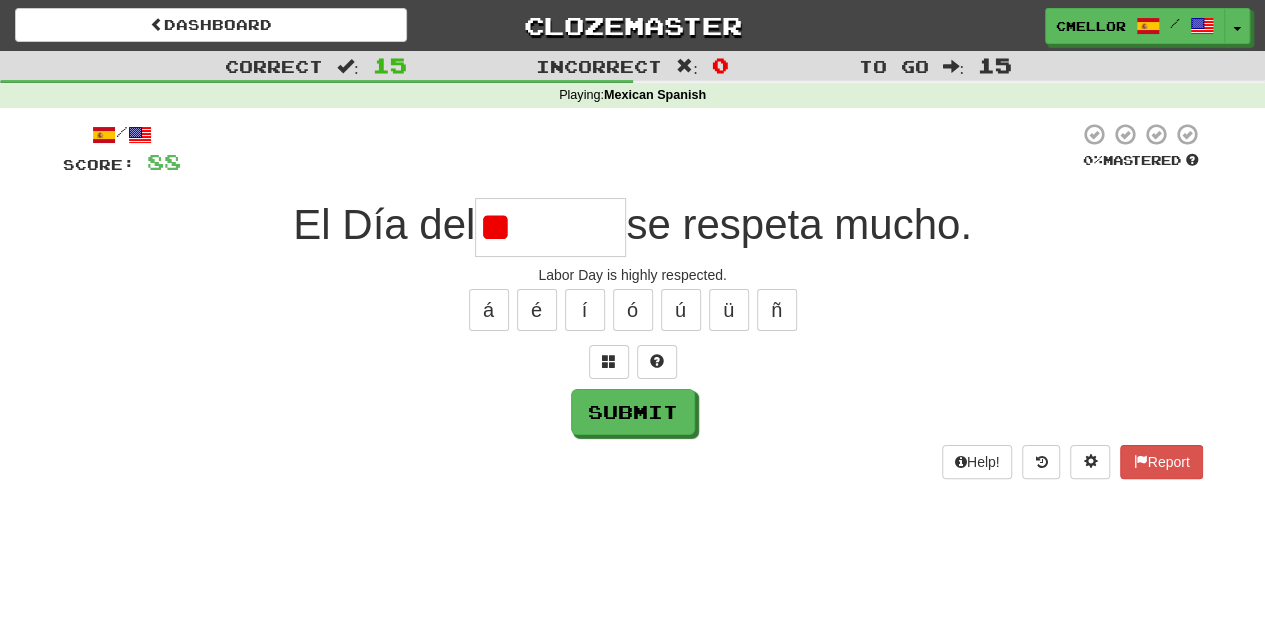 type on "*" 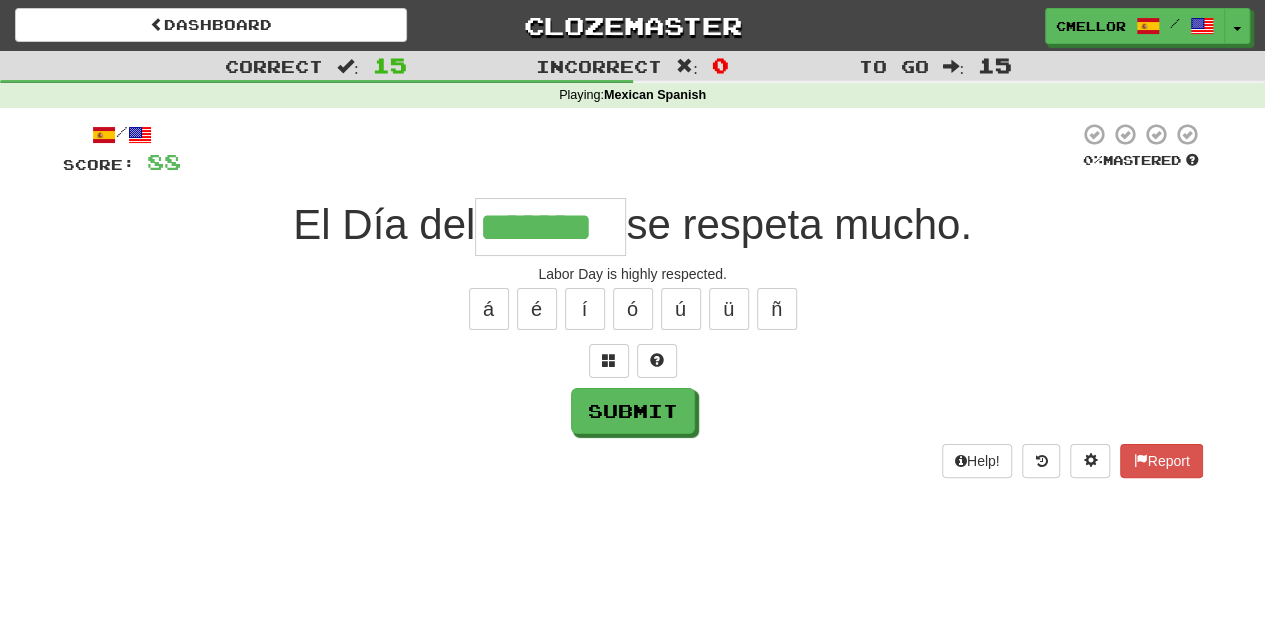 scroll, scrollTop: 0, scrollLeft: 0, axis: both 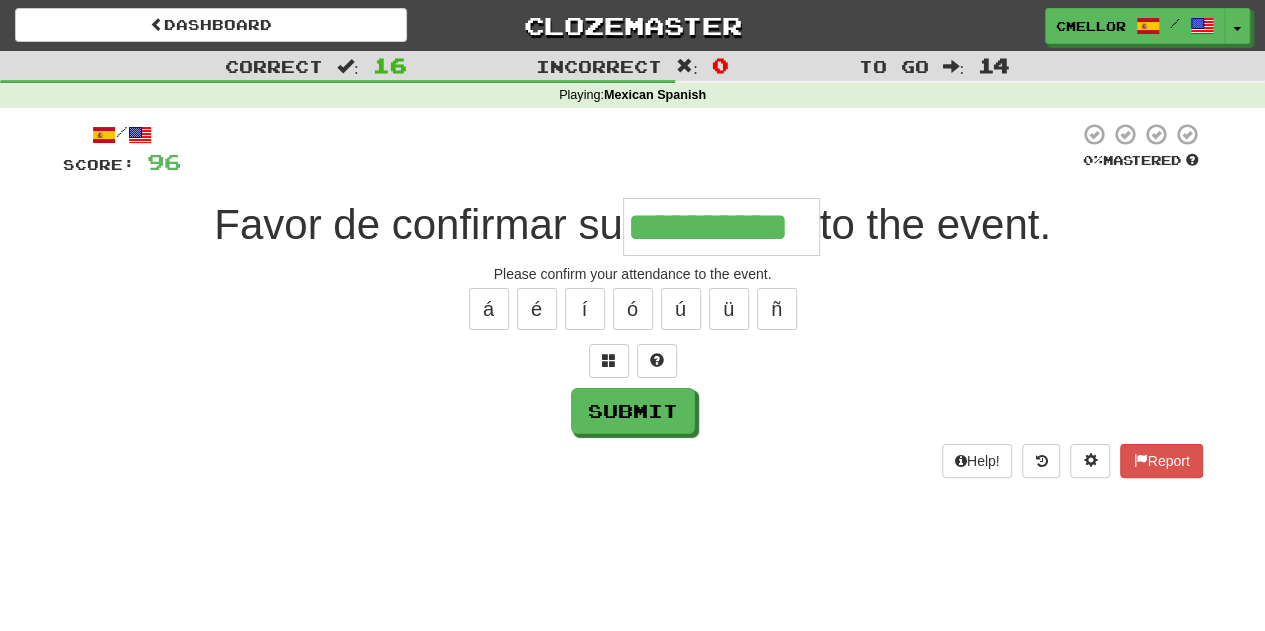 type on "**********" 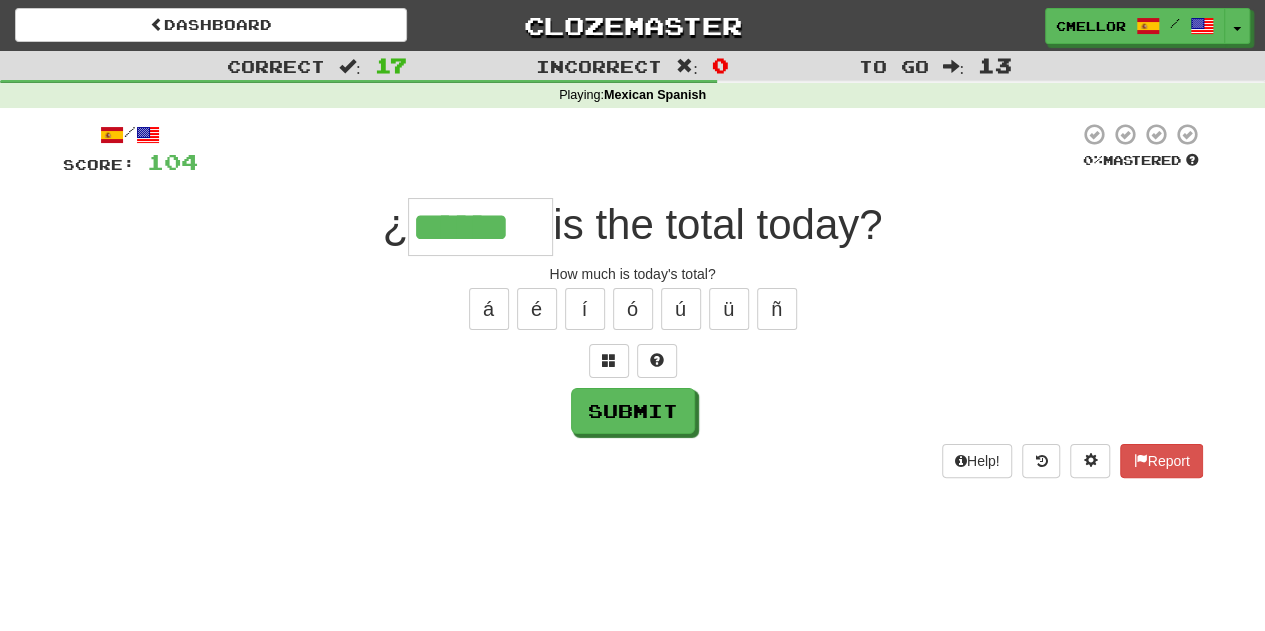 type on "******" 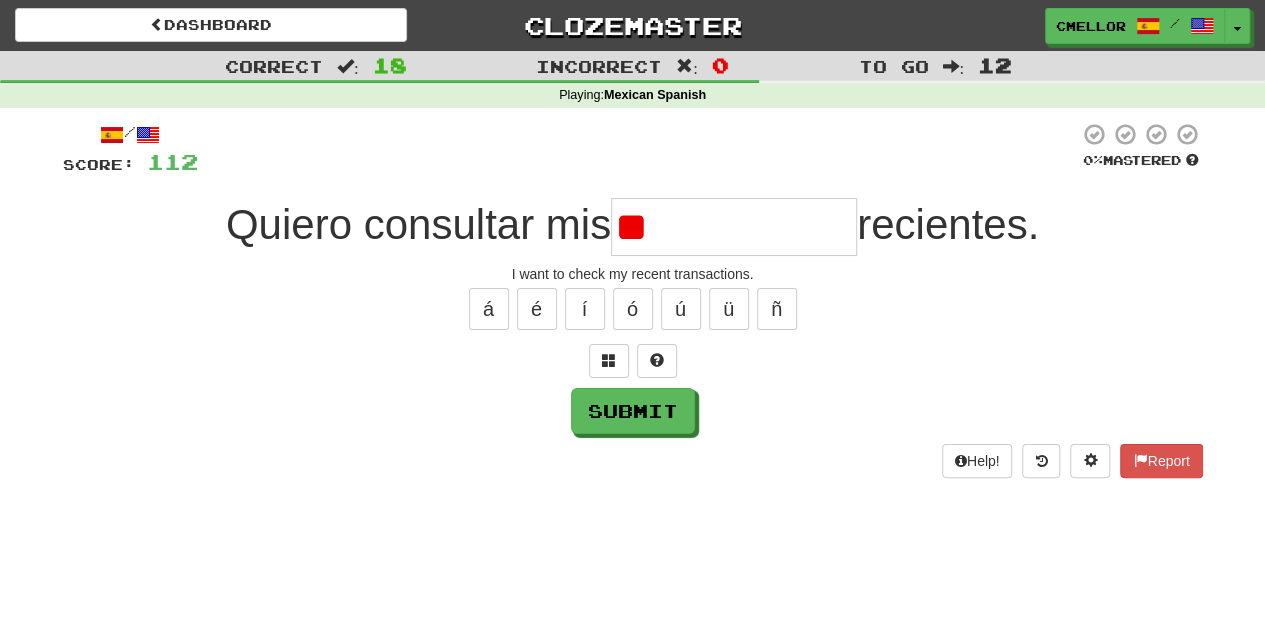 type on "*" 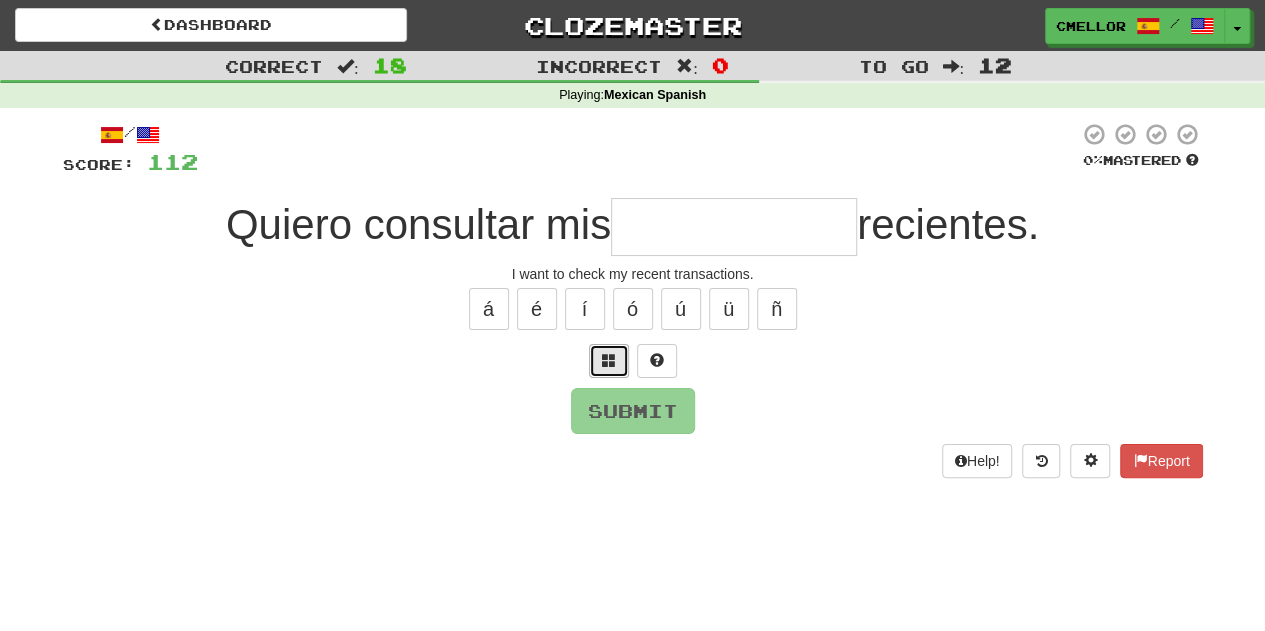 click at bounding box center (609, 360) 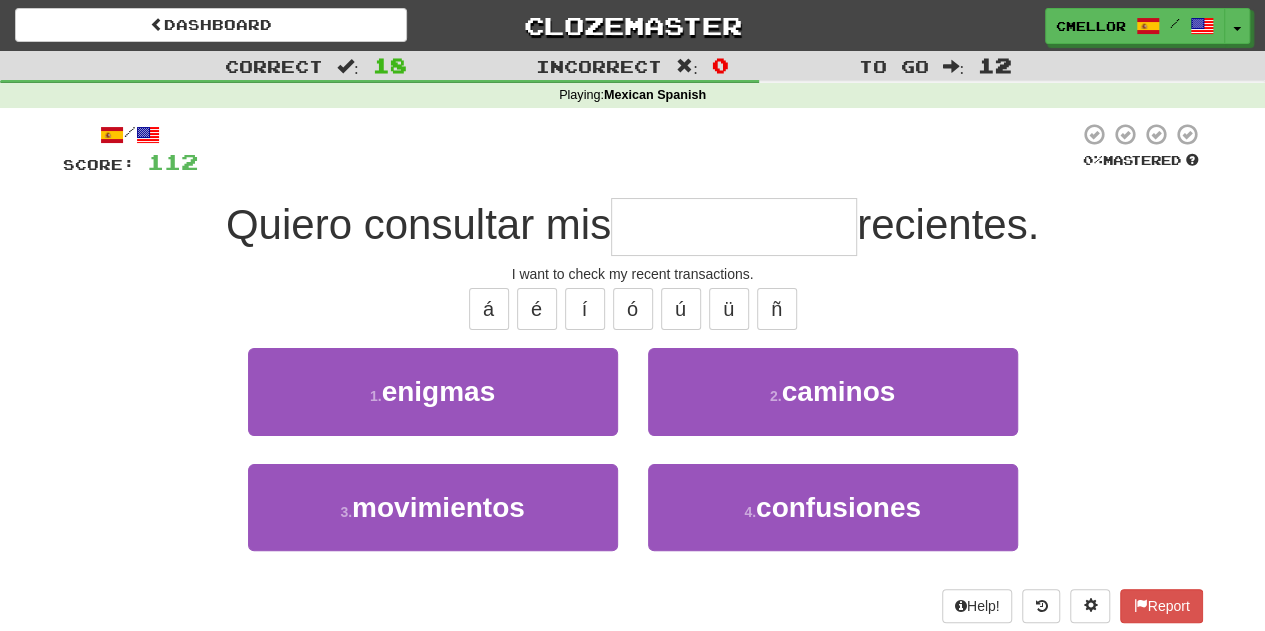type on "**********" 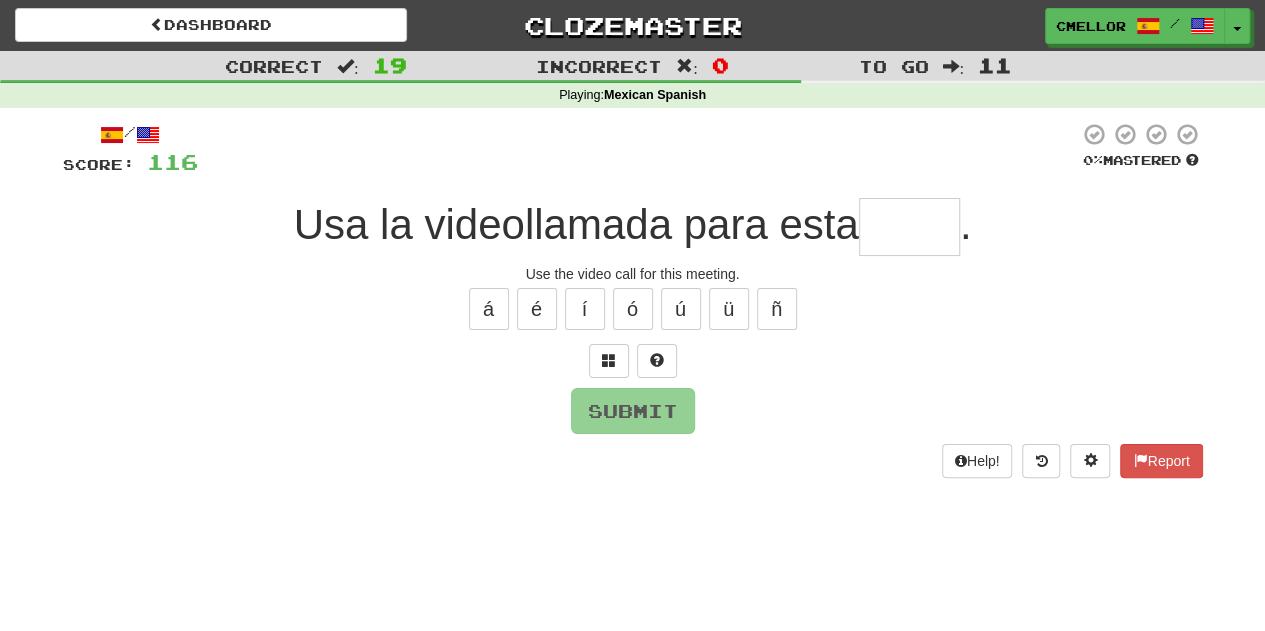 type on "*" 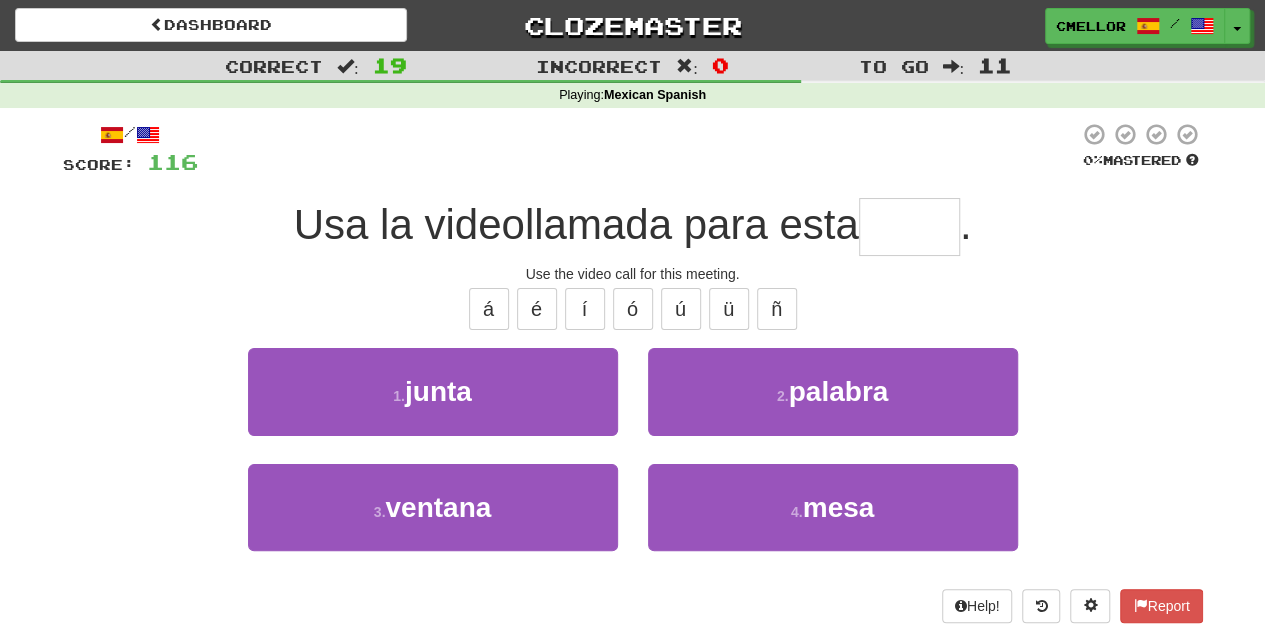 type on "*****" 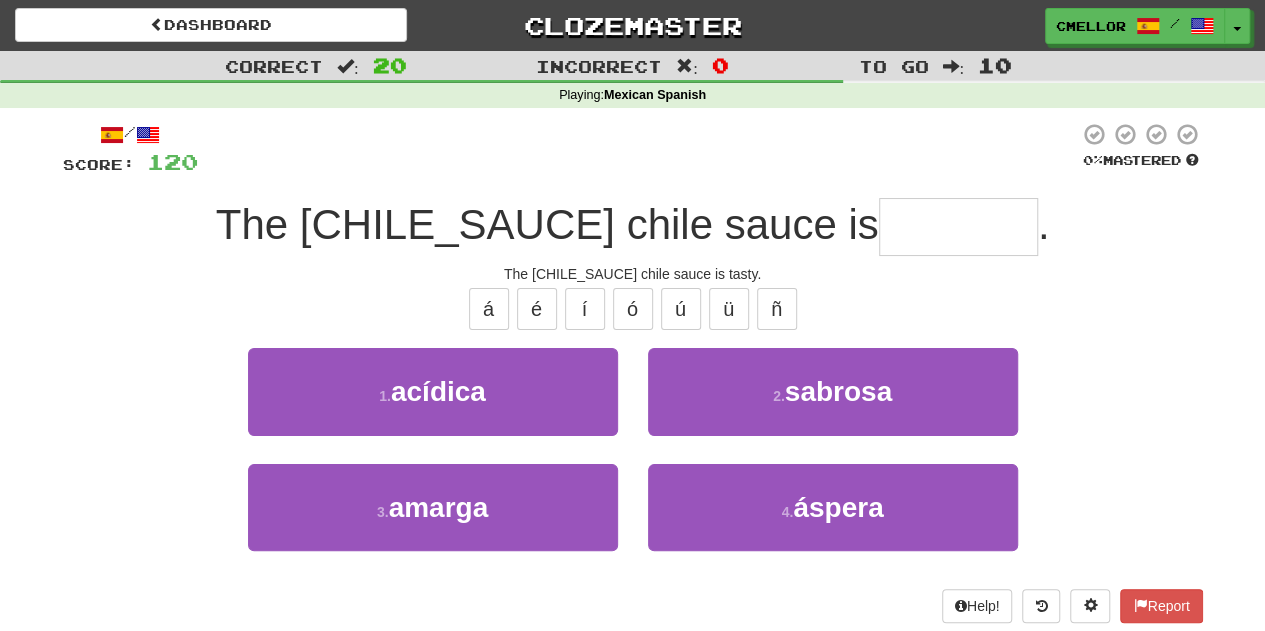 type on "*******" 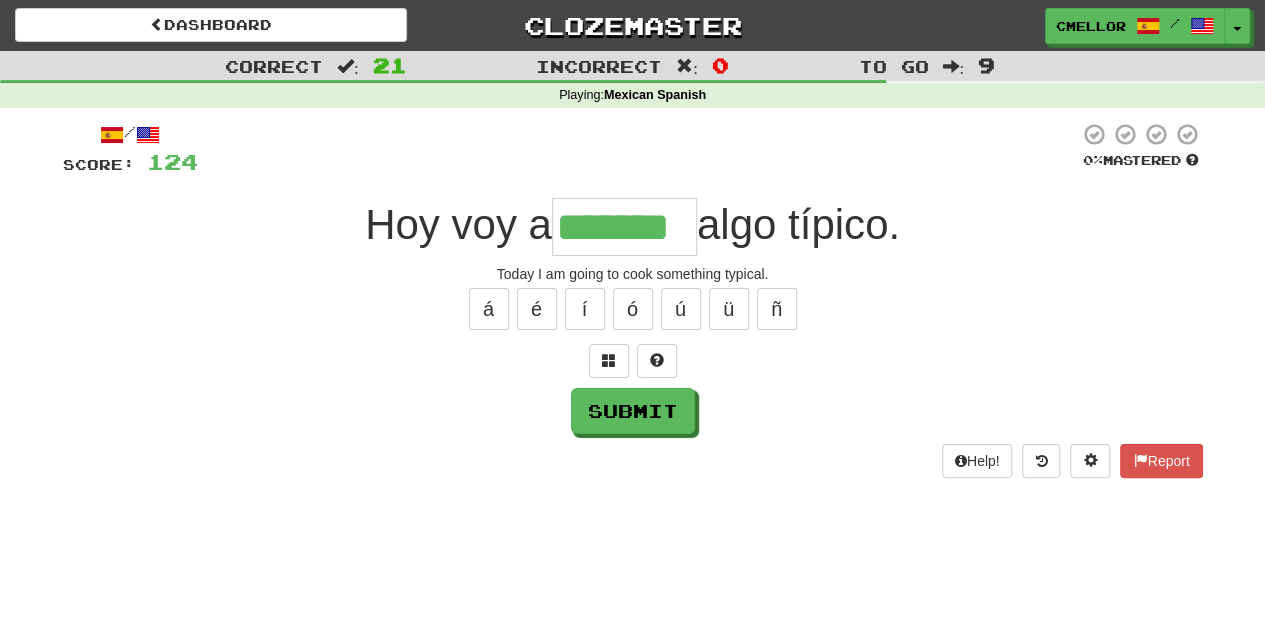 type on "*******" 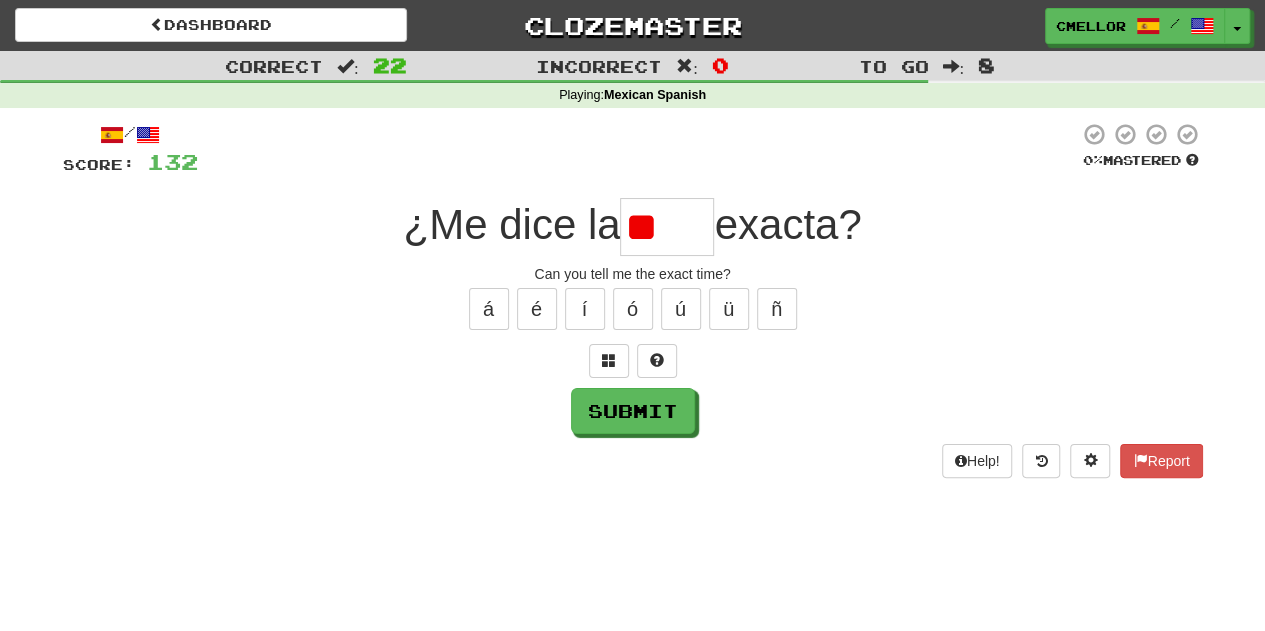 type on "*" 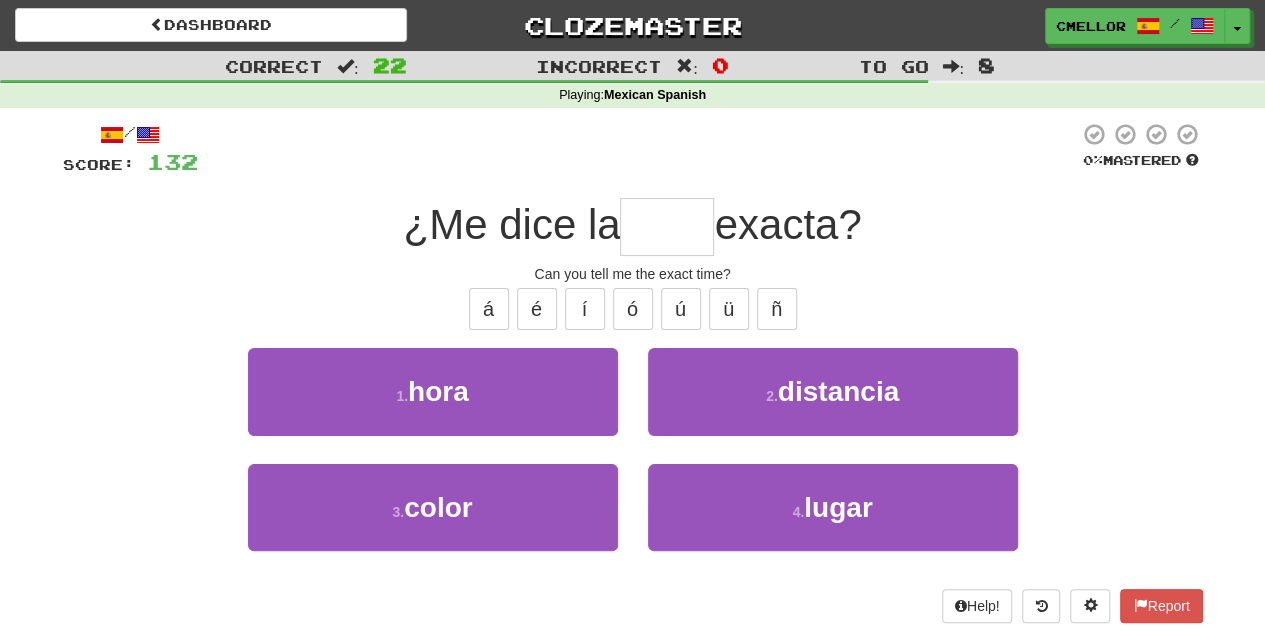 type on "****" 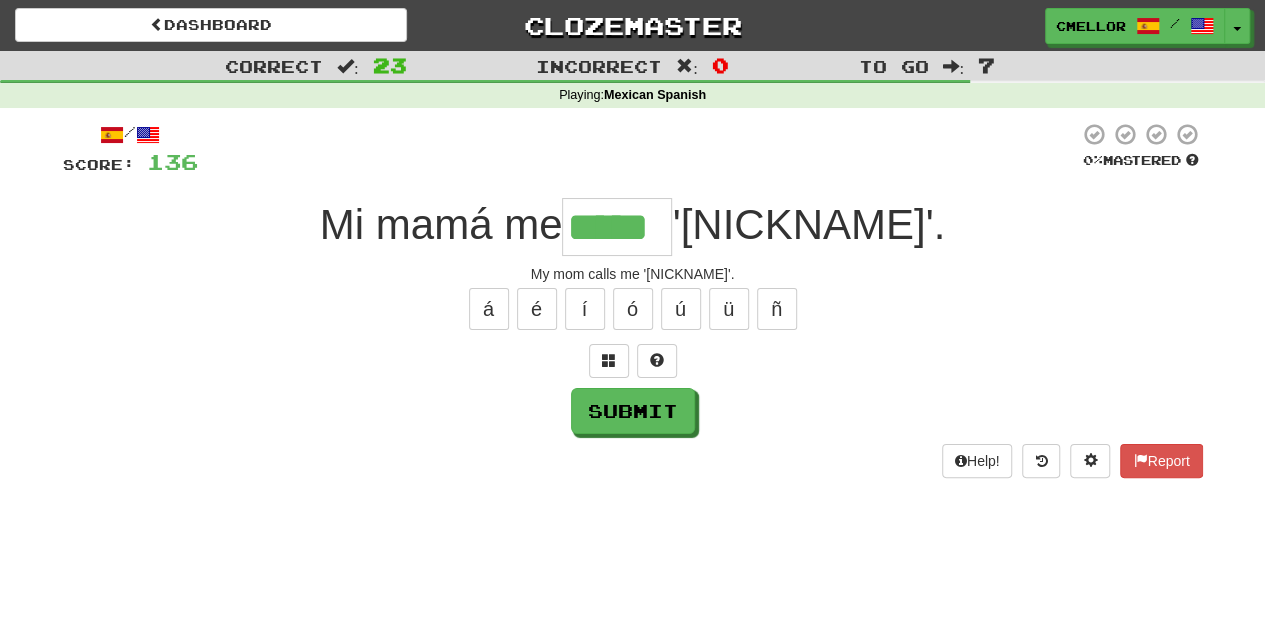 type on "*****" 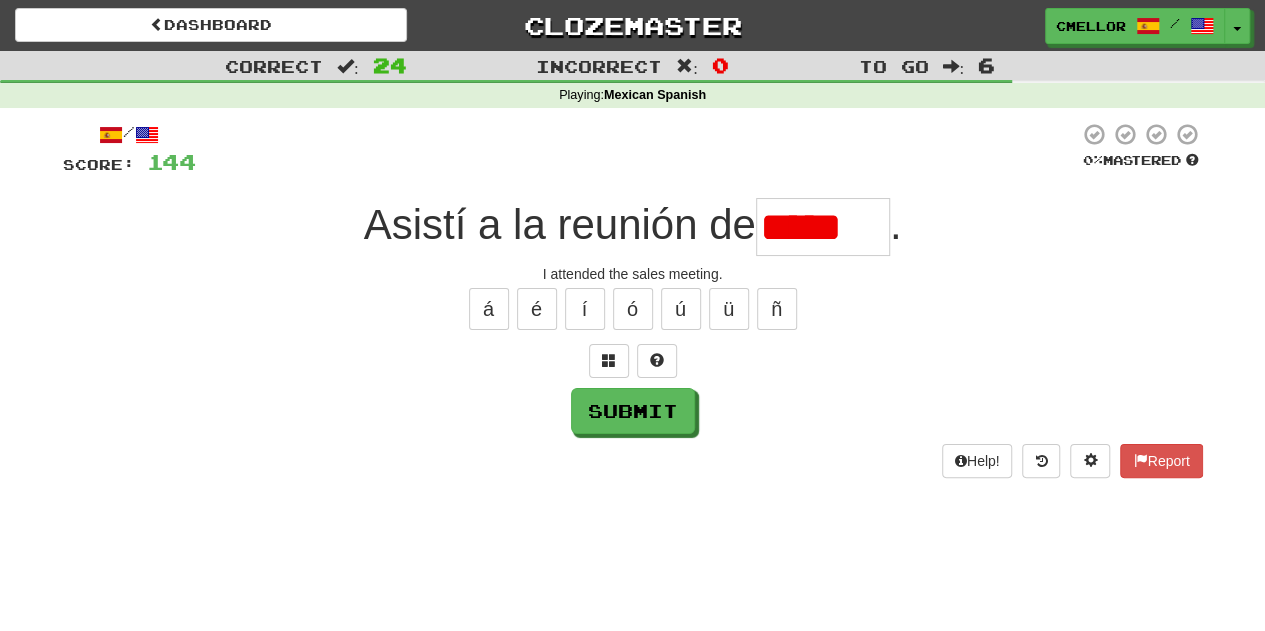 scroll, scrollTop: 0, scrollLeft: 0, axis: both 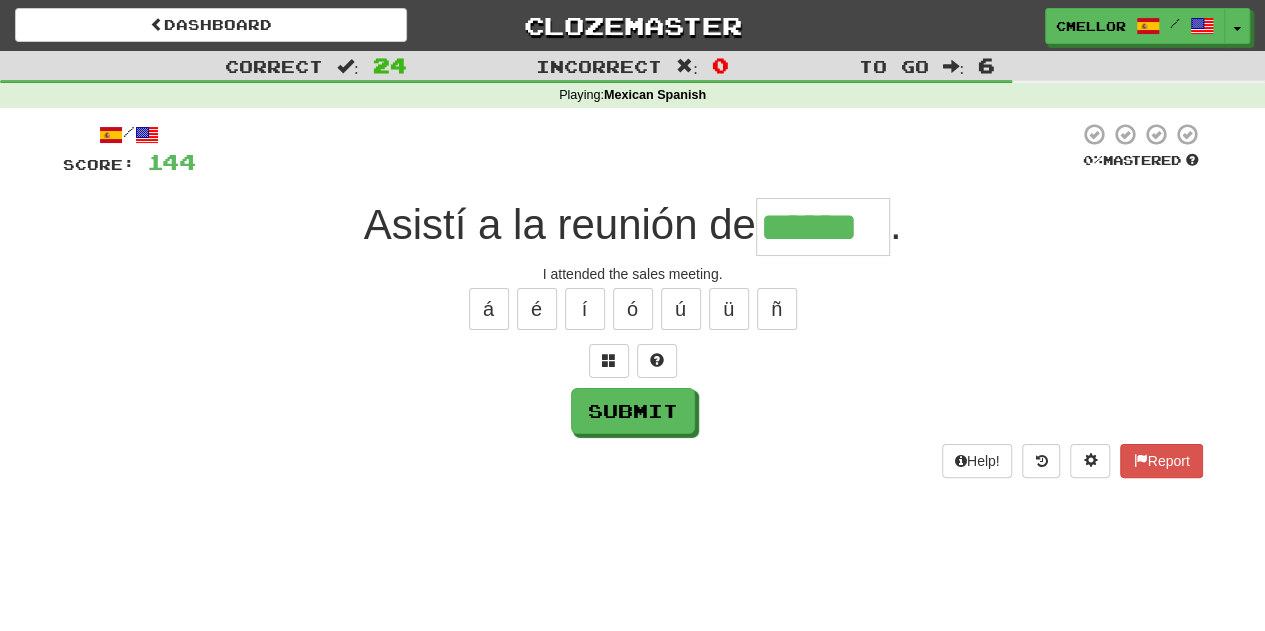 type on "******" 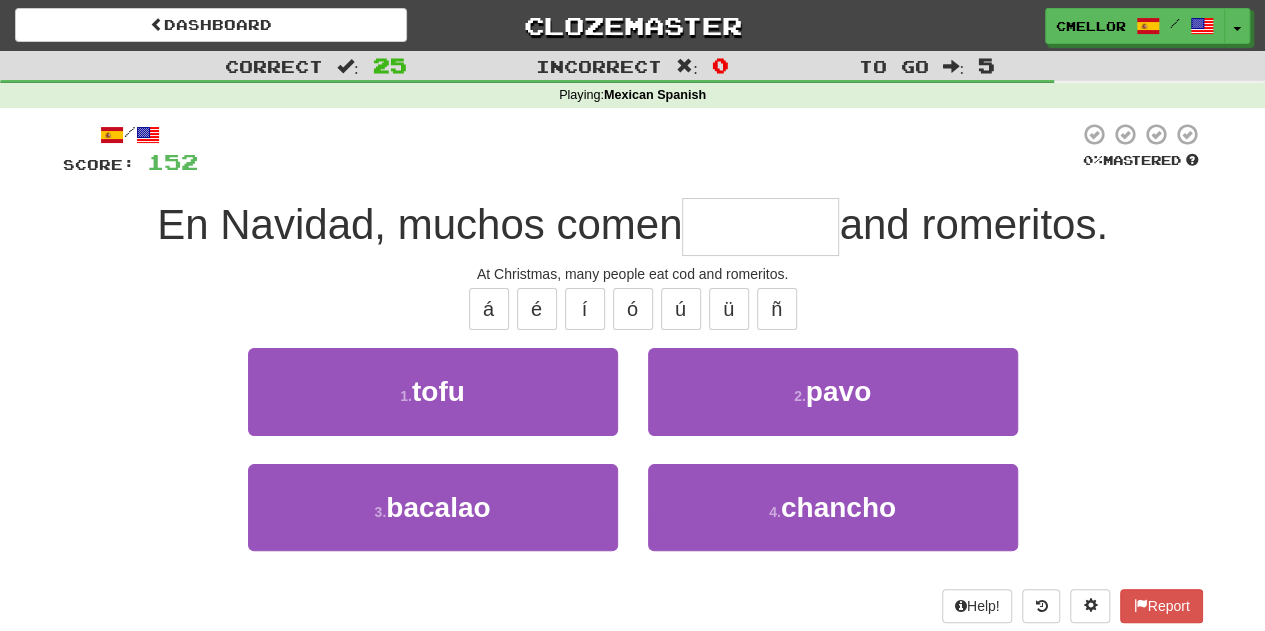 type on "*******" 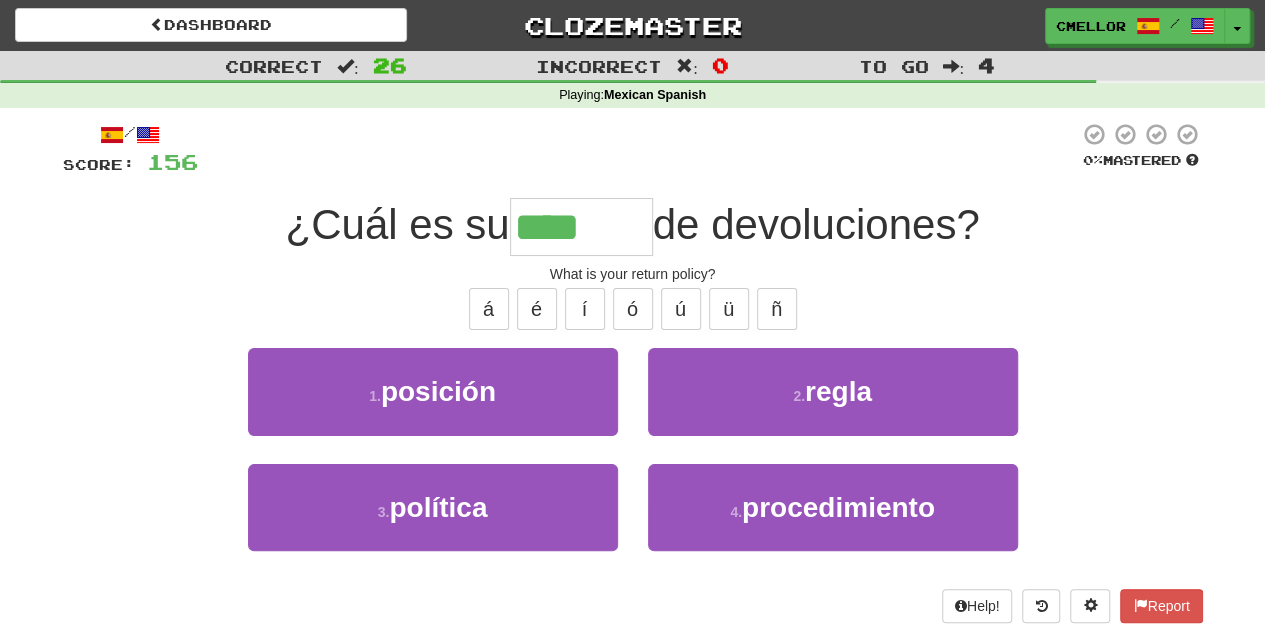type on "********" 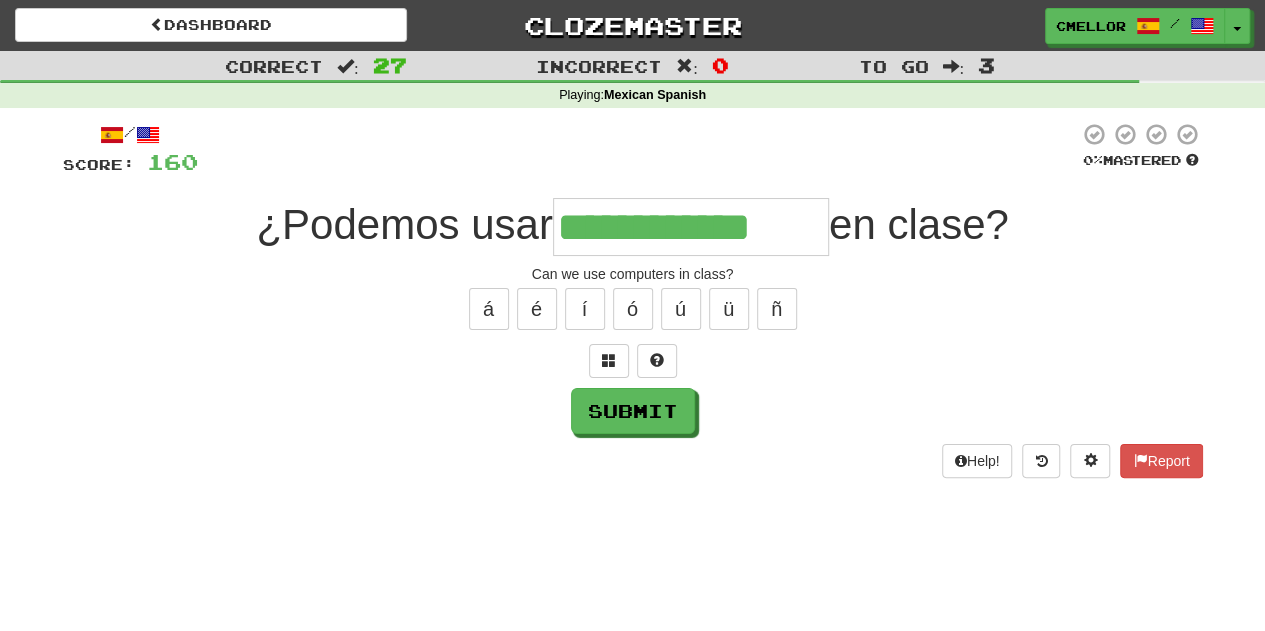 type on "**********" 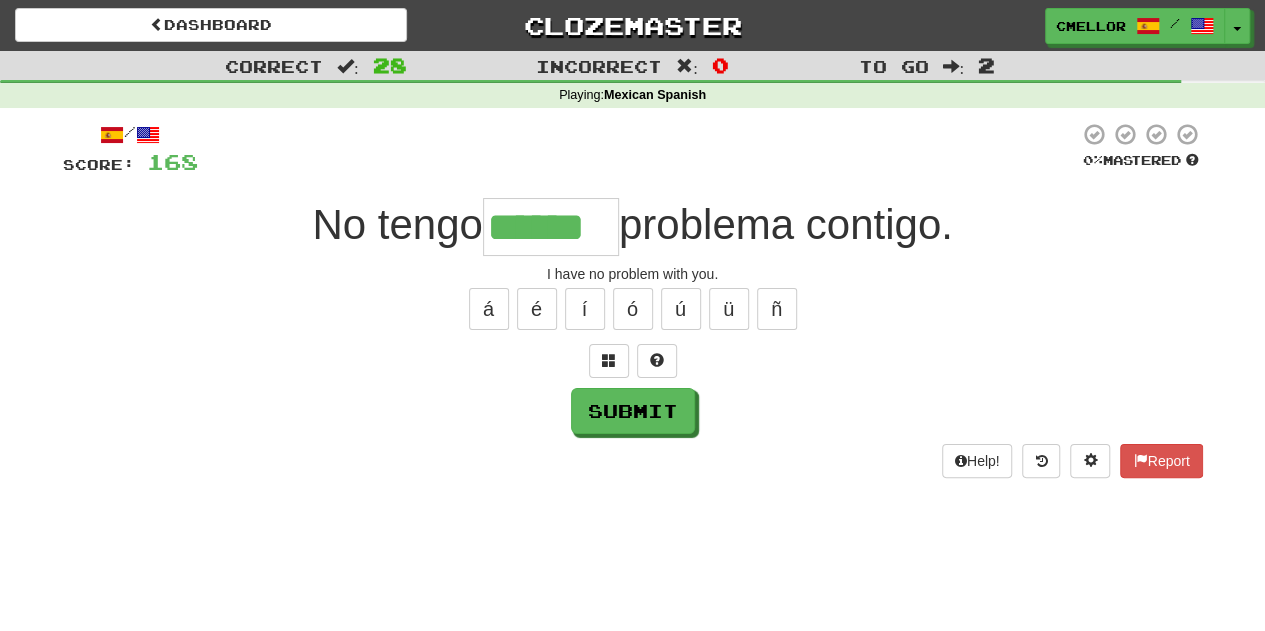 type on "******" 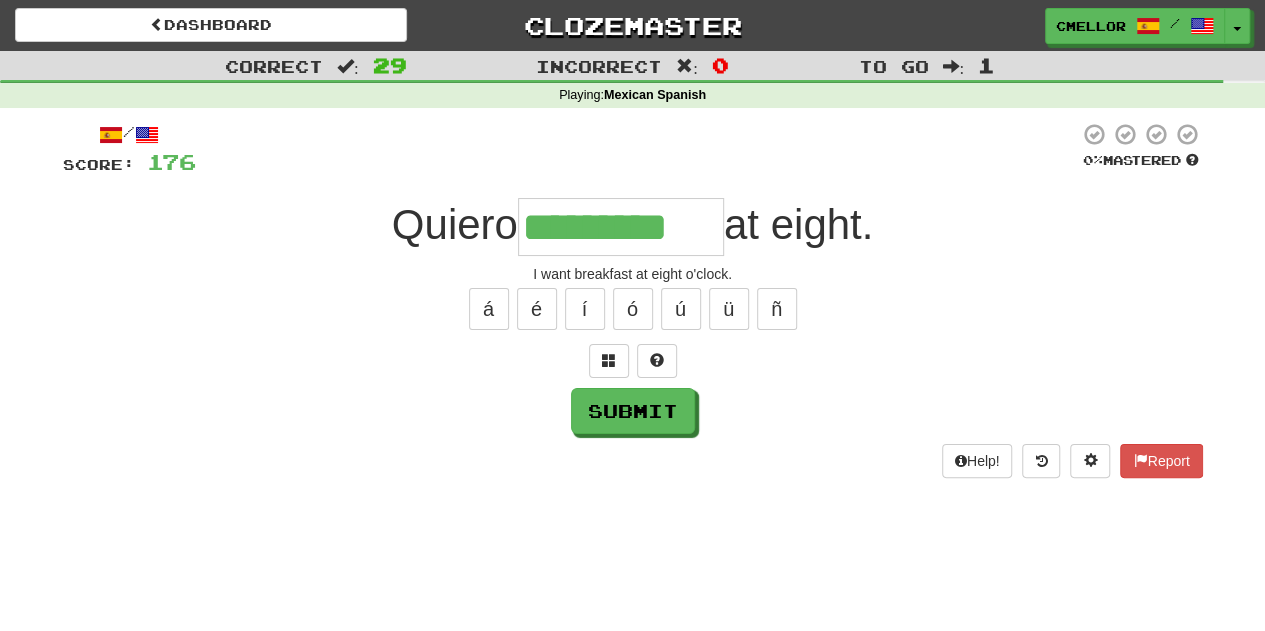 type on "*********" 